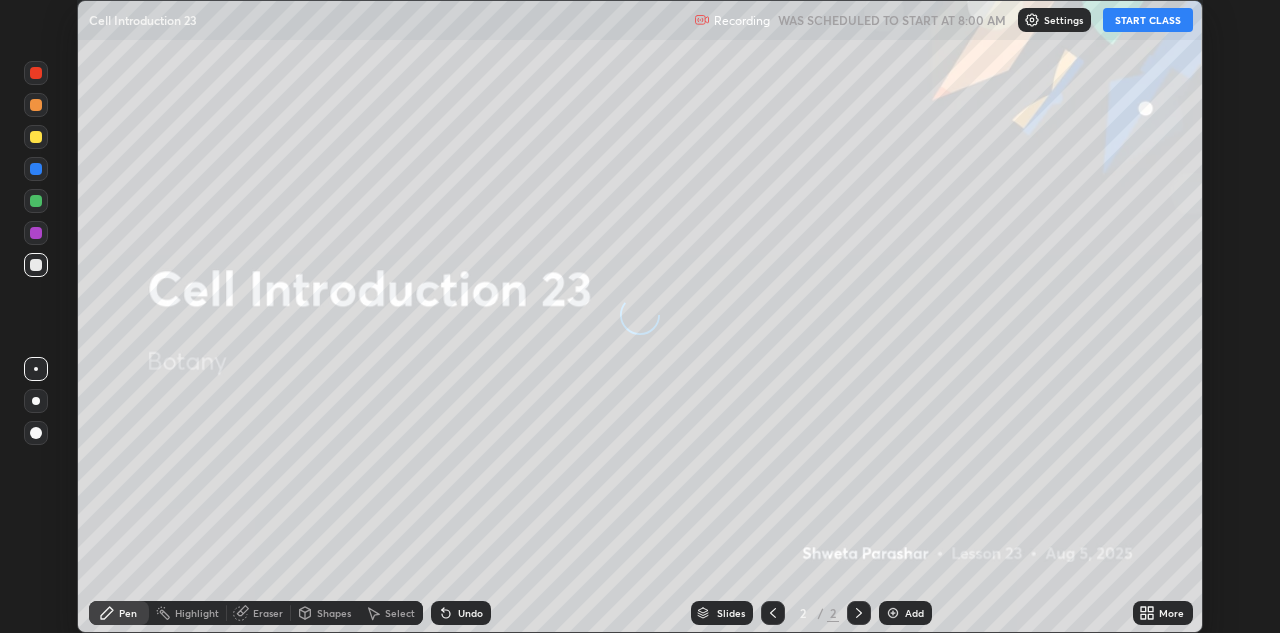 scroll, scrollTop: 0, scrollLeft: 0, axis: both 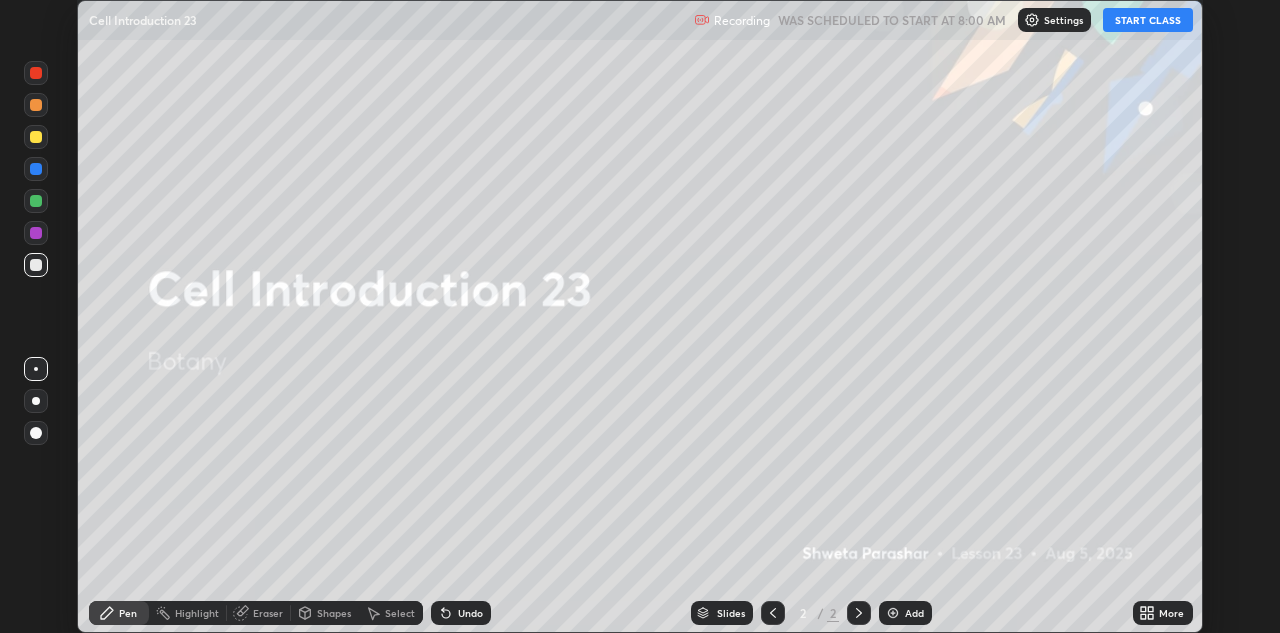 click on "START CLASS" at bounding box center [1148, 20] 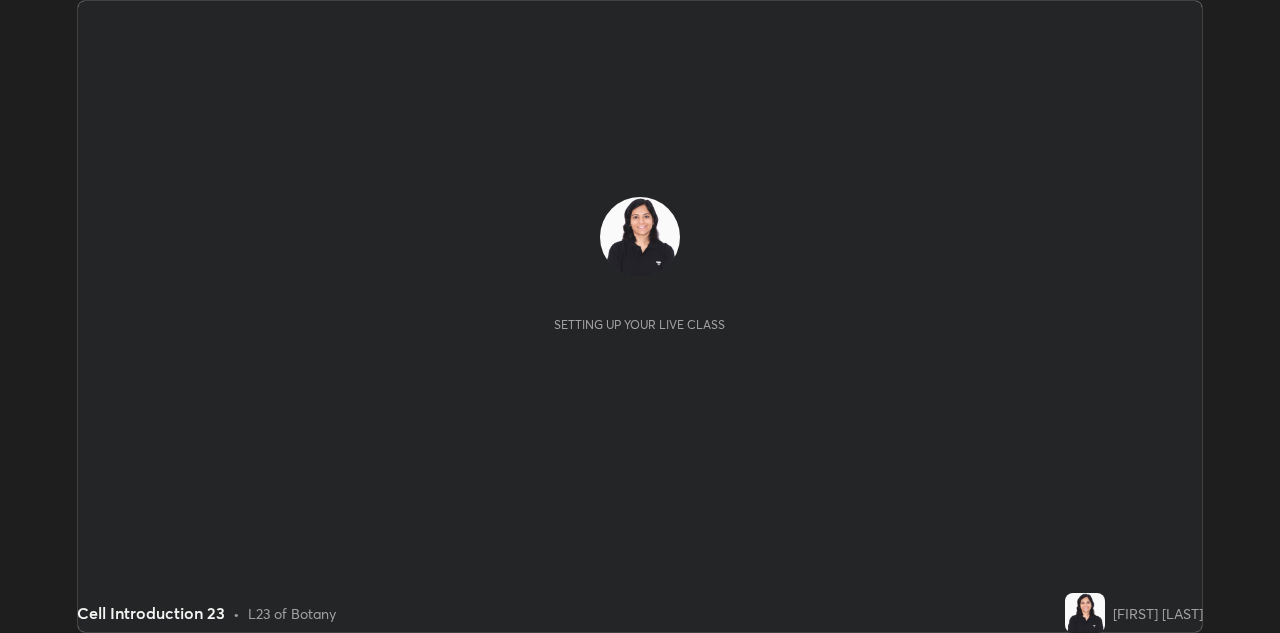scroll, scrollTop: 0, scrollLeft: 0, axis: both 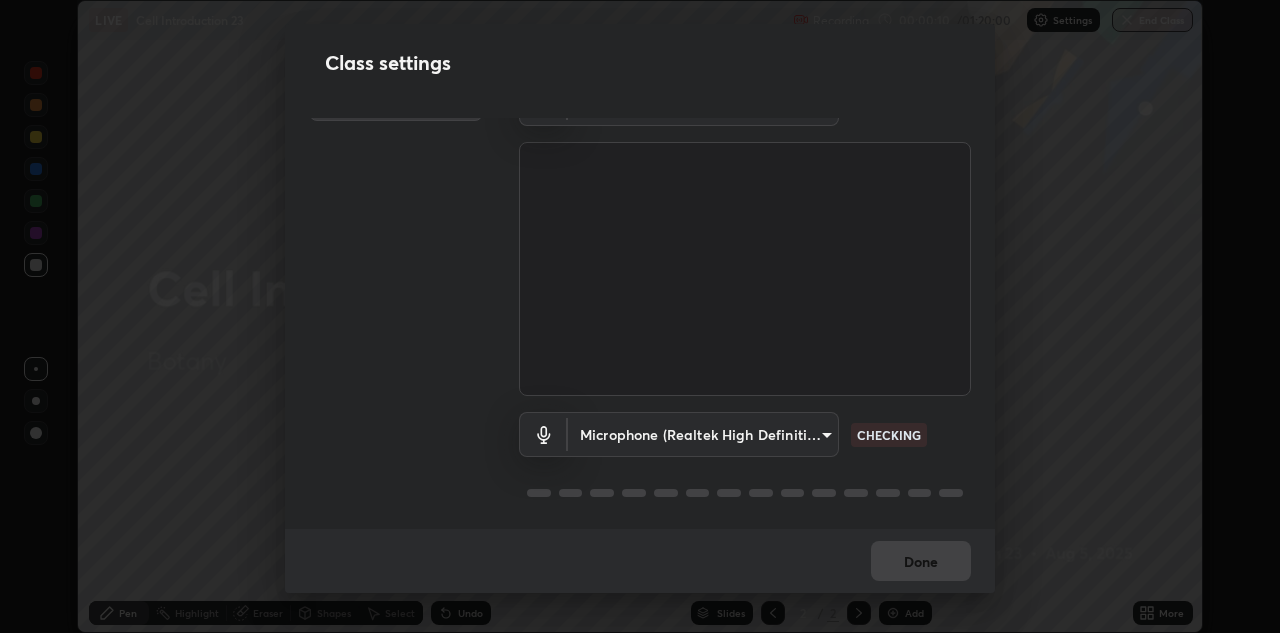 click on "Erase all LIVE Cell Introduction 23 Recording 00:00:10 /  01:20:00 Settings End Class Setting up your live class Cell Introduction 23 • L23 of Botany Shweta Parashar Pen Highlight Eraser Shapes Select Undo Slides 2 / 2 Add More No doubts shared Encourage your learners to ask a doubt for better clarity Report an issue Reason for reporting Buffering Chat not working Audio - Video sync issue Educator video quality low ​ Attach an image Report Class settings Audio & Video OBS Virtual Camera c32f2d133d2fe4ebed6028c3ab396e6b2dbe6072f46fd66d39e62de35b14fd4d CHECKING Microphone (Realtek High Definition Audio) f7644a9e9a5fb794185b80f98c37c5711002d7623b3167955ee522262654039b CHECKING Done" at bounding box center (640, 316) 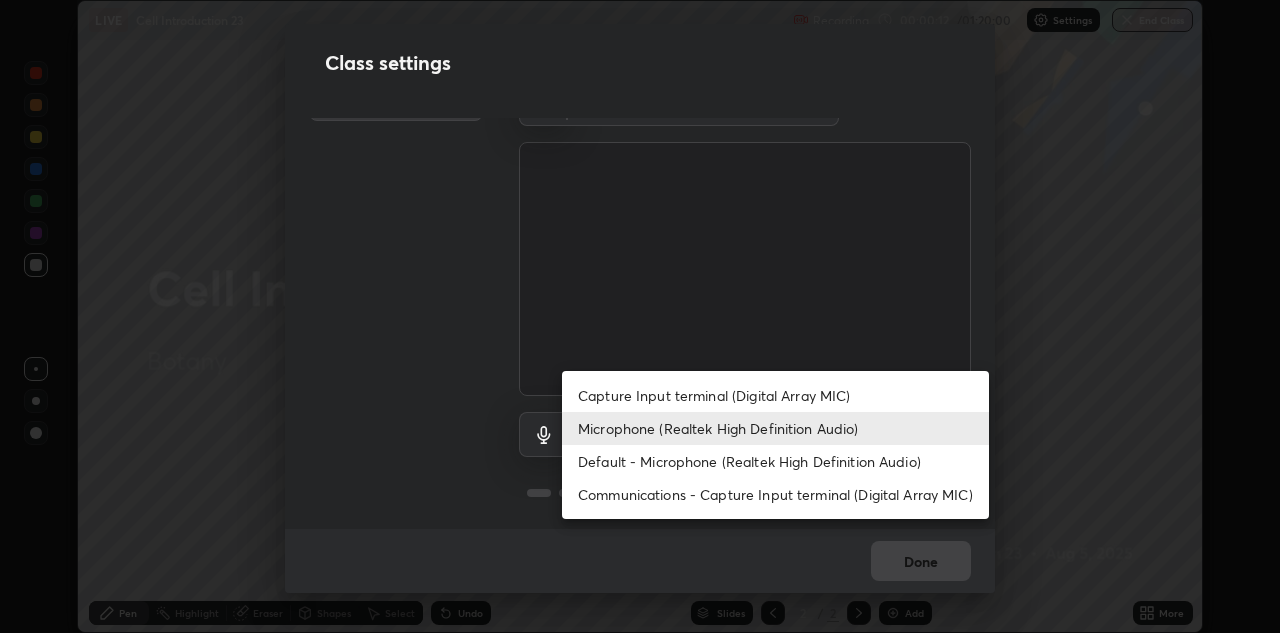 click on "Default - Microphone (Realtek High Definition Audio)" at bounding box center [775, 461] 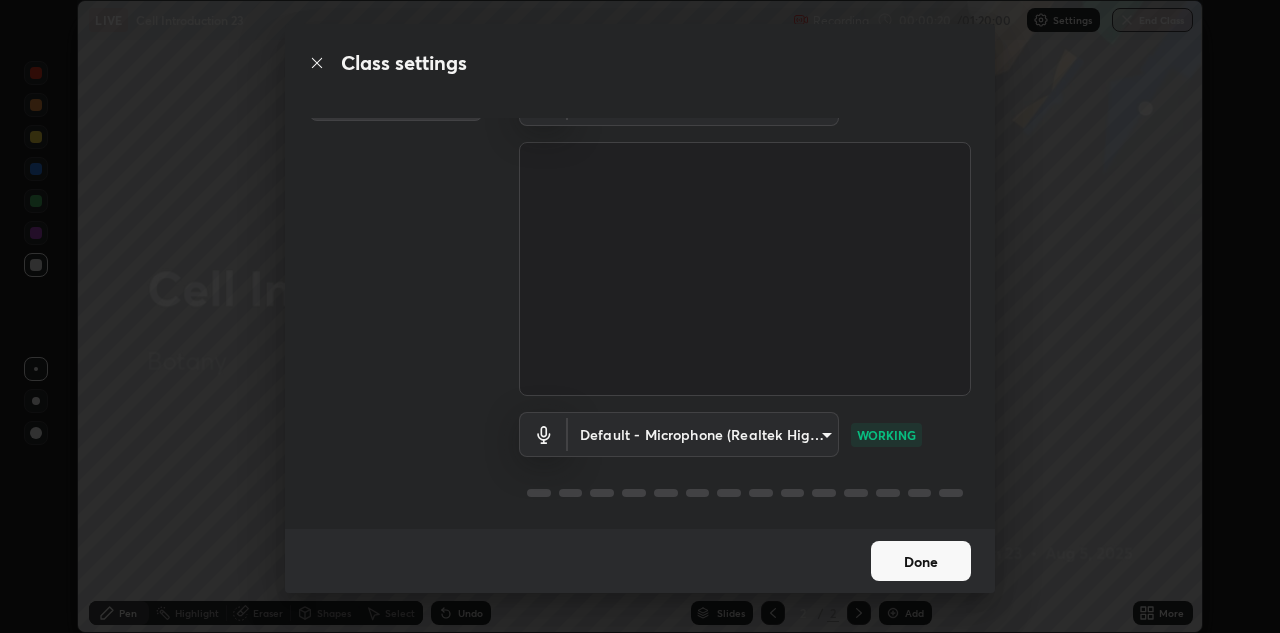 click on "Done" at bounding box center (921, 561) 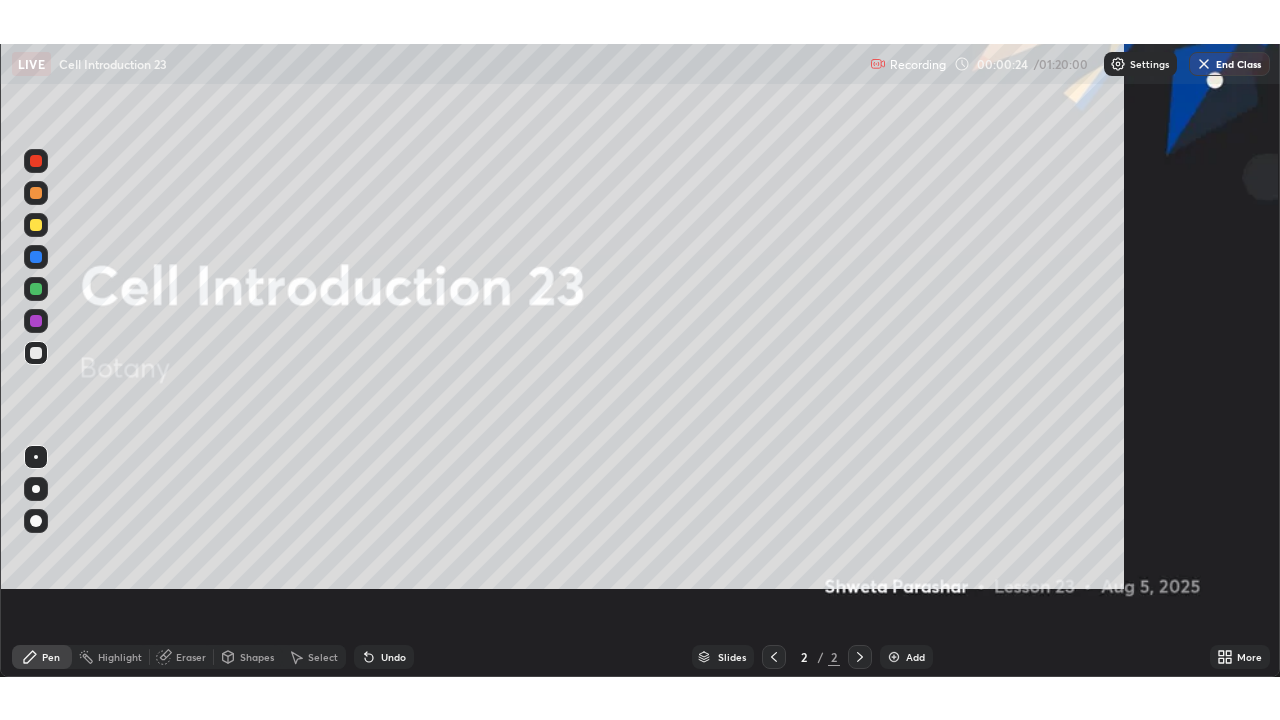 scroll, scrollTop: 99280, scrollLeft: 98720, axis: both 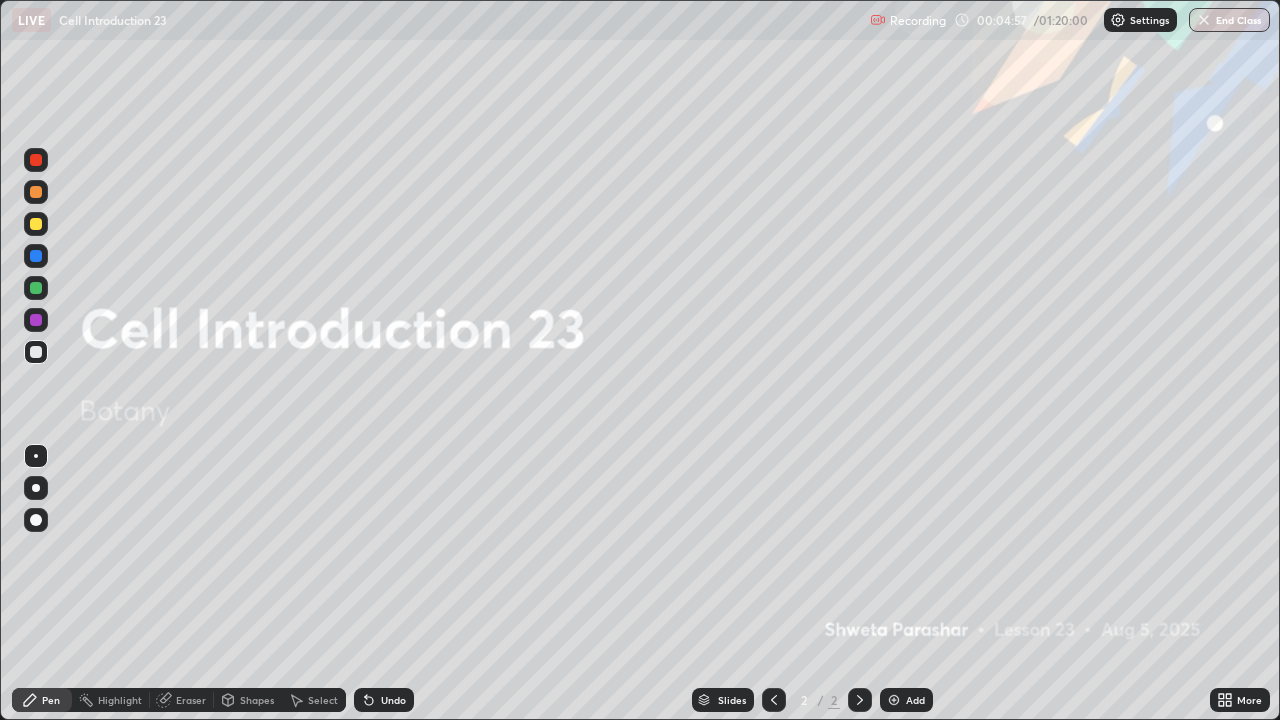 click on "Add" at bounding box center [906, 700] 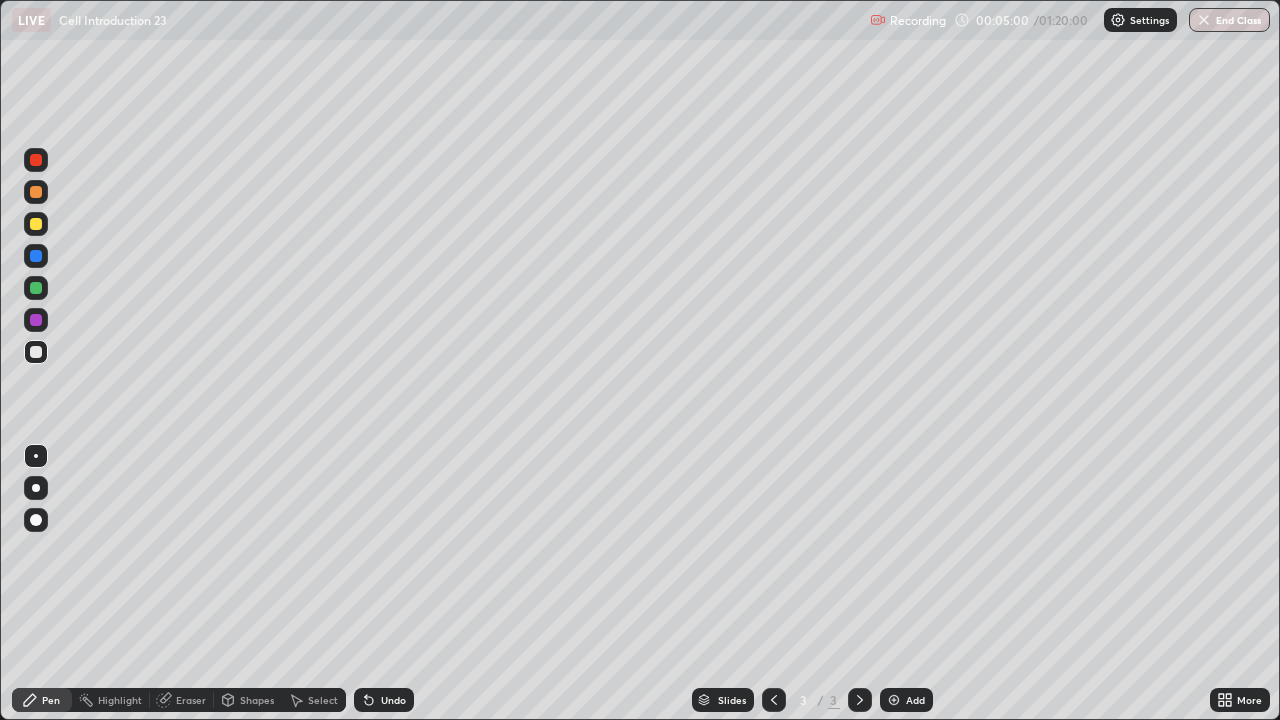 click at bounding box center (36, 488) 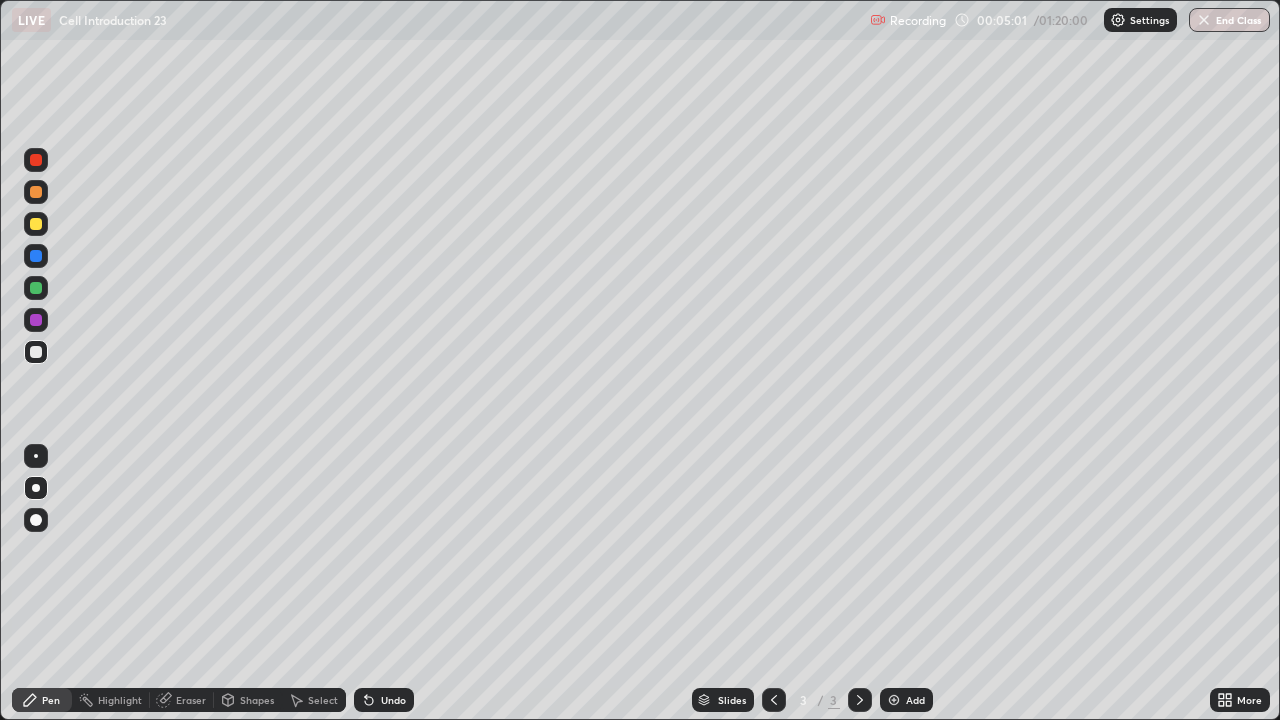 click at bounding box center (36, 192) 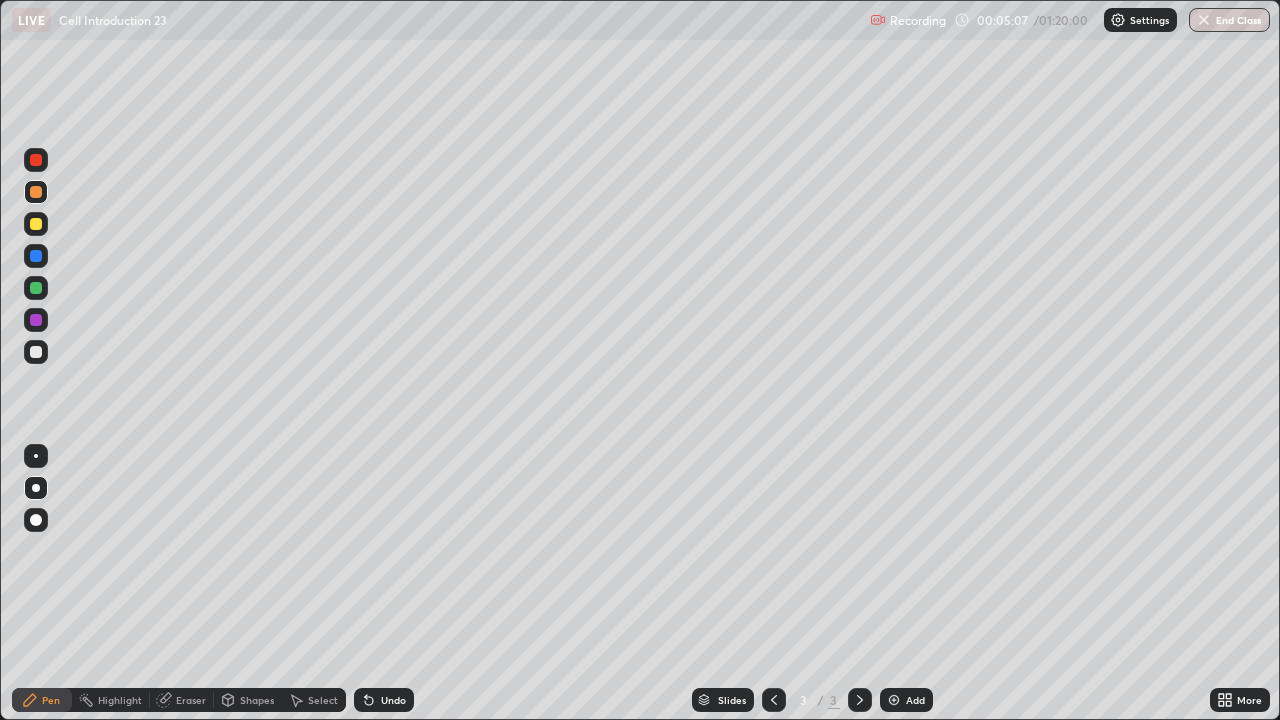 click at bounding box center [36, 224] 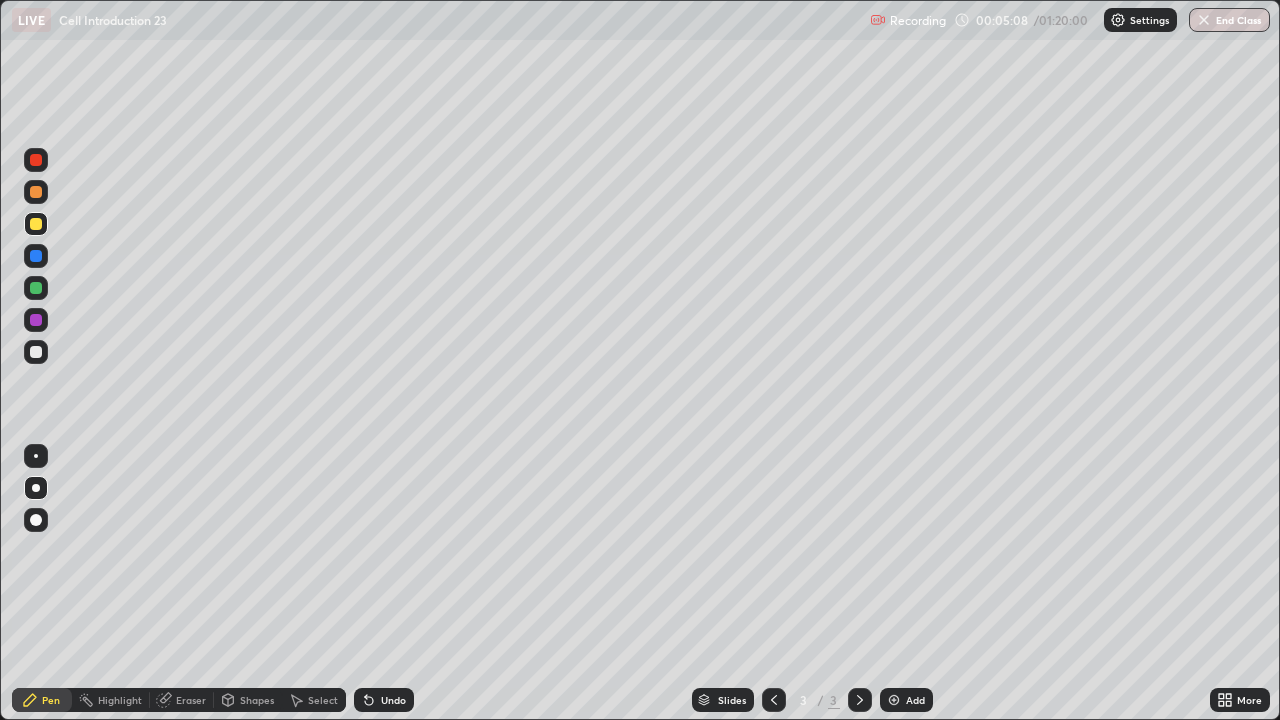 click at bounding box center [36, 352] 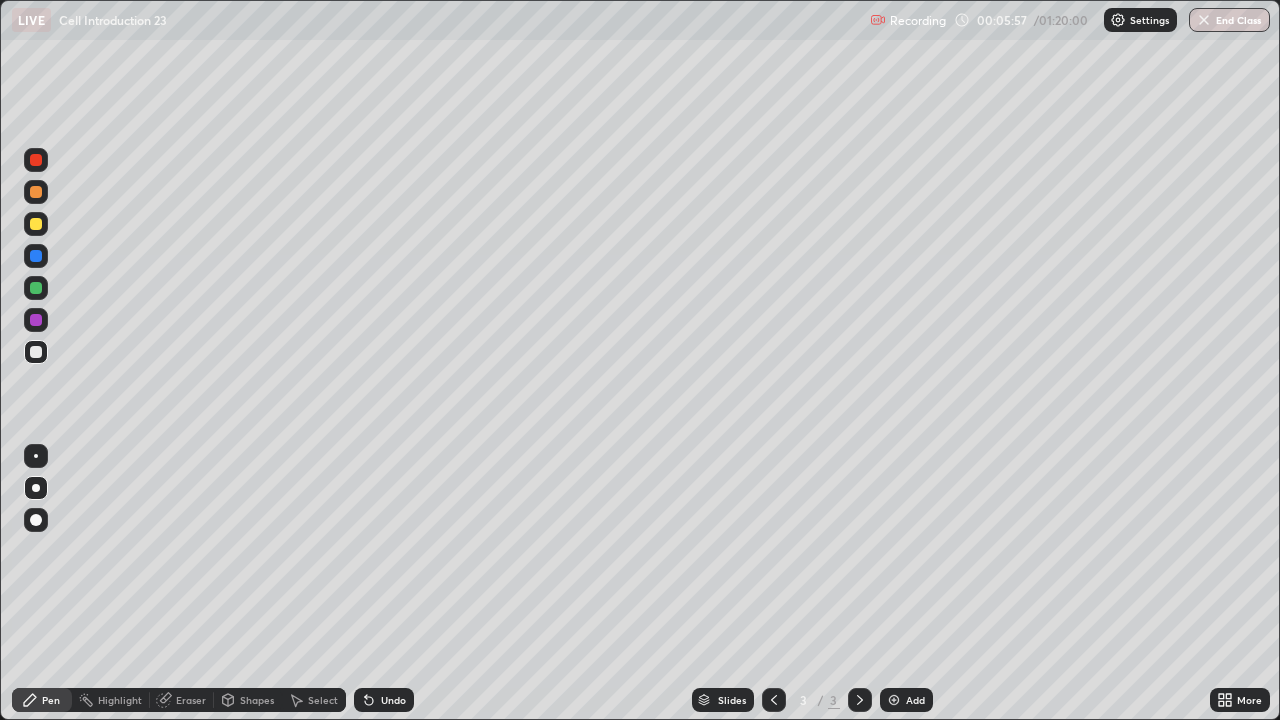 click at bounding box center (36, 224) 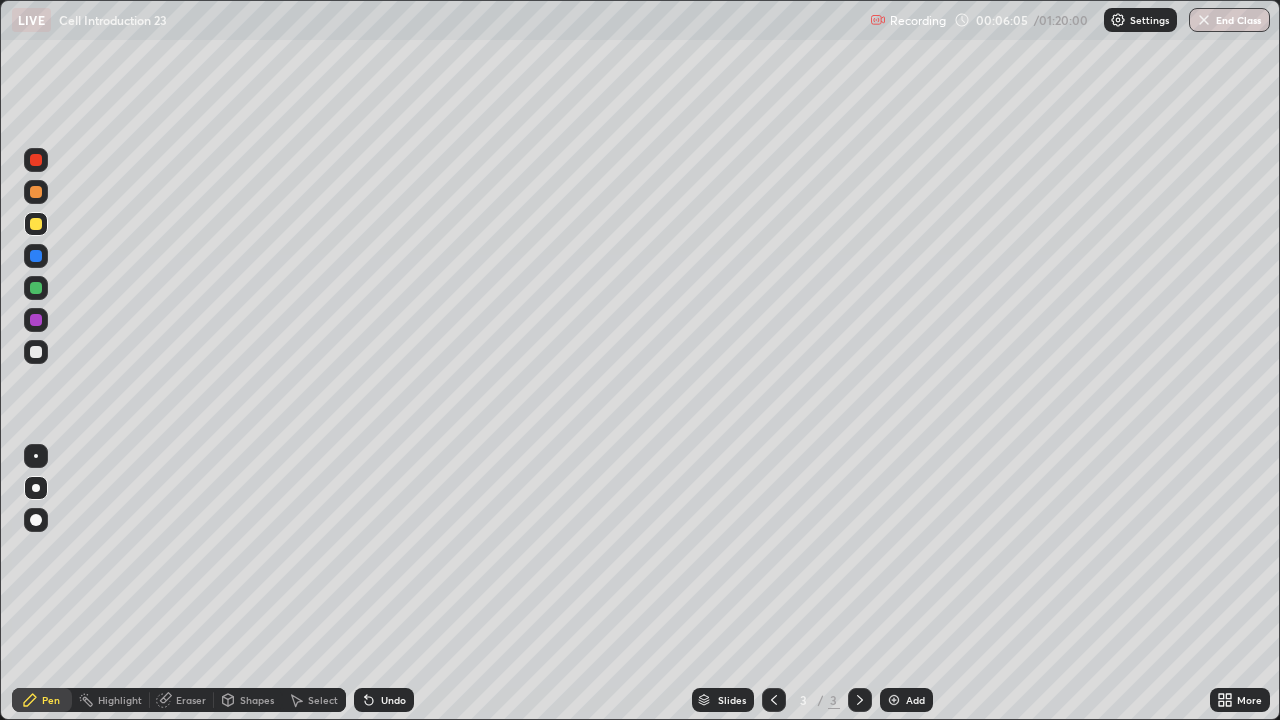 click at bounding box center [36, 352] 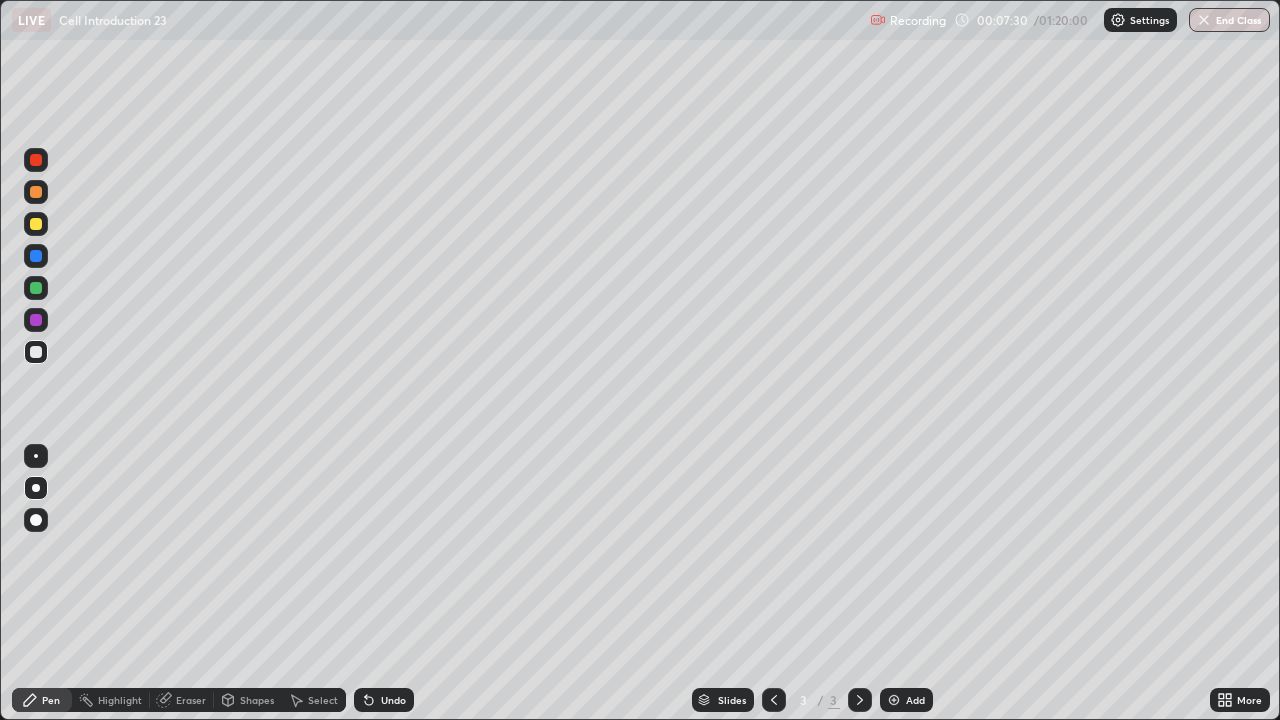 click at bounding box center [36, 320] 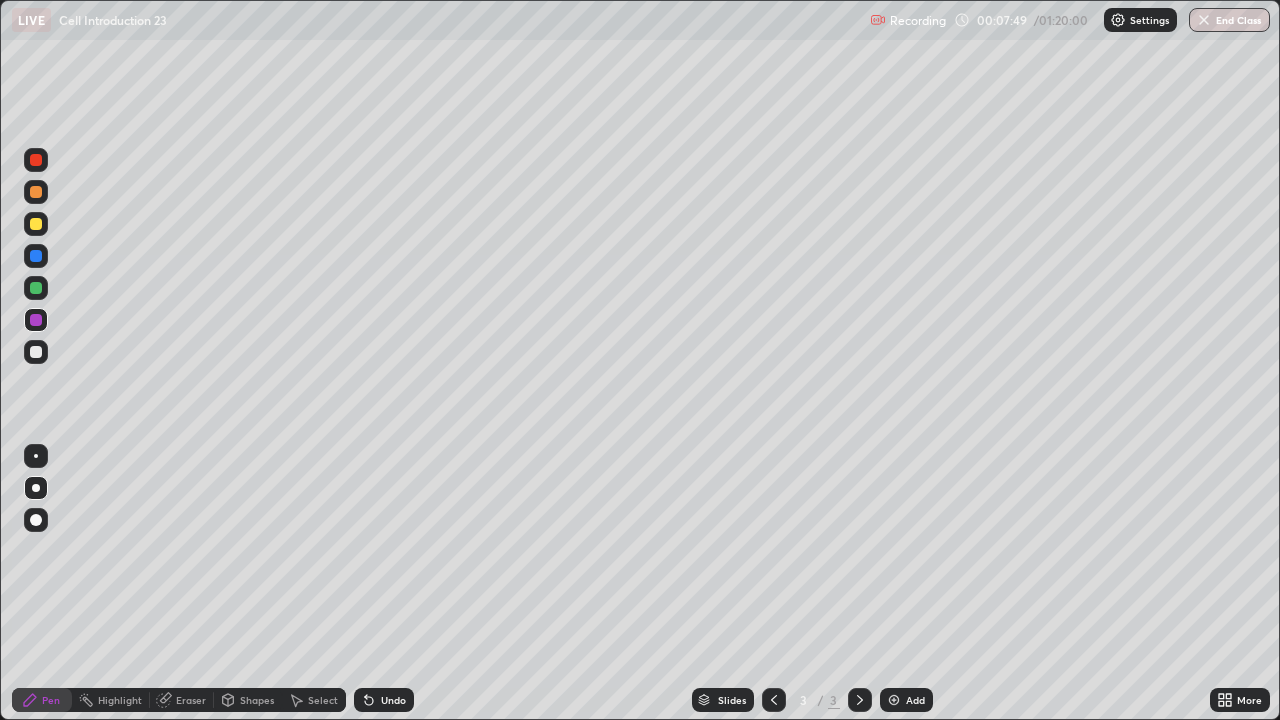 click at bounding box center (36, 352) 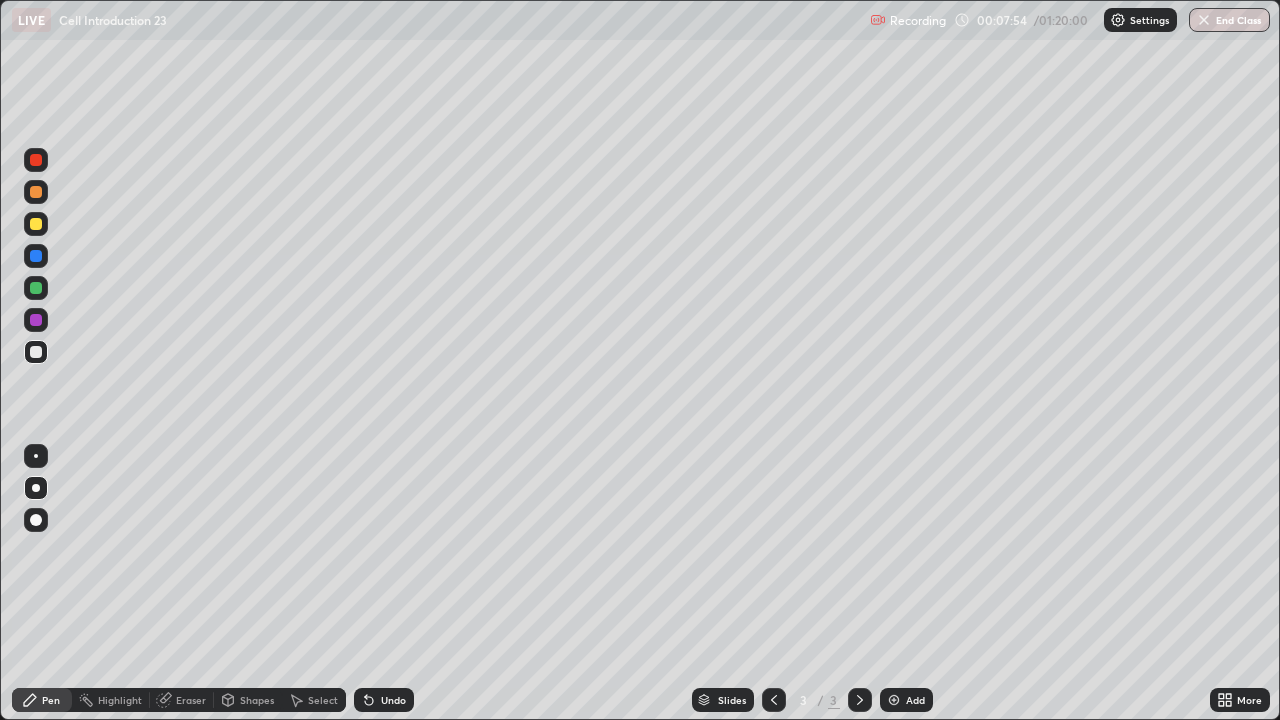 click on "Select" at bounding box center [323, 700] 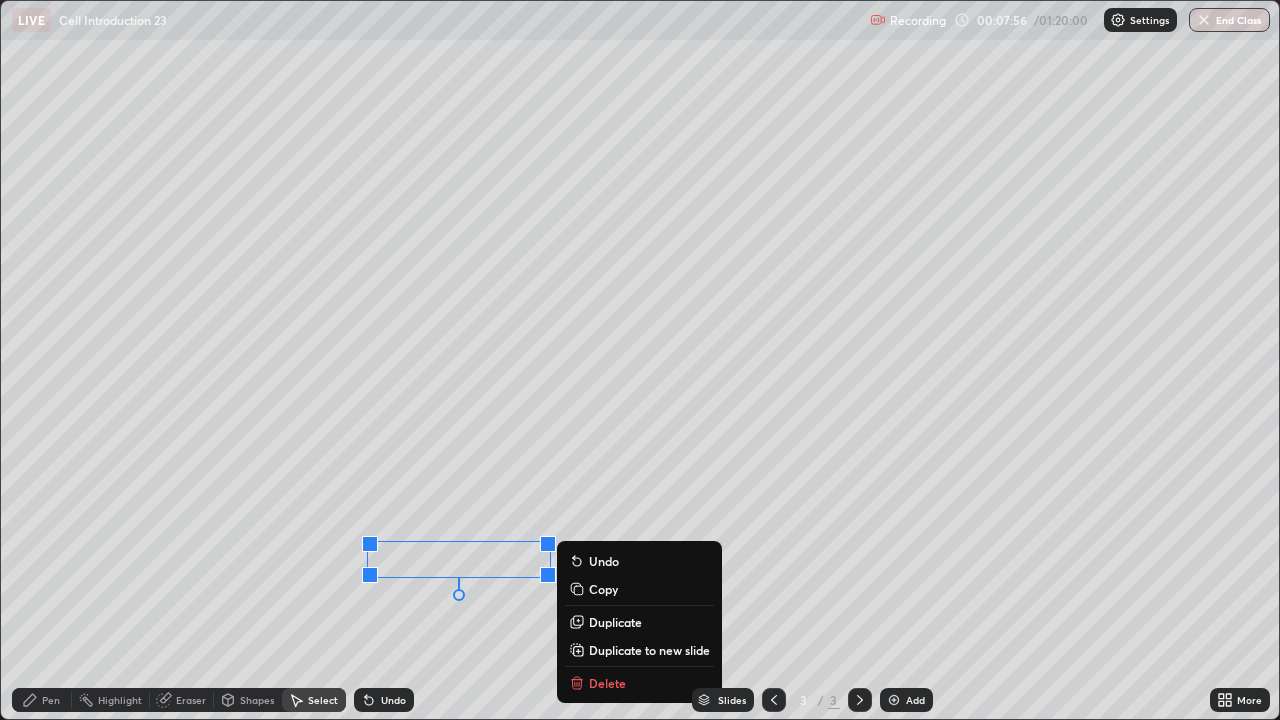 click on "0 ° Undo Copy Duplicate Duplicate to new slide Delete" at bounding box center (640, 360) 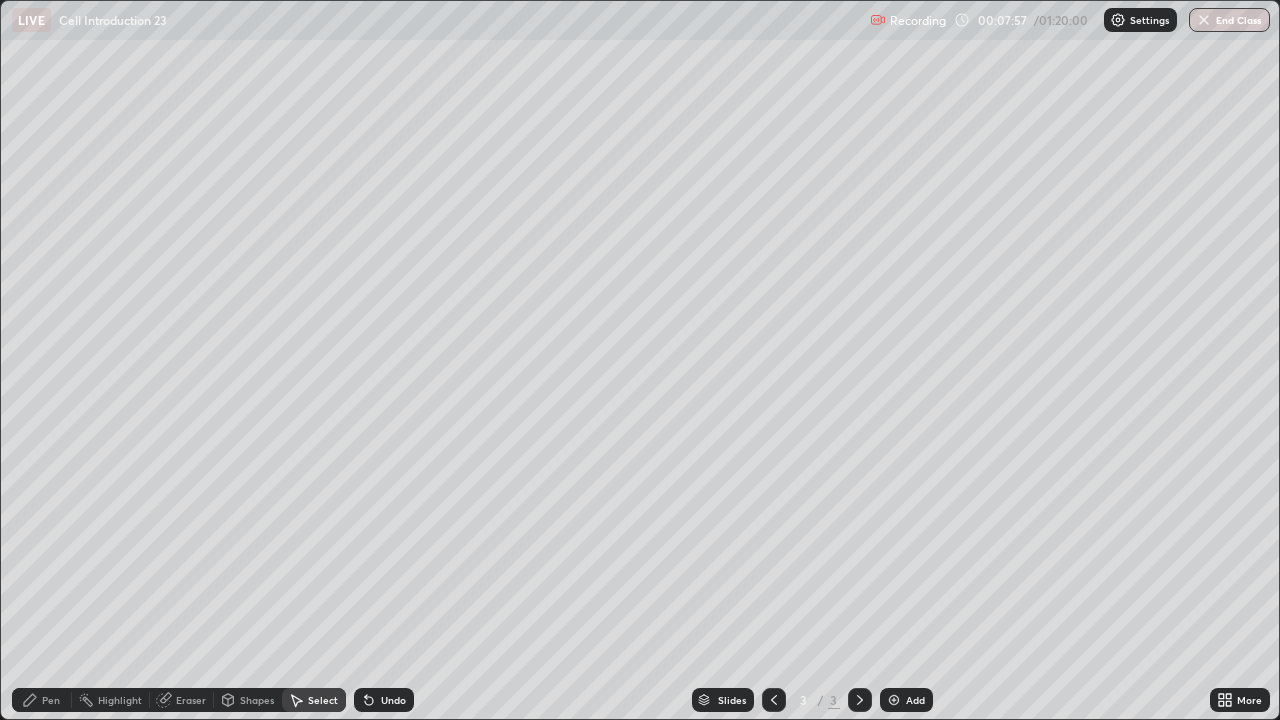 click 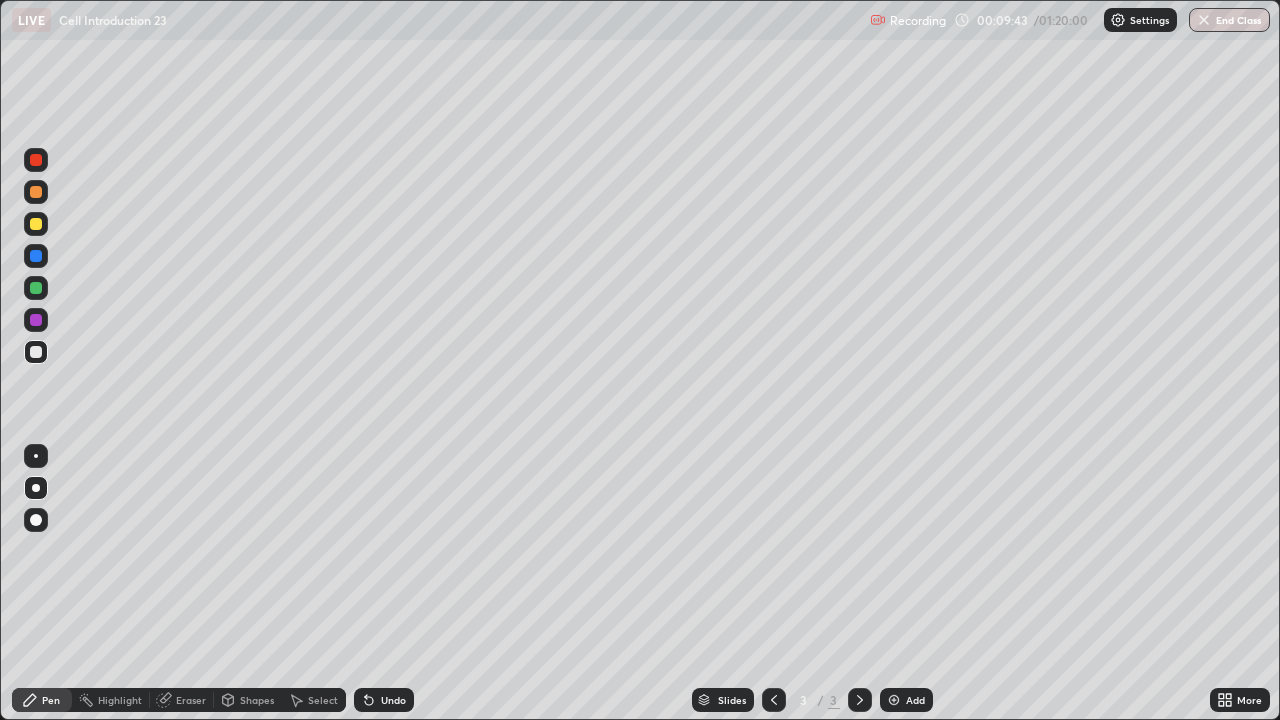 click at bounding box center [36, 256] 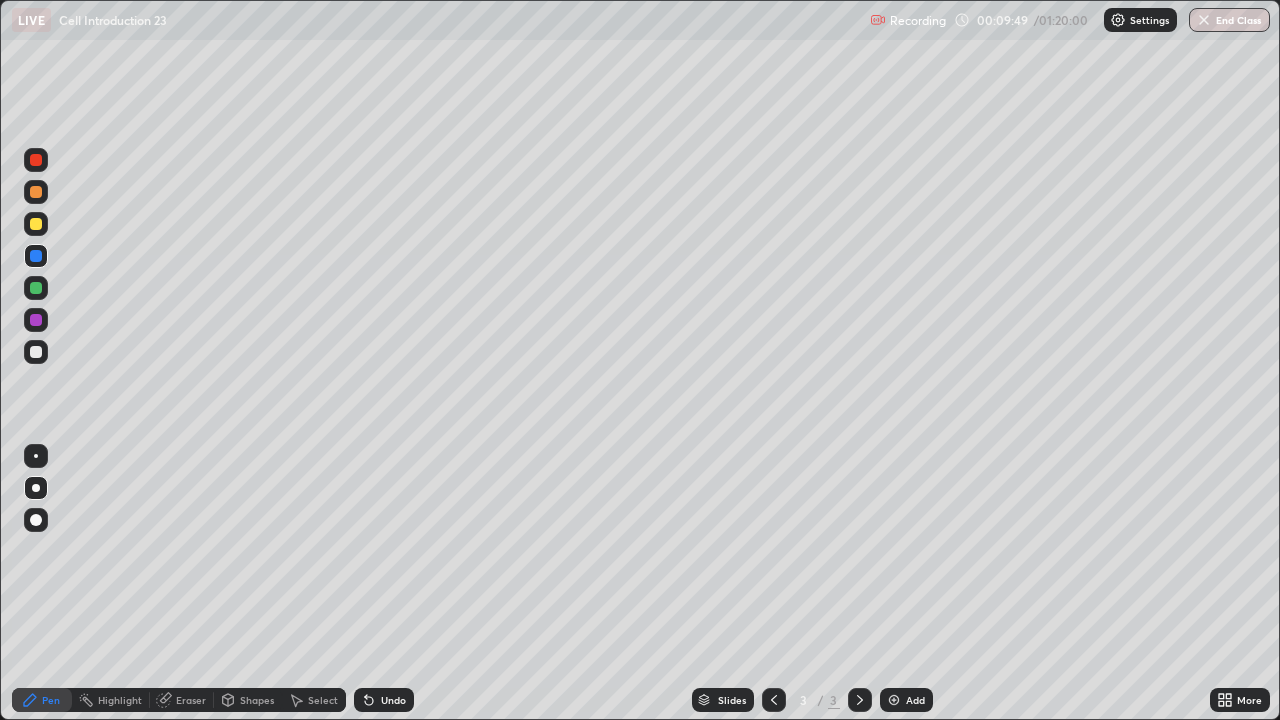 click on "Undo" at bounding box center (384, 700) 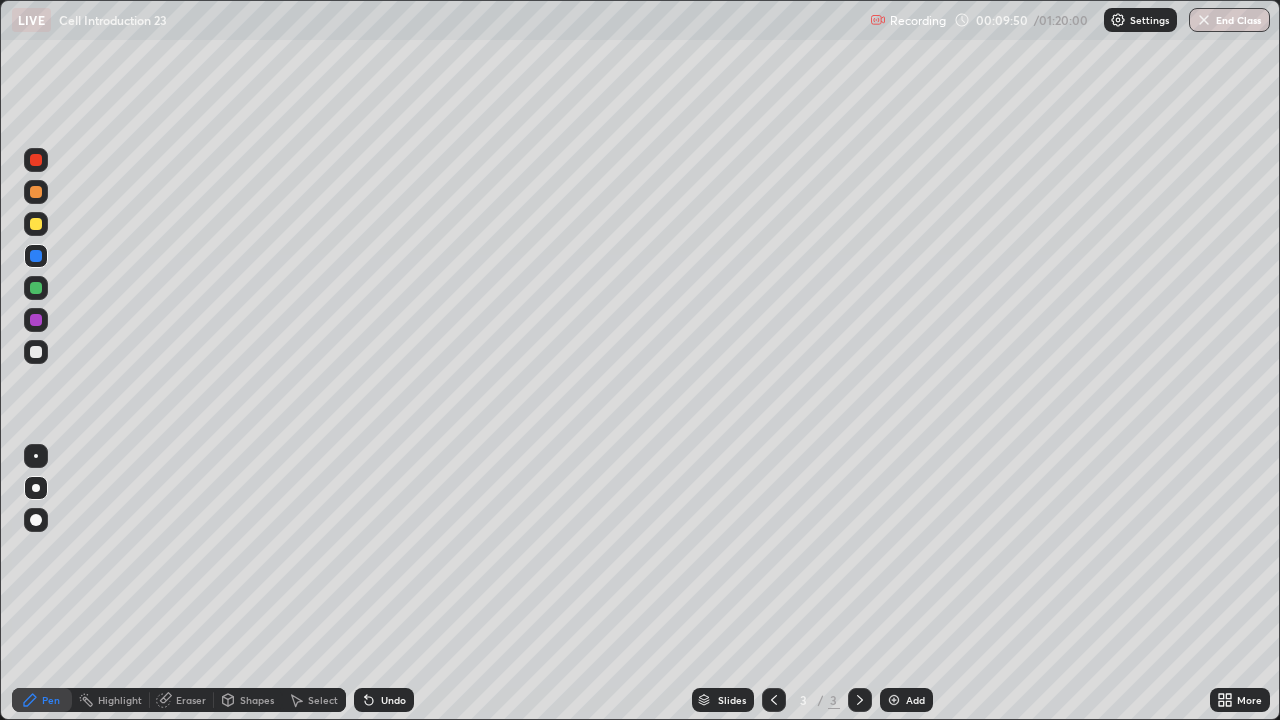 click on "Undo" at bounding box center [393, 700] 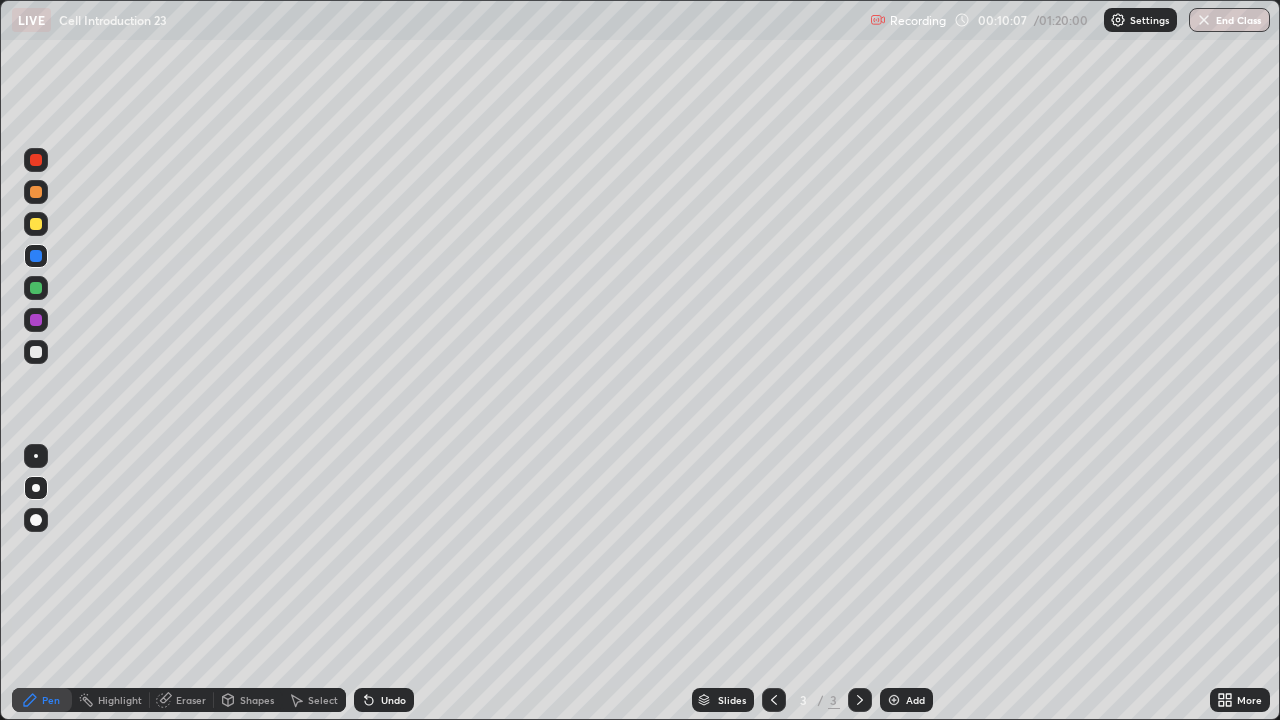click at bounding box center (36, 352) 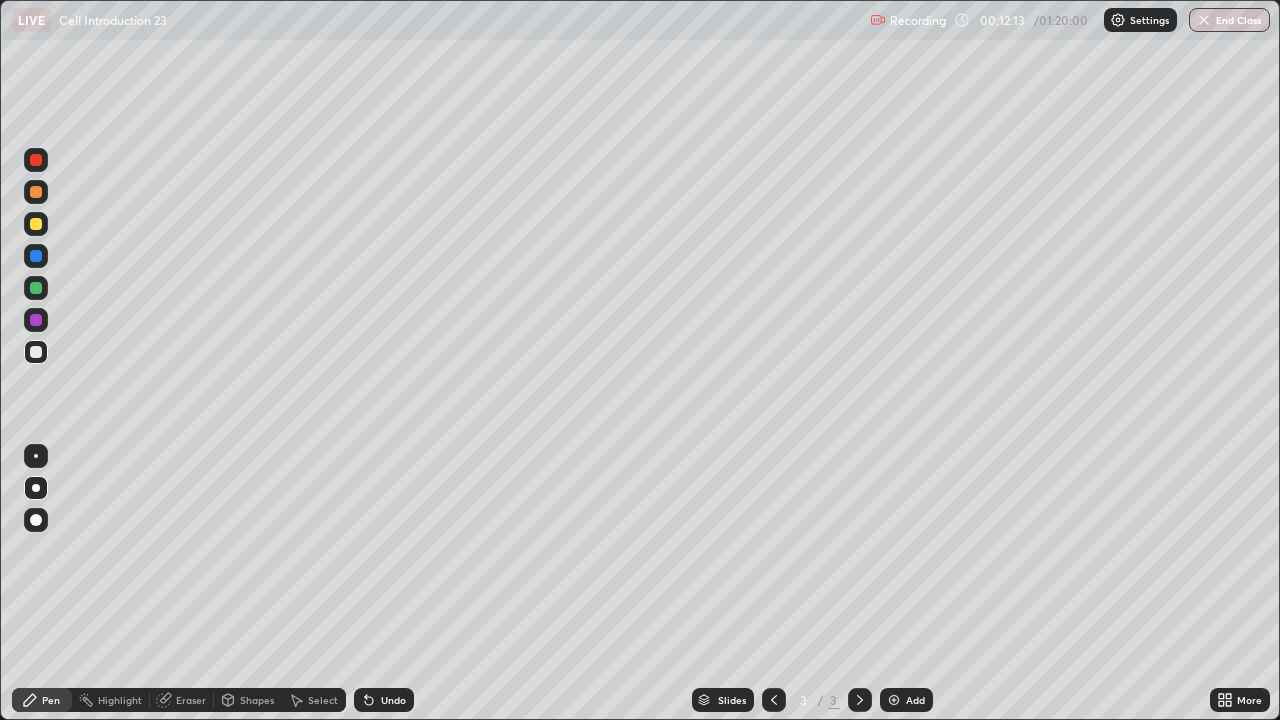 click 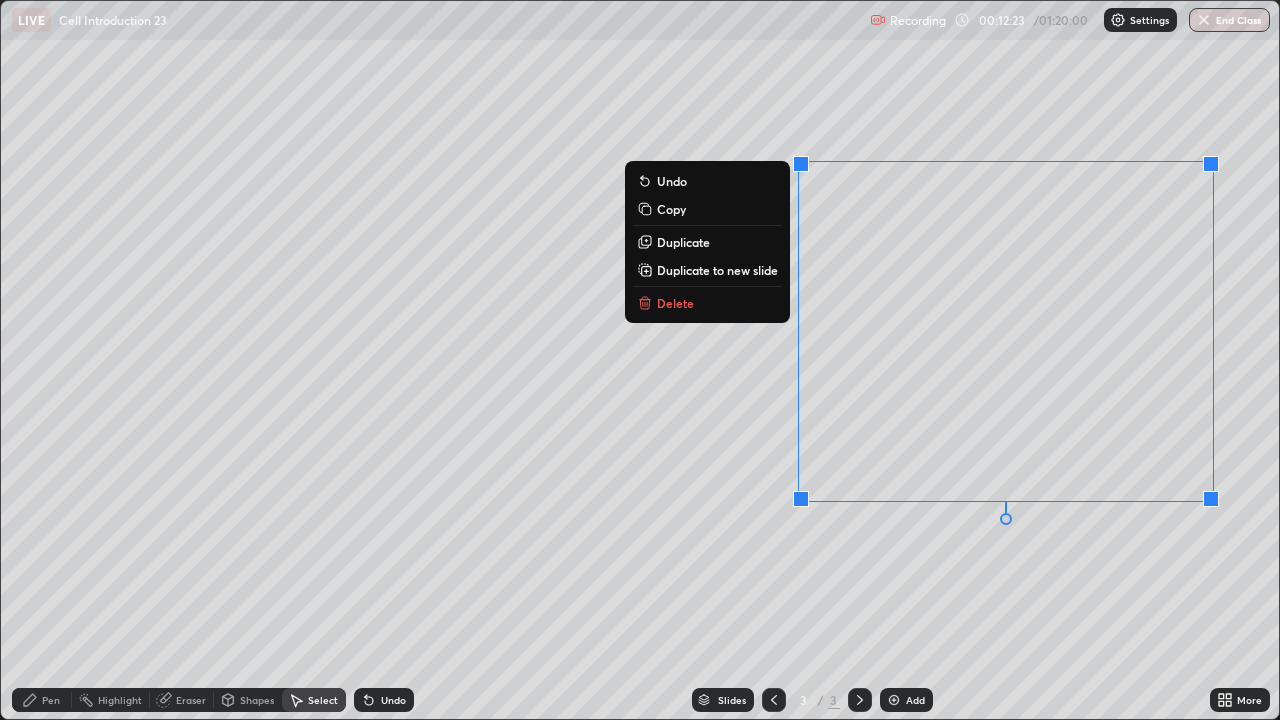 click on "0 ° Undo Copy Duplicate Duplicate to new slide Delete" at bounding box center [640, 360] 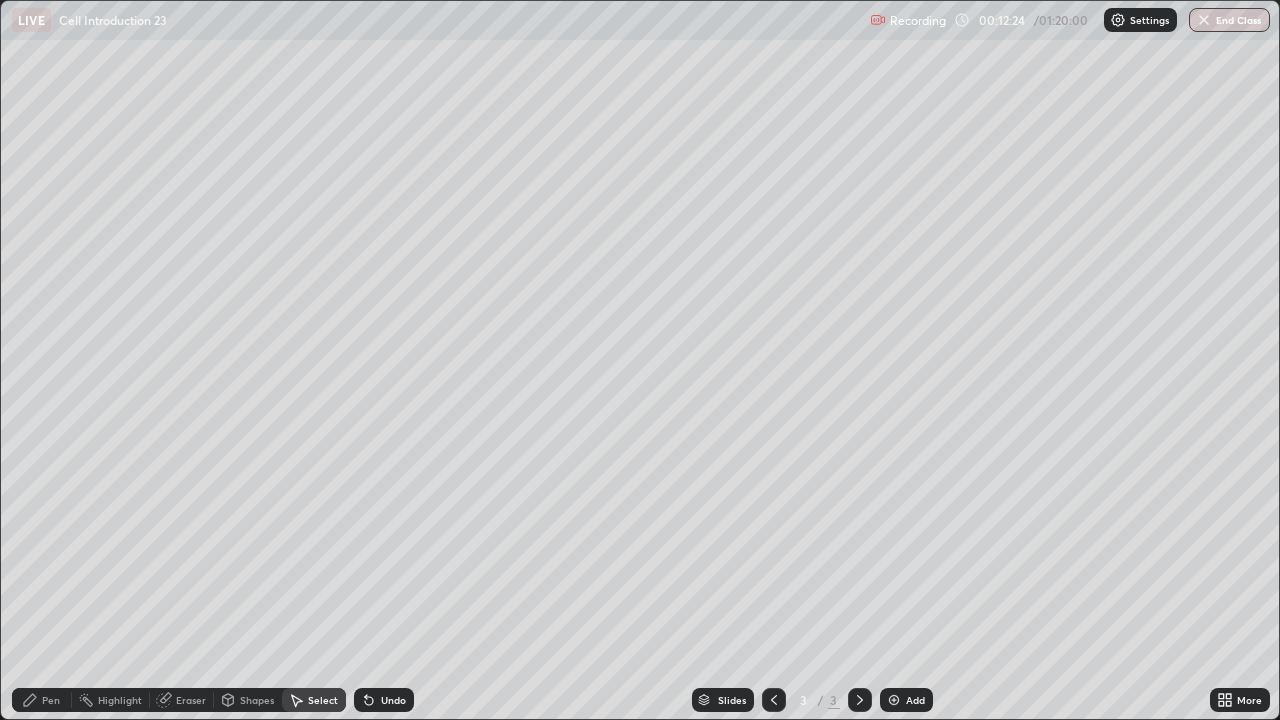 click on "Pen" at bounding box center [51, 700] 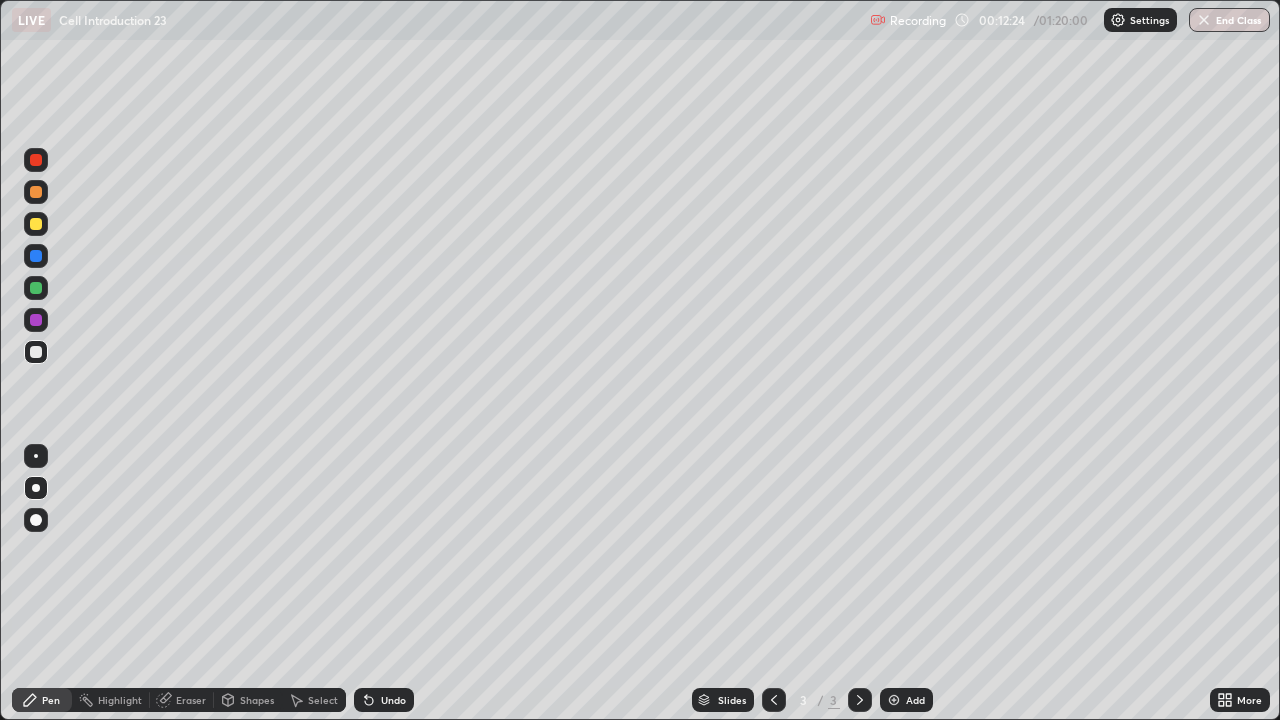 click at bounding box center [36, 288] 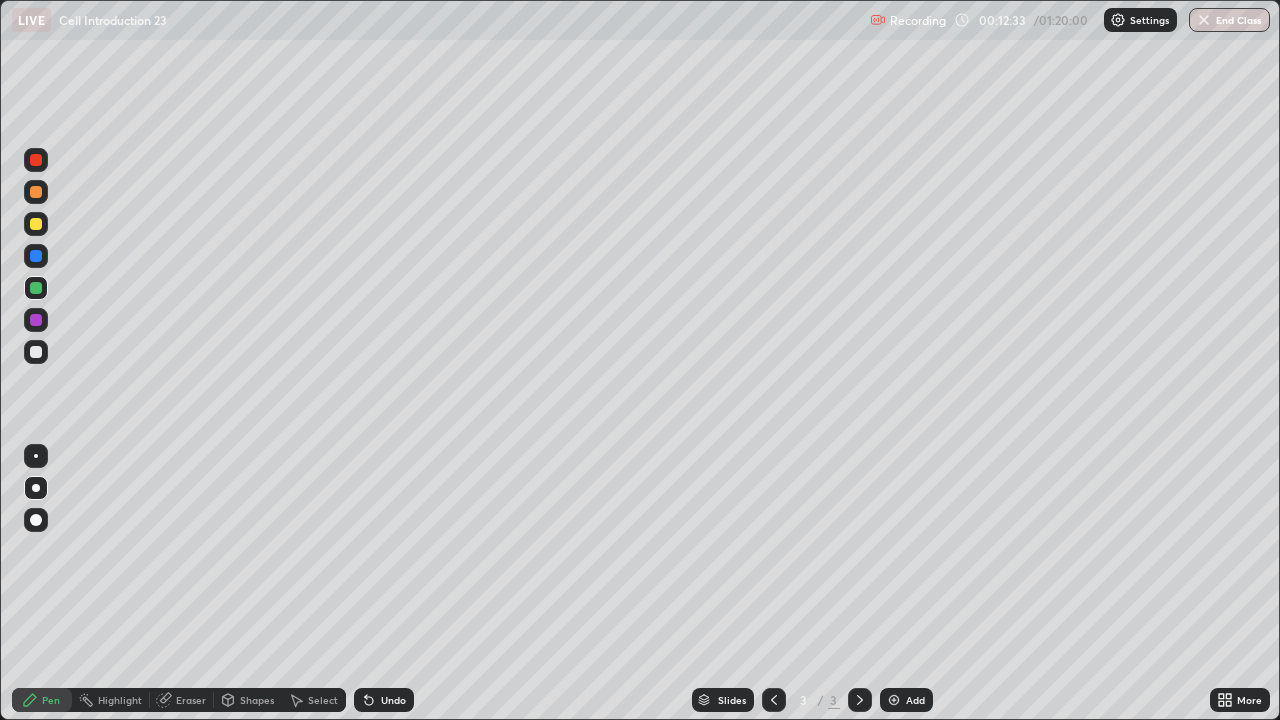 click on "Undo" at bounding box center [384, 700] 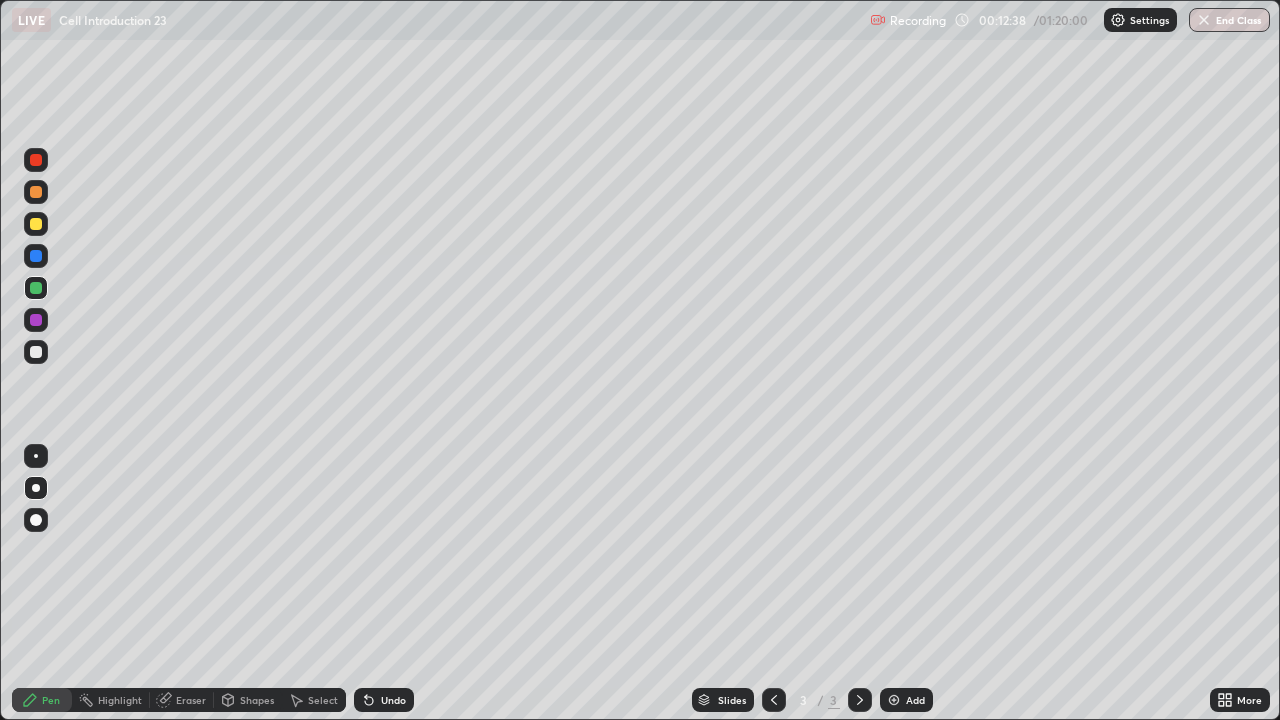 click on "More" at bounding box center (1249, 700) 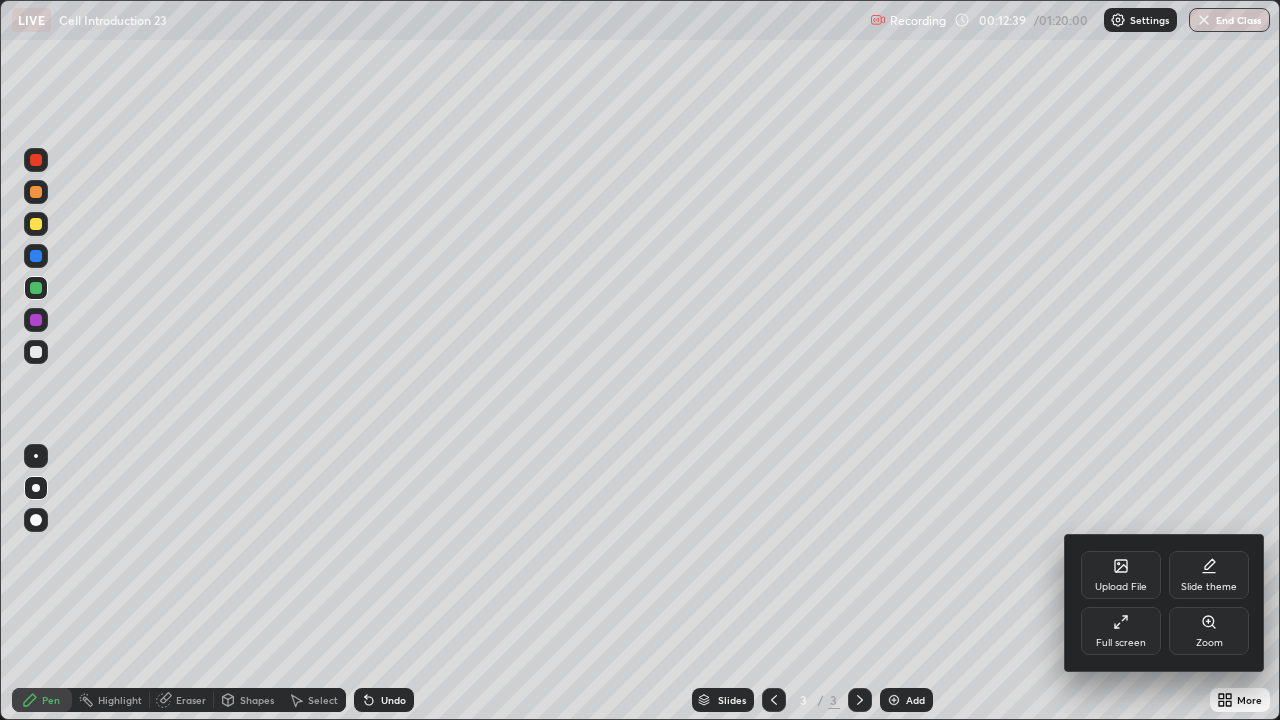 click on "Full screen" at bounding box center [1121, 643] 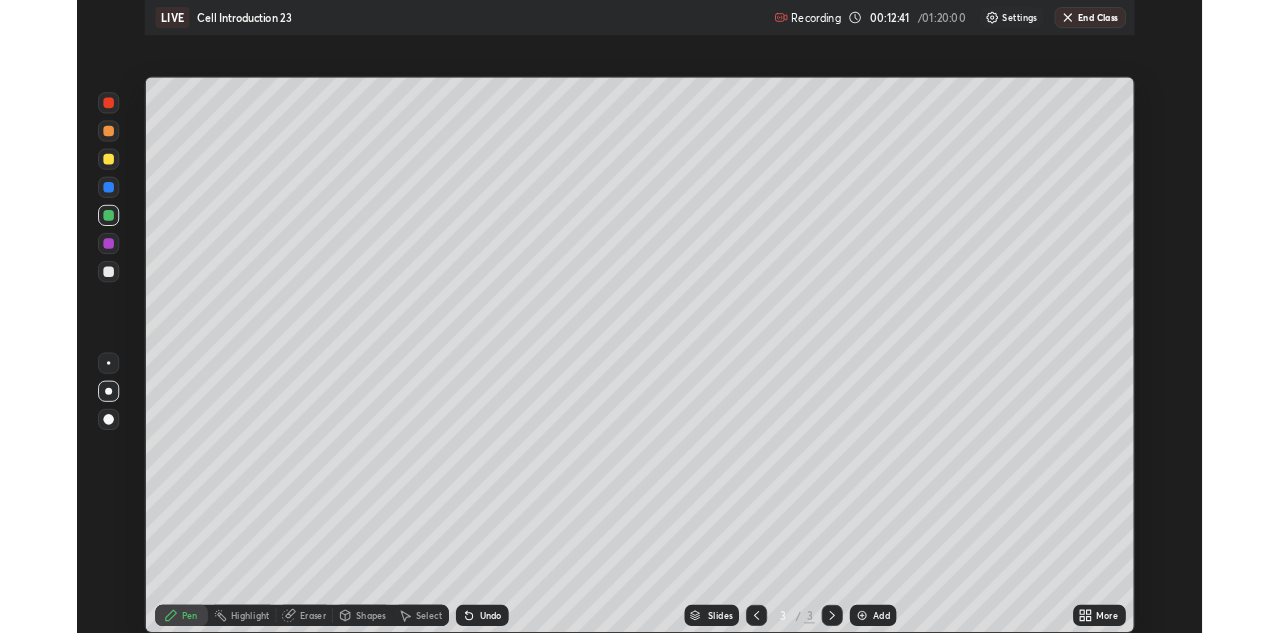scroll, scrollTop: 633, scrollLeft: 1280, axis: both 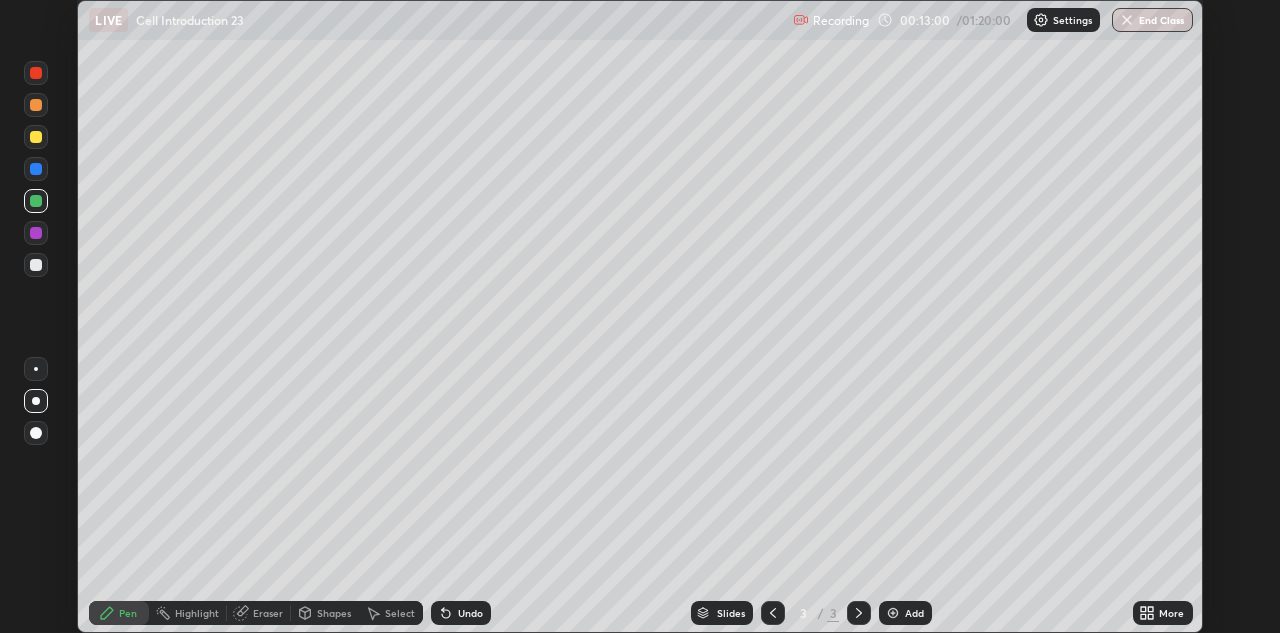 click on "More" at bounding box center (1171, 613) 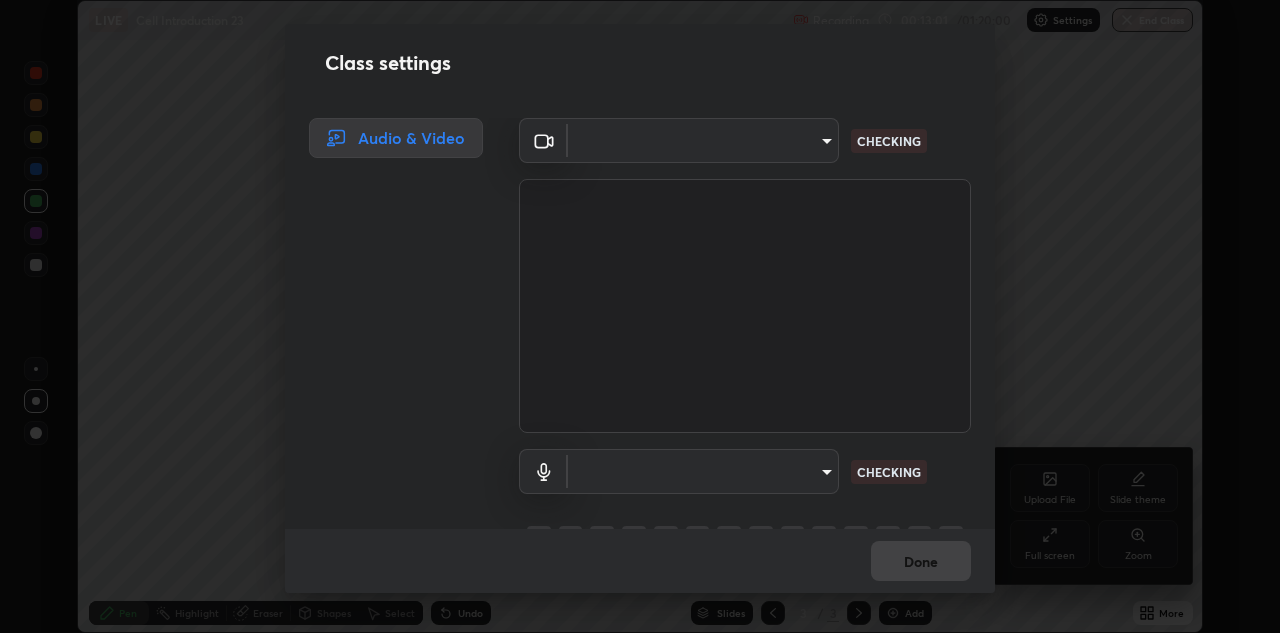 type on "c32f2d133d2fe4ebed6028c3ab396e6b2dbe6072f46fd66d39e62de35b14fd4d" 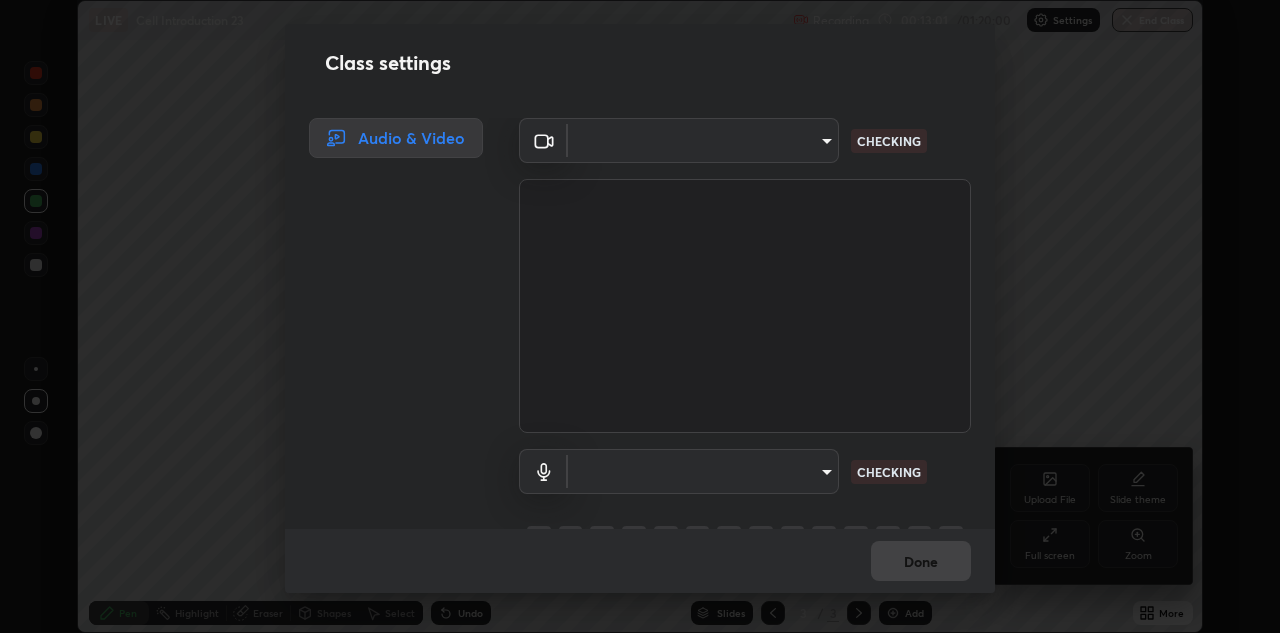 click on "Class settings Audio & Video ​ c32f2d133d2fe4ebed6028c3ab396e6b2dbe6072f46fd66d39e62de35b14fd4d CHECKING ​ default CHECKING Done" at bounding box center (640, 316) 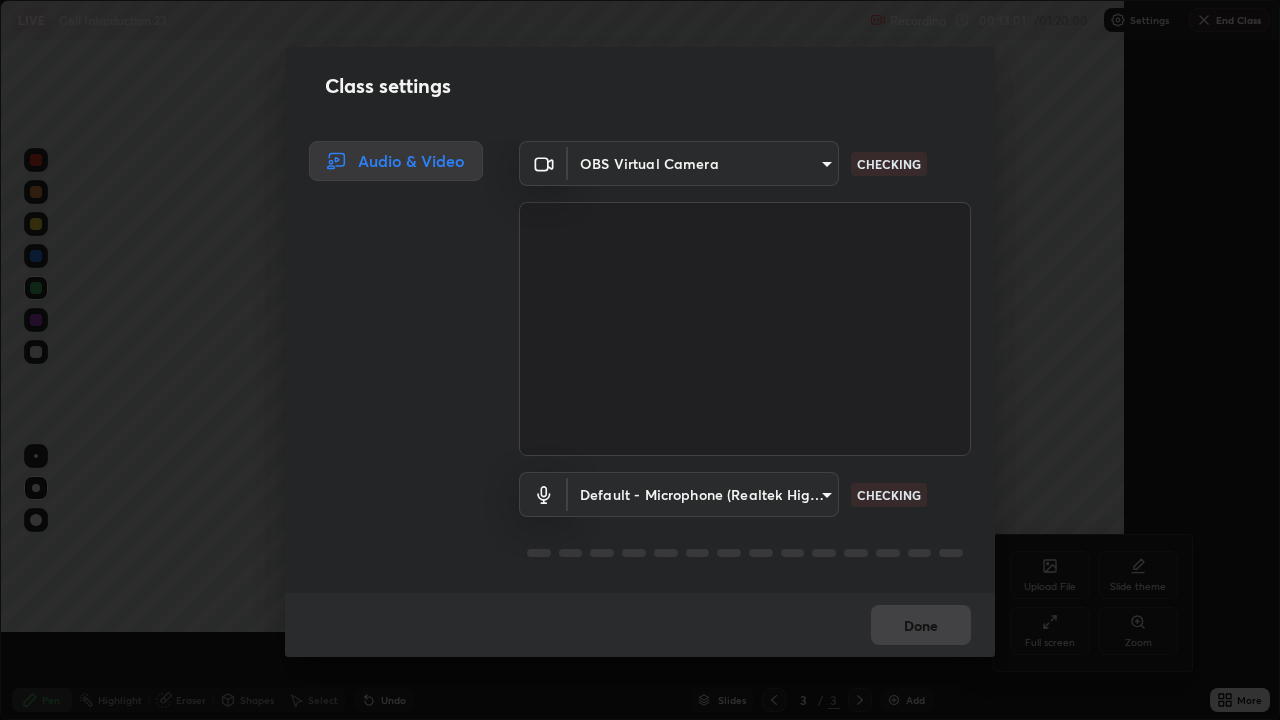 scroll, scrollTop: 99280, scrollLeft: 98720, axis: both 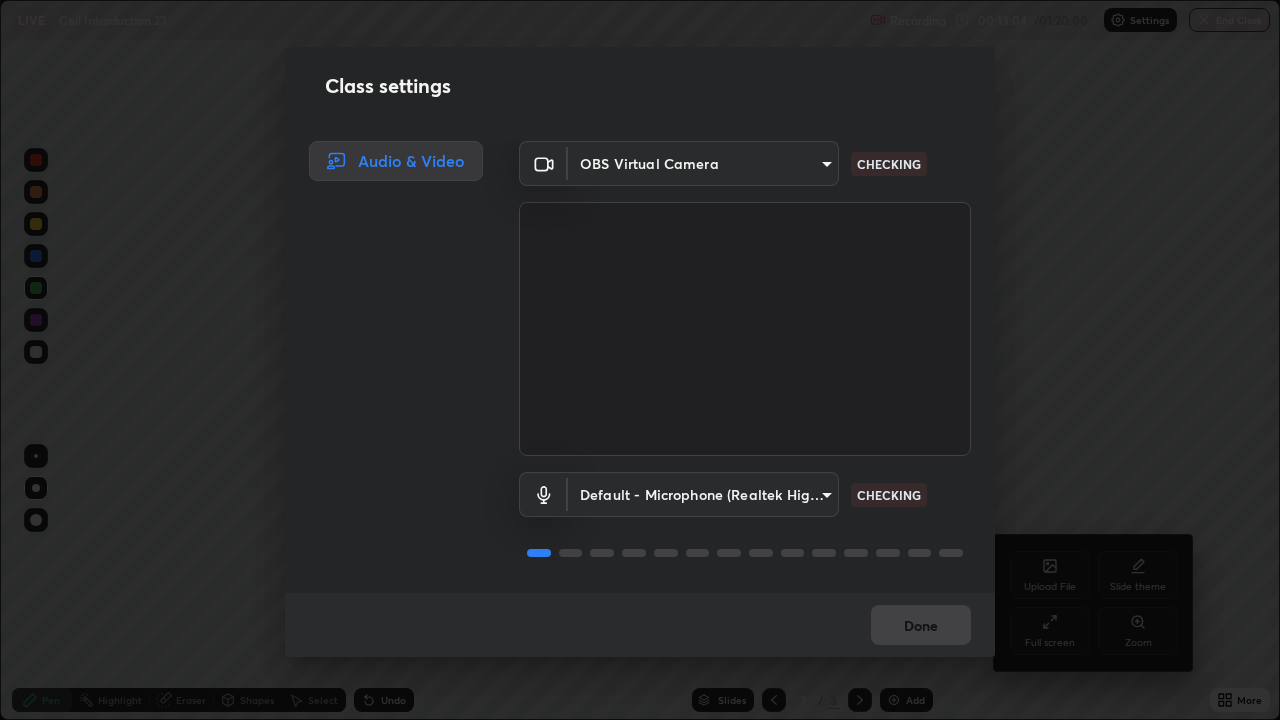 click on "Erase all LIVE Cell Introduction 23 Recording 00:13:04 /  01:20:00 Settings End Class Setting up your live class Cell Introduction 23 • L23 of Botany Shweta Parashar Pen Highlight Eraser Shapes Select Undo Slides 3 / 3 Add More No doubts shared Encourage your learners to ask a doubt for better clarity Report an issue Reason for reporting Buffering Chat not working Audio - Video sync issue Educator video quality low ​ Attach an image Report Upload File Slide theme Full screen Zoom Class settings Audio & Video OBS Virtual Camera c32f2d133d2fe4ebed6028c3ab396e6b2dbe6072f46fd66d39e62de35b14fd4d CHECKING Default - Microphone (Realtek High Definition Audio) default CHECKING Done" at bounding box center [640, 360] 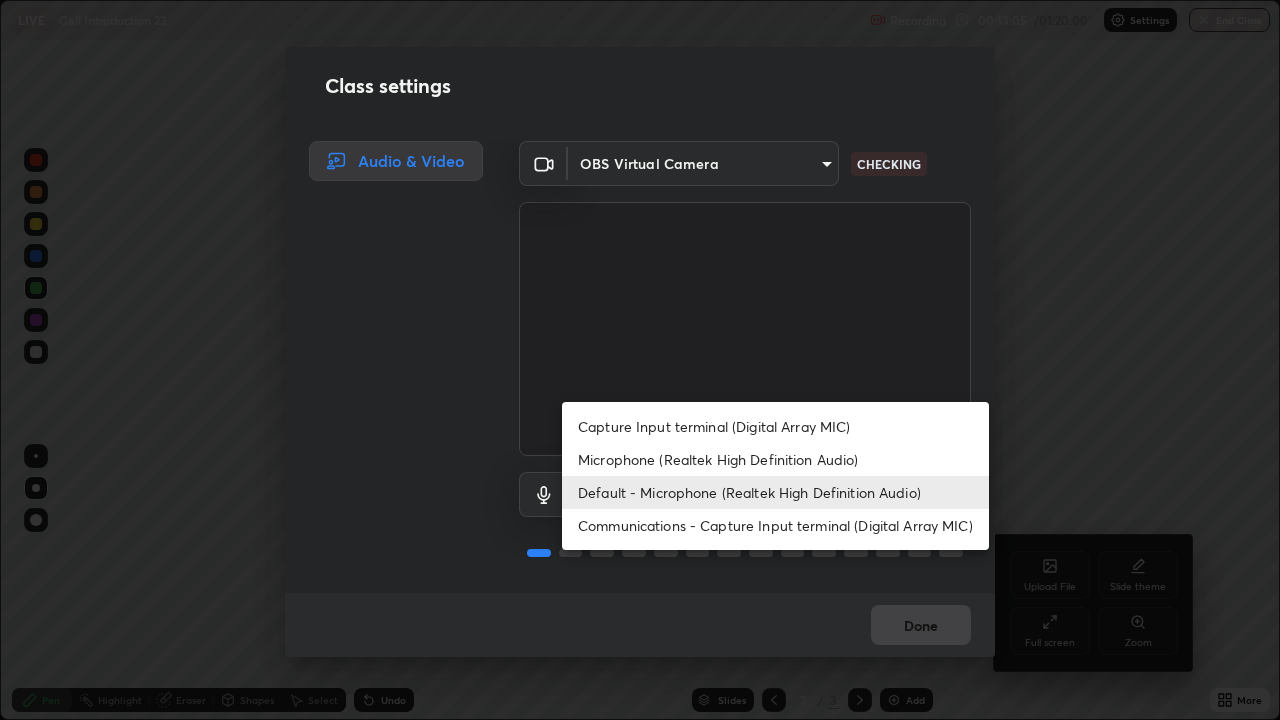 click on "Microphone (Realtek High Definition Audio)" at bounding box center [775, 459] 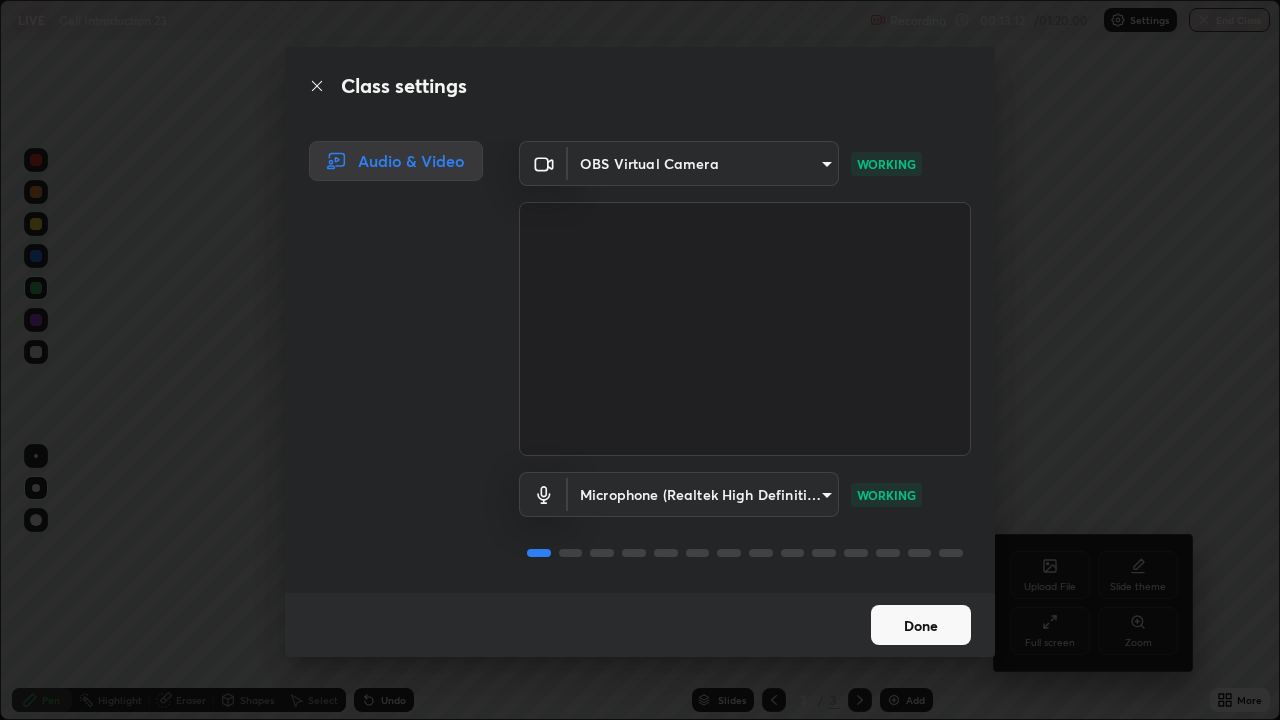 click on "Done" at bounding box center (921, 625) 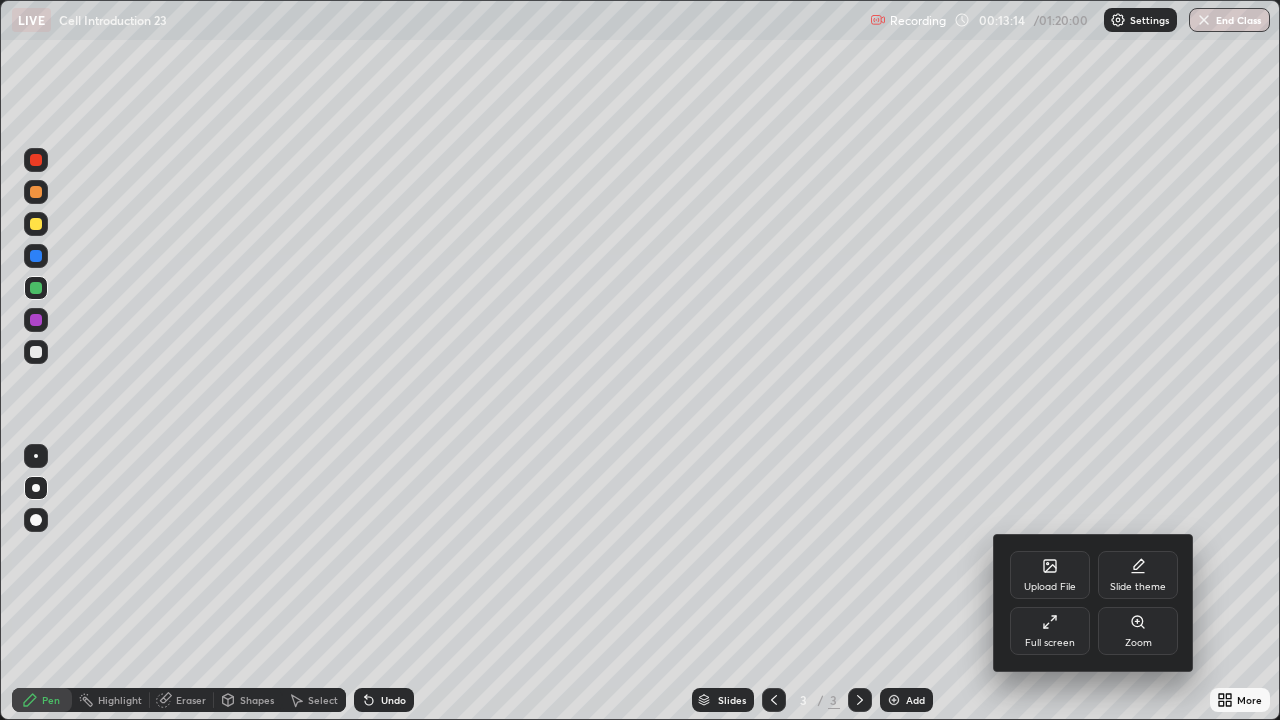 click at bounding box center [640, 360] 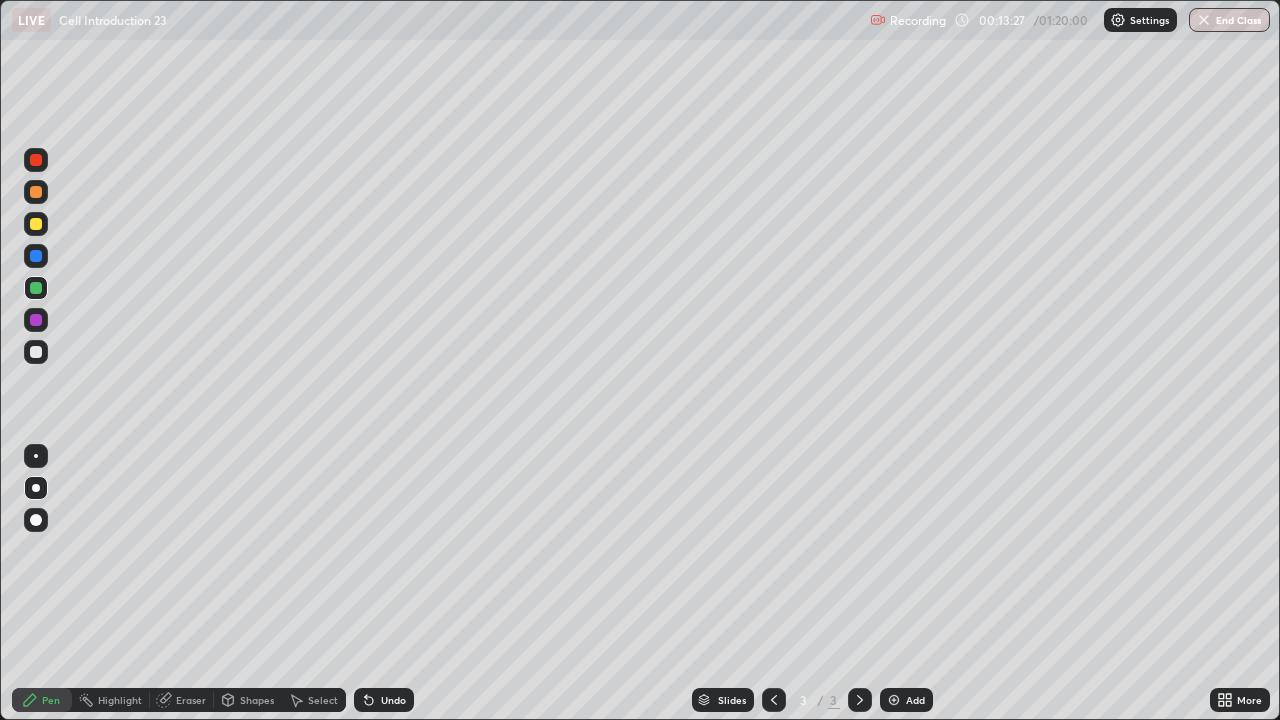 click on "Add" at bounding box center [906, 700] 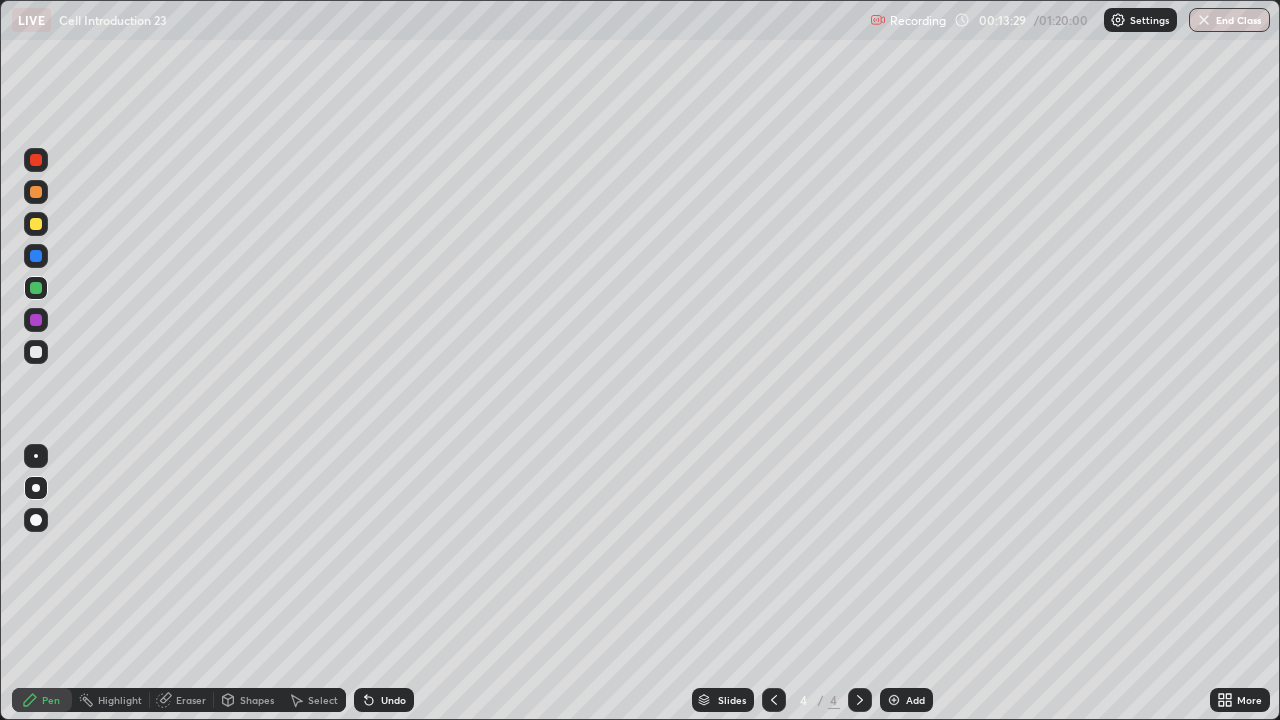click at bounding box center (36, 352) 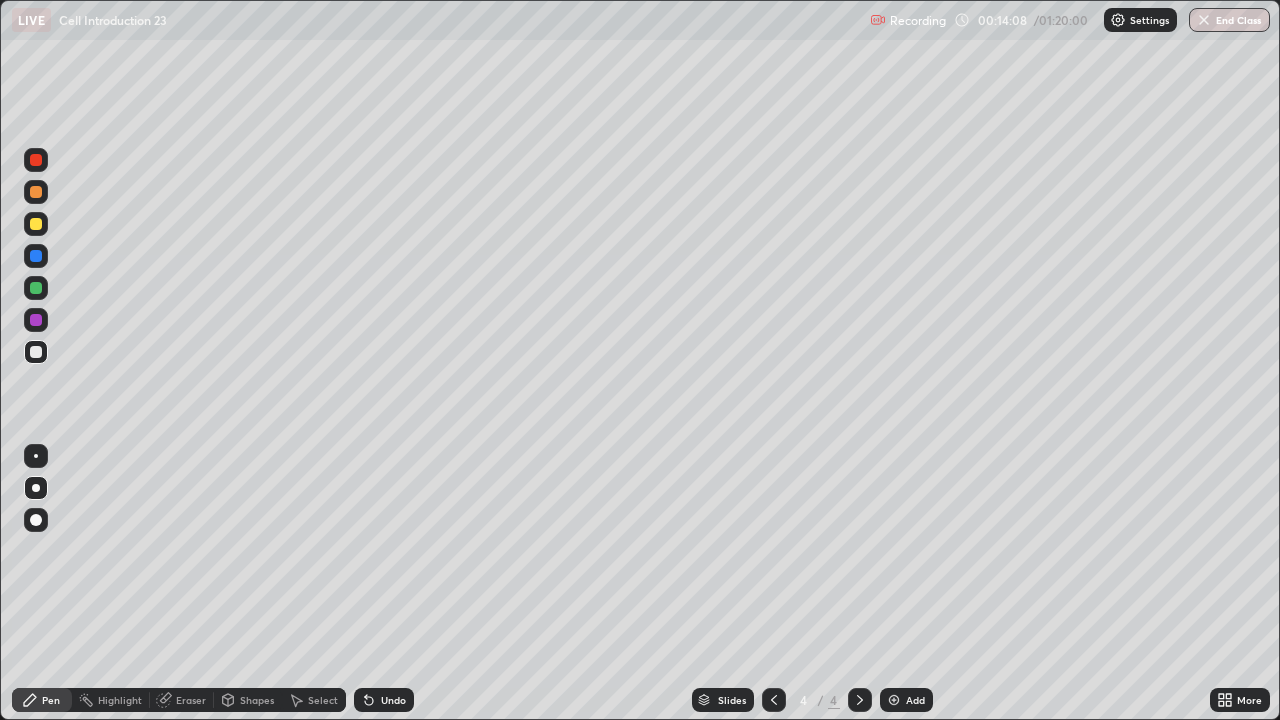 click at bounding box center (36, 256) 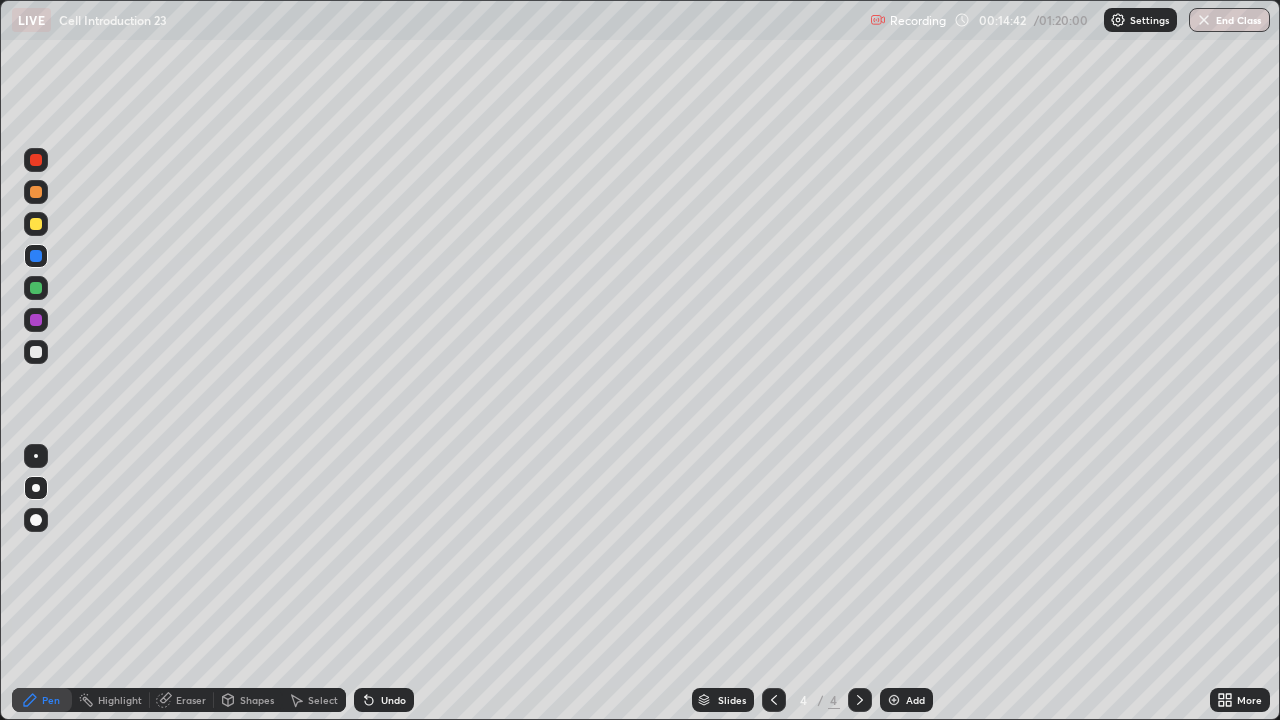 click at bounding box center (36, 288) 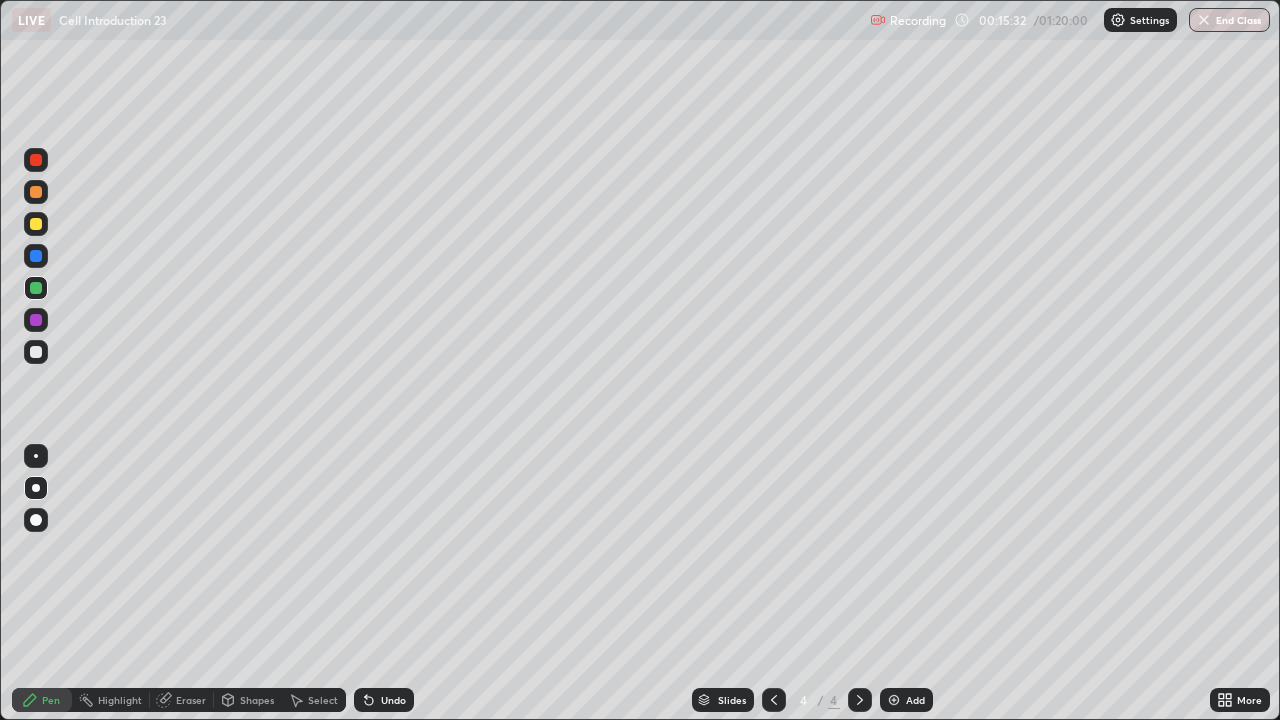 click at bounding box center (36, 224) 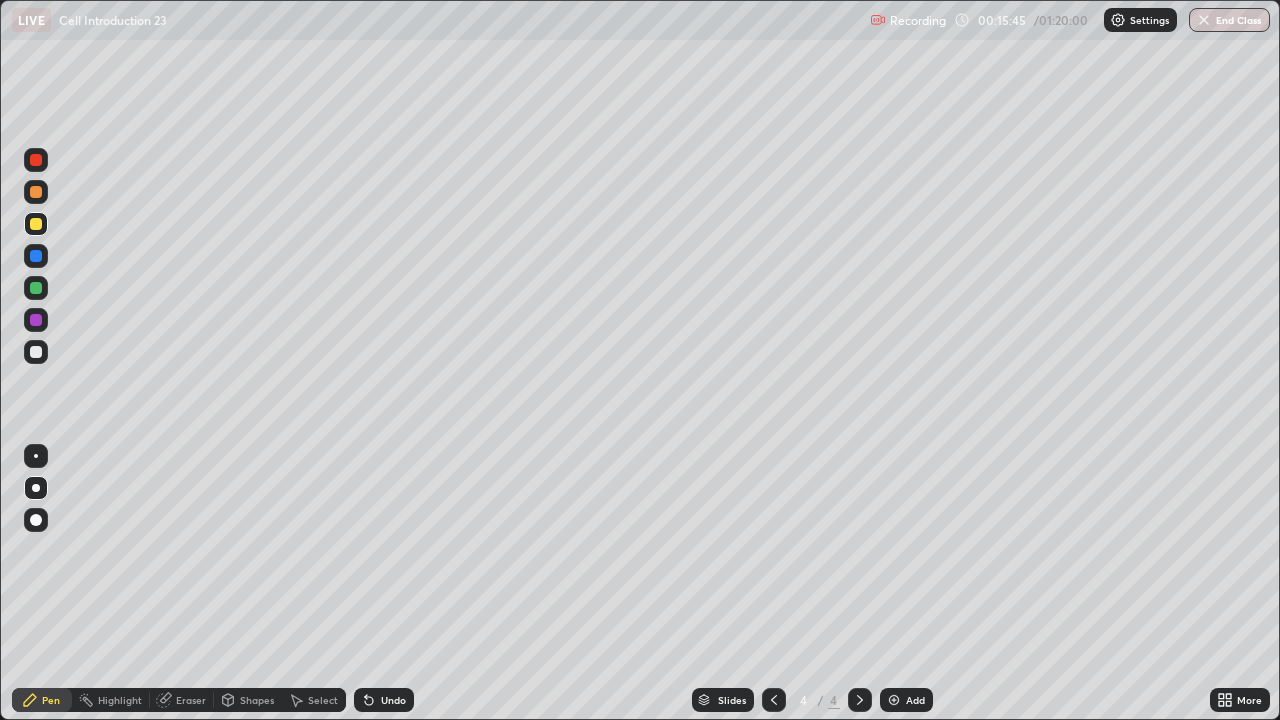 click at bounding box center [36, 352] 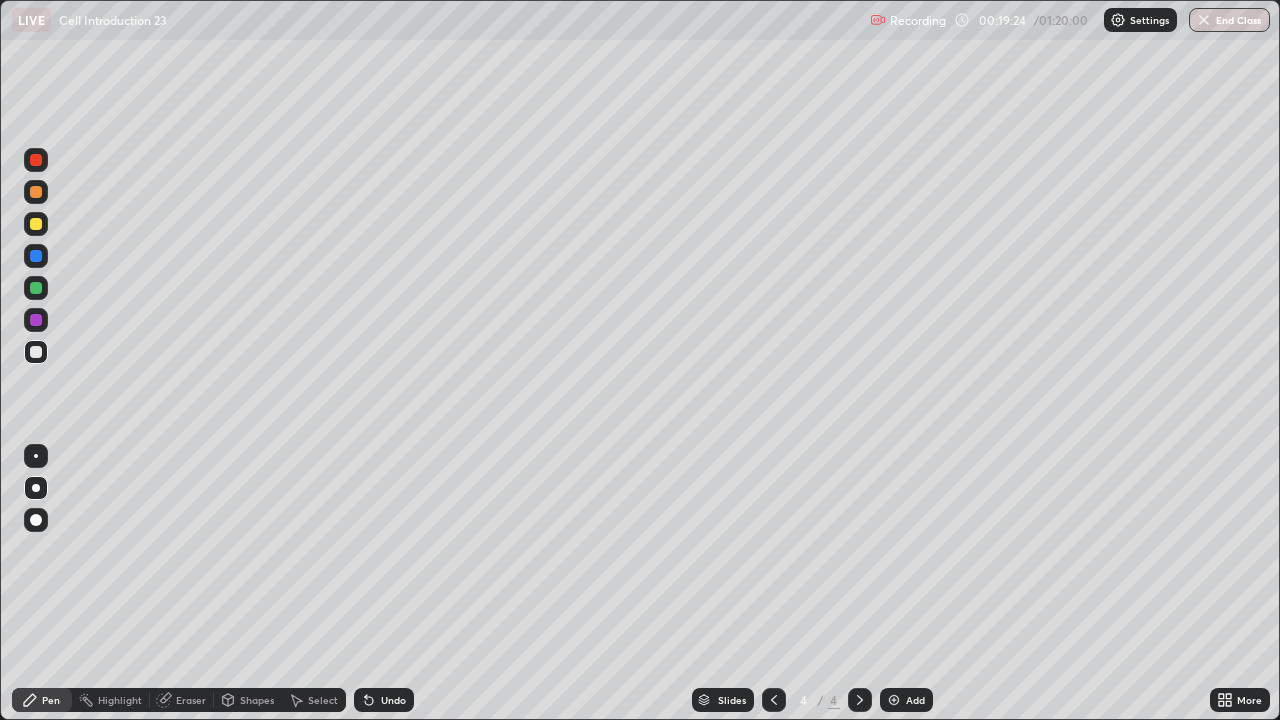 click at bounding box center [36, 320] 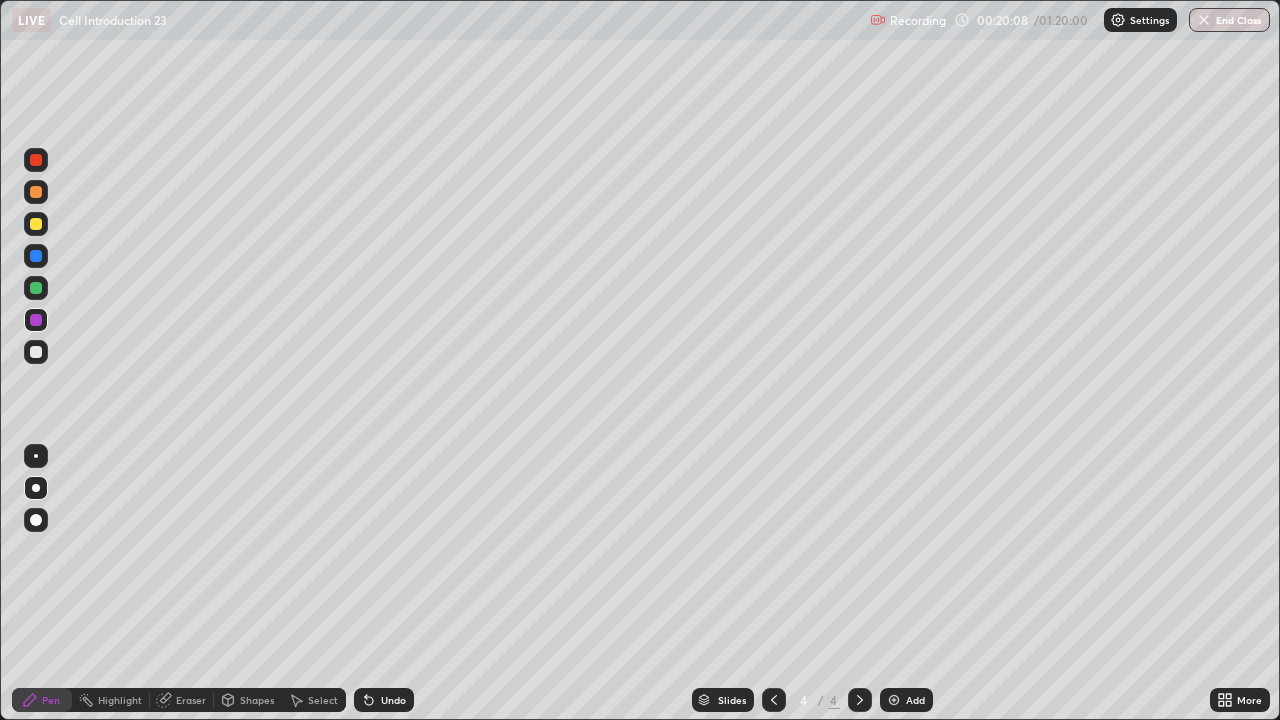 click at bounding box center [36, 256] 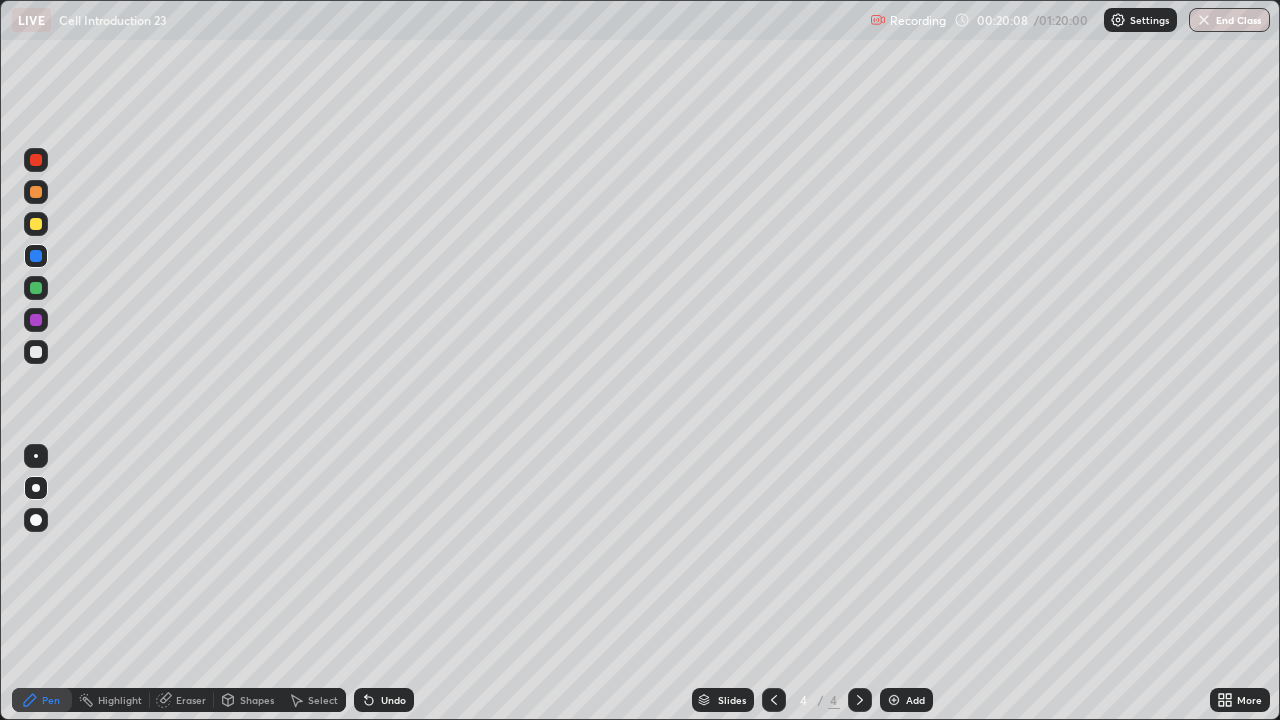 click at bounding box center [36, 192] 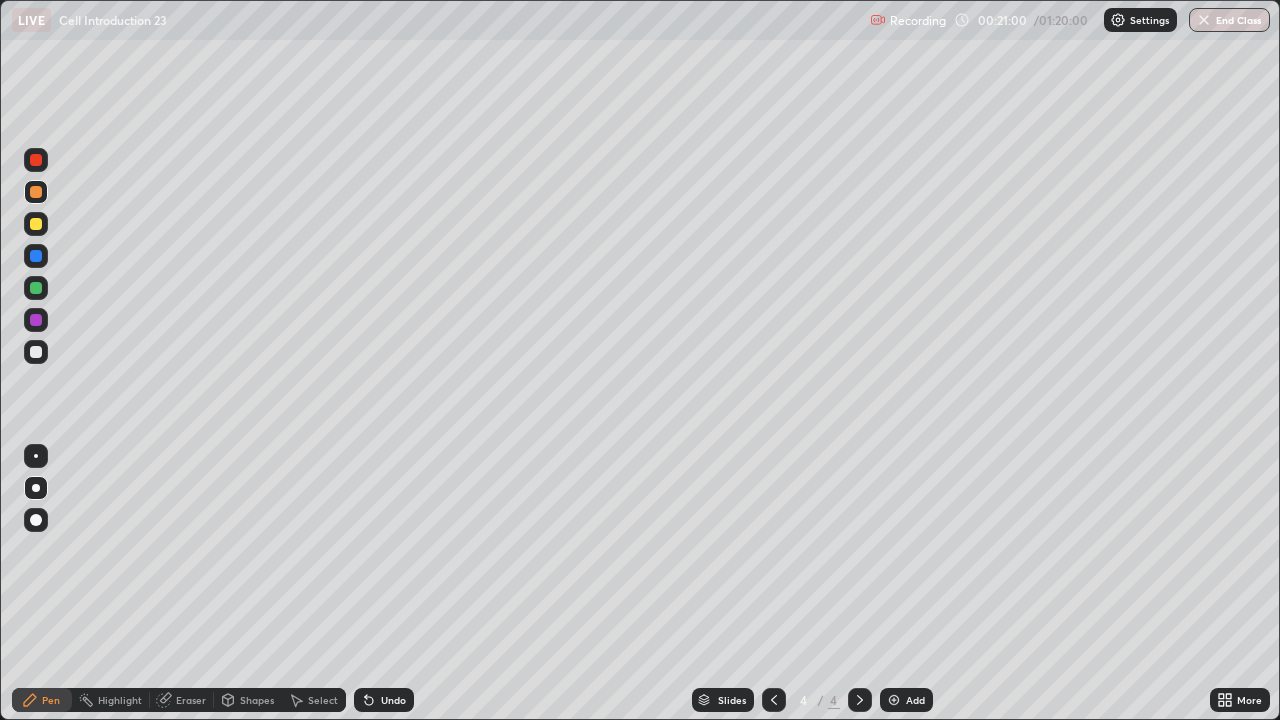 click on "Undo" at bounding box center [384, 700] 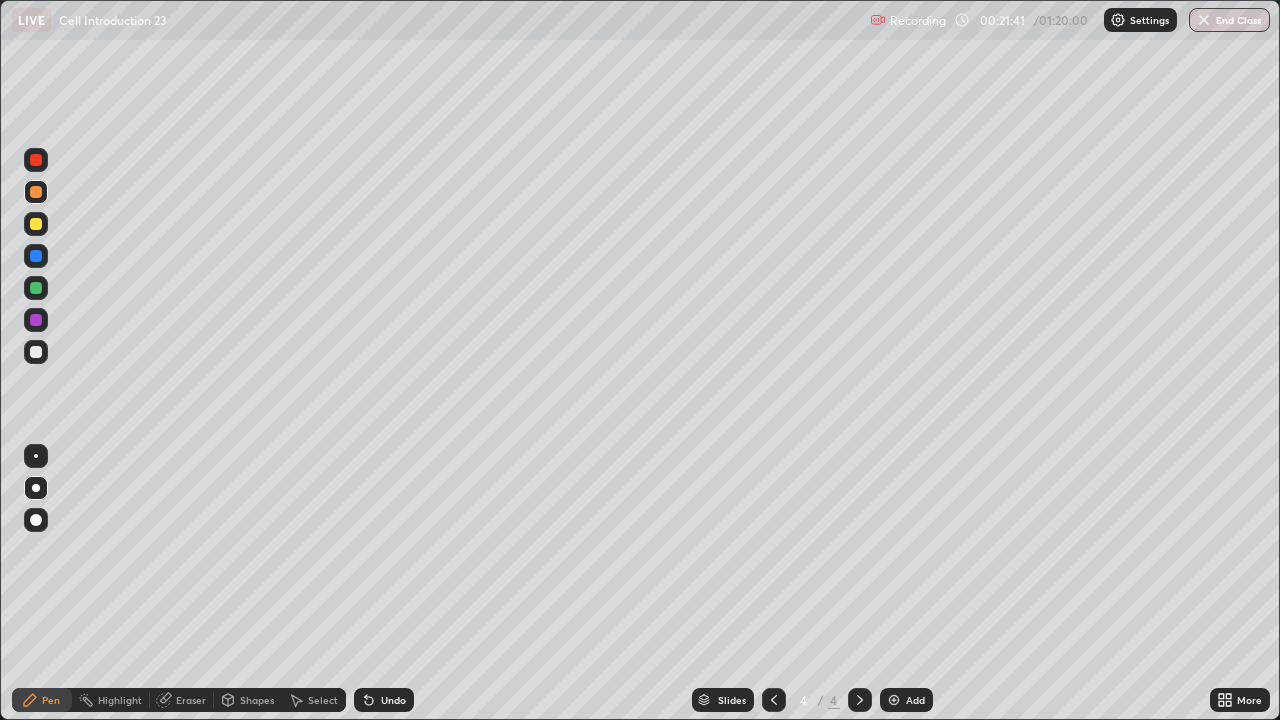 click on "Select" at bounding box center [314, 700] 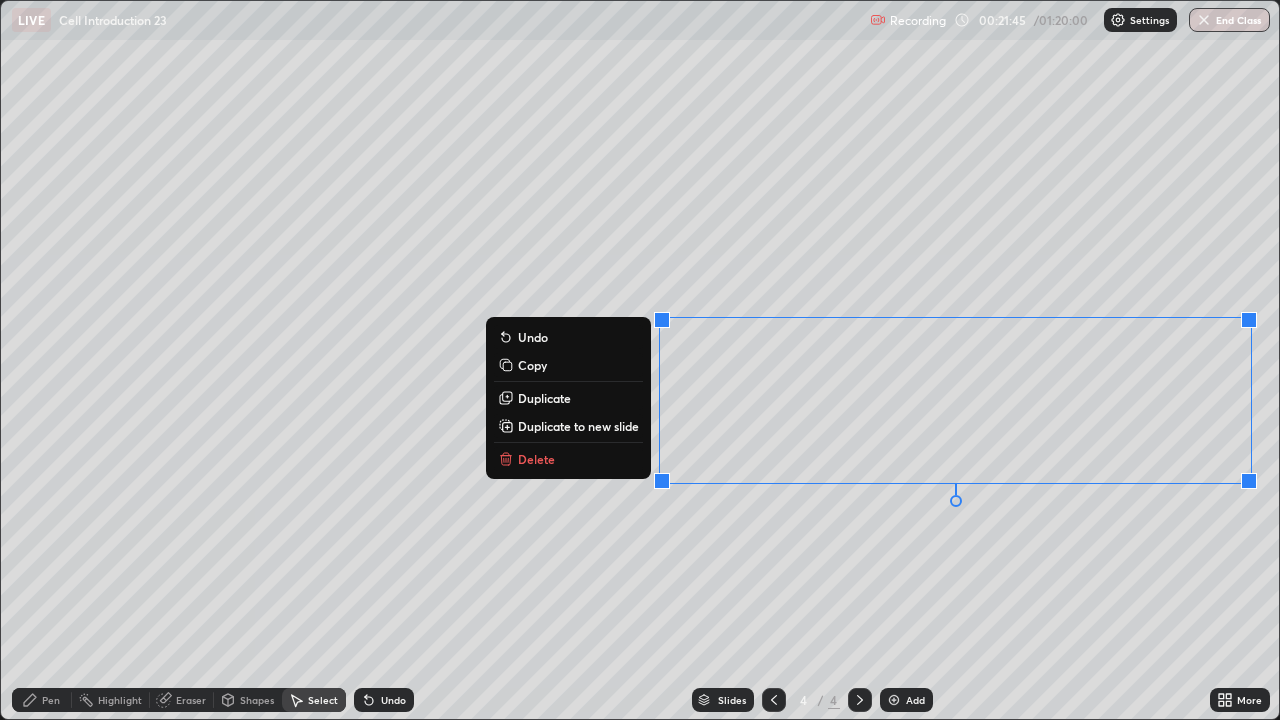 click on "0 ° Undo Copy Duplicate Duplicate to new slide Delete" at bounding box center [640, 360] 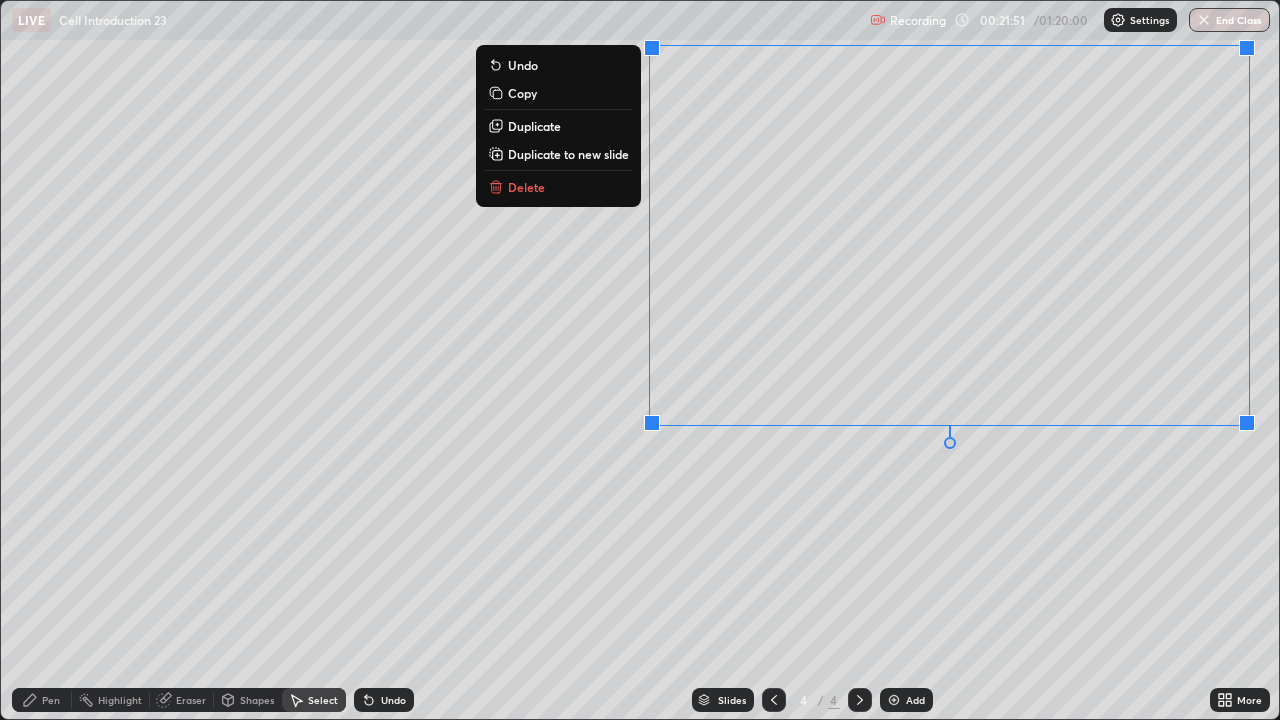 click on "0 ° Undo Copy Duplicate Duplicate to new slide Delete" at bounding box center [640, 360] 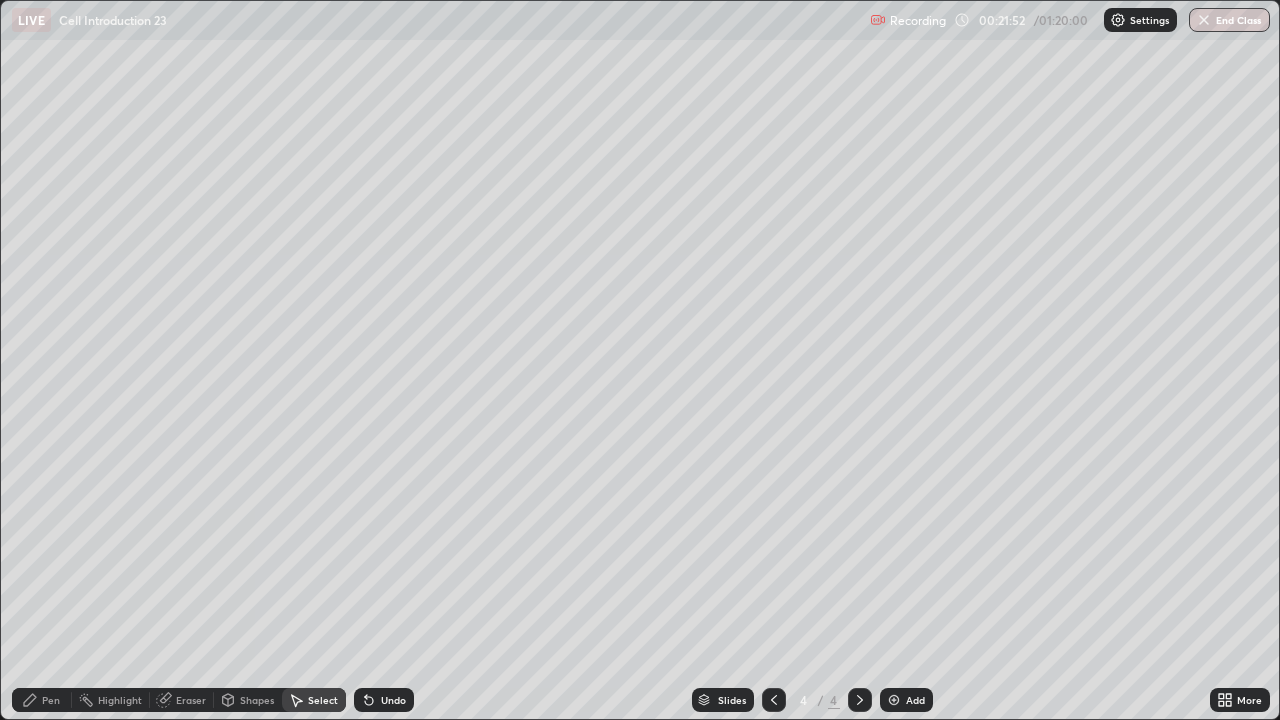 click on "Pen" at bounding box center [51, 700] 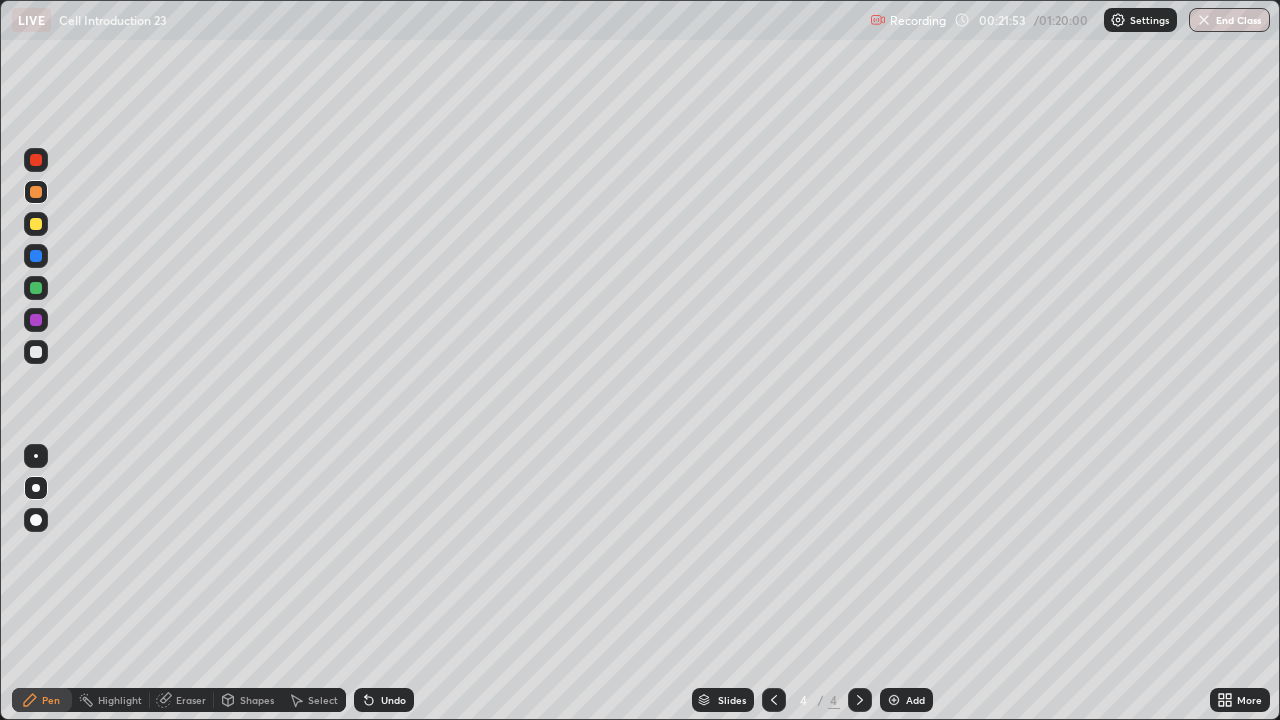 click at bounding box center (36, 288) 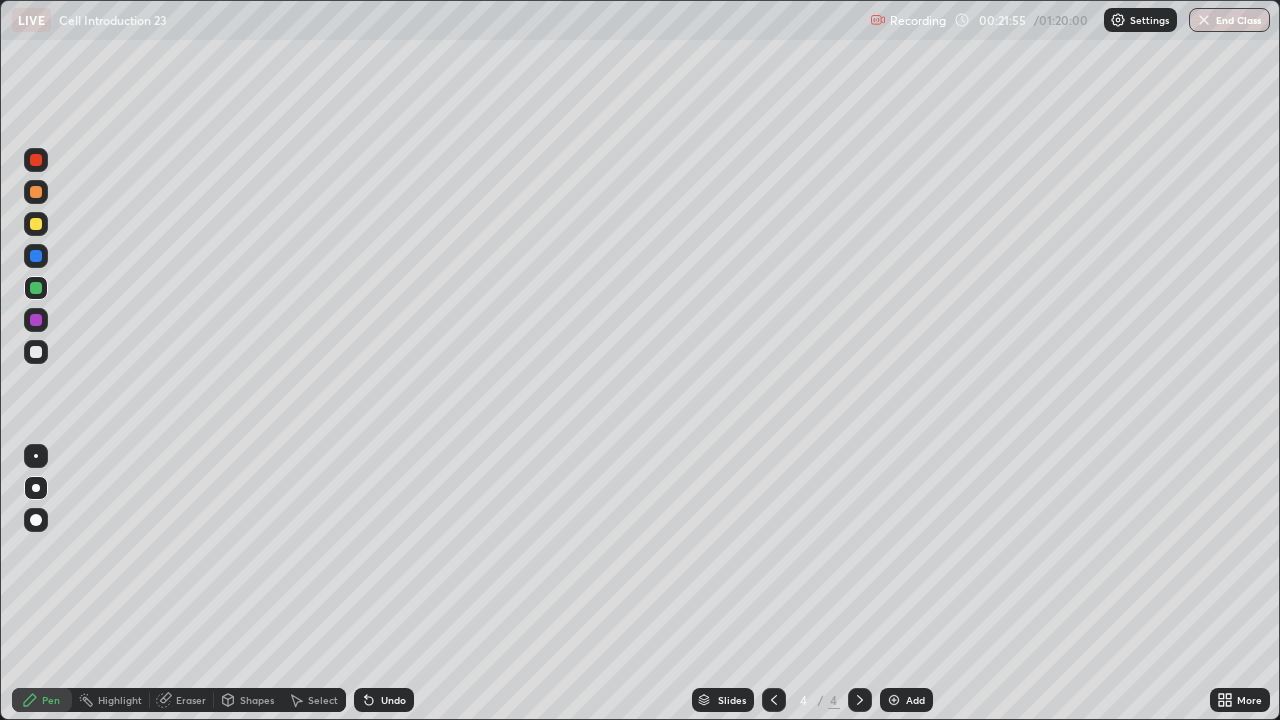 click 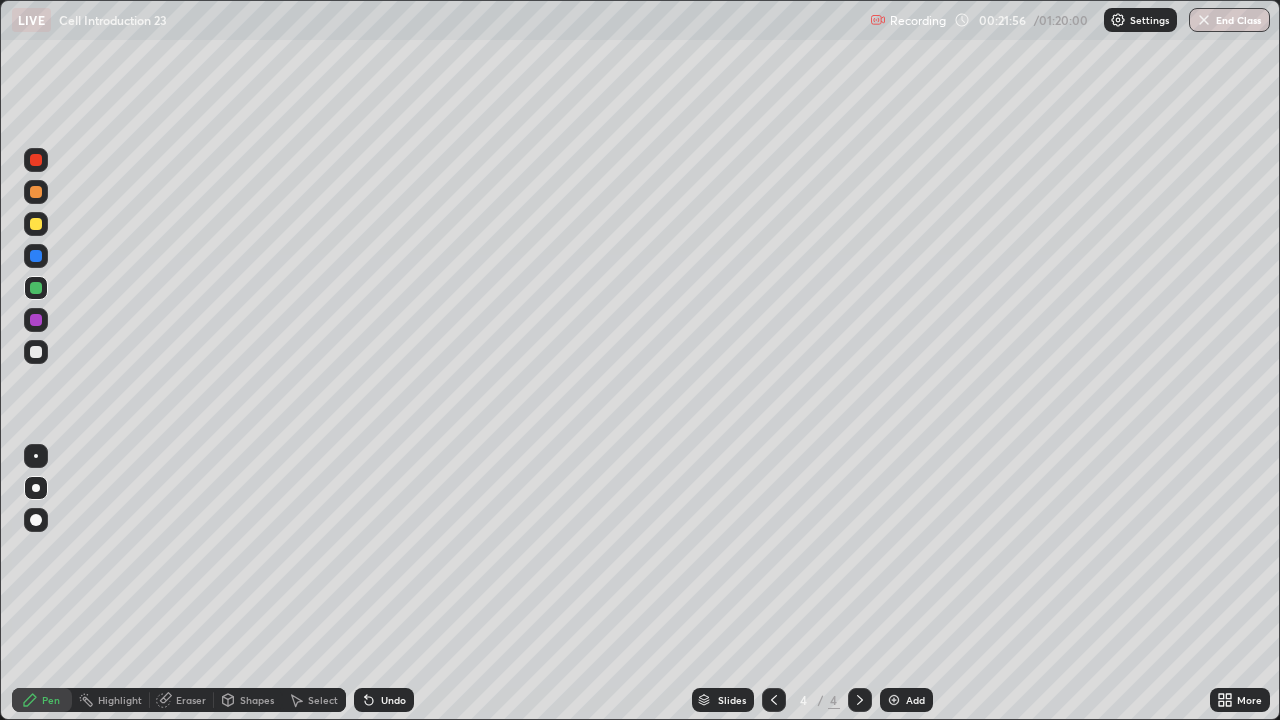 click on "Undo" at bounding box center [384, 700] 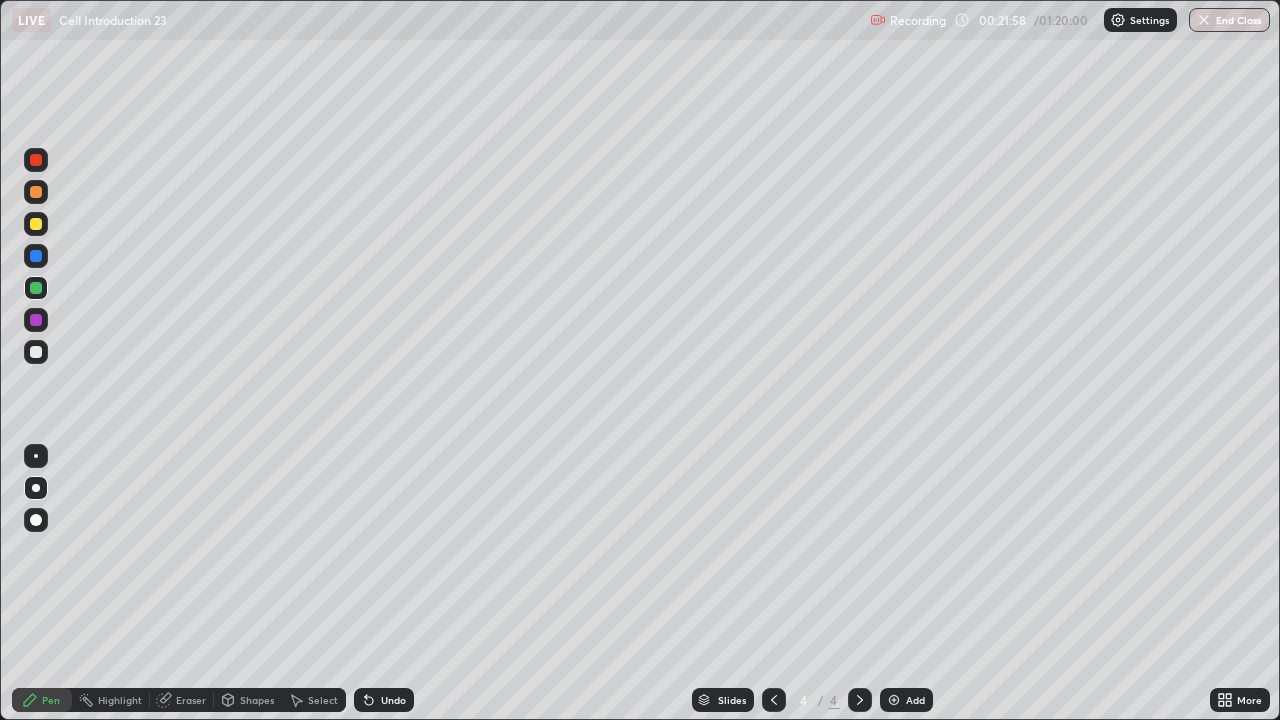 click on "Undo" at bounding box center [393, 700] 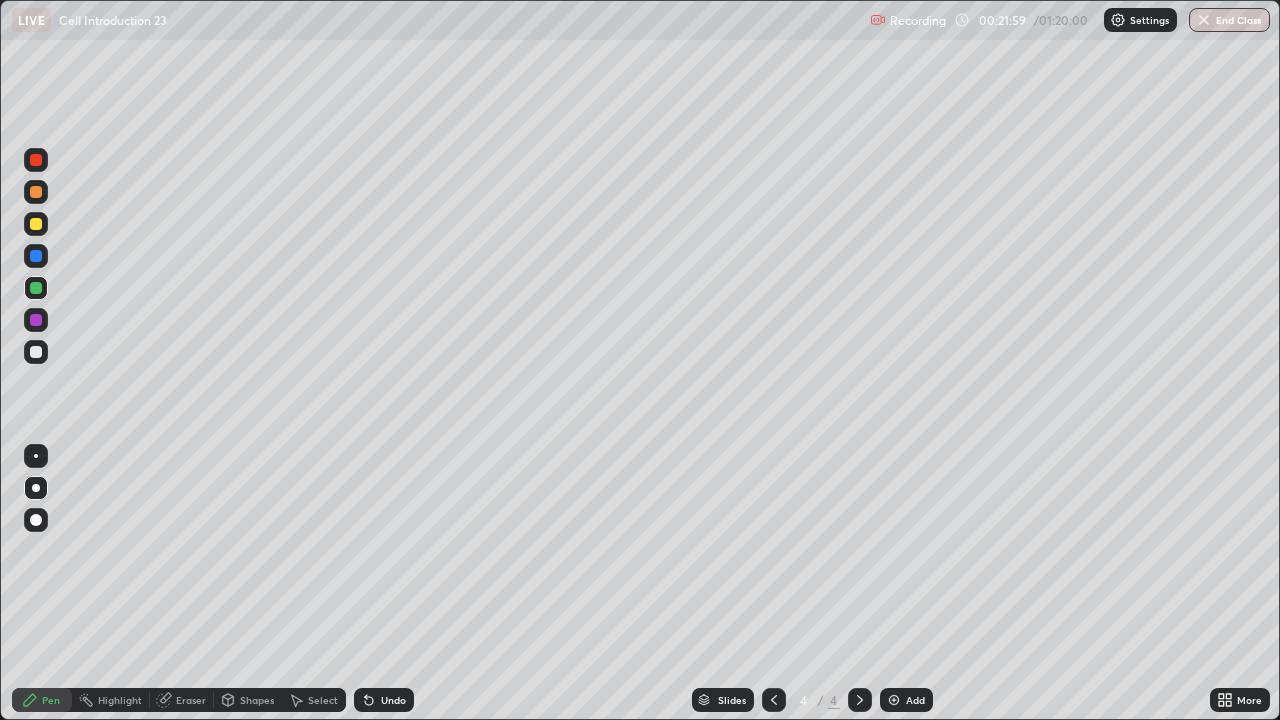 click on "Undo" at bounding box center (393, 700) 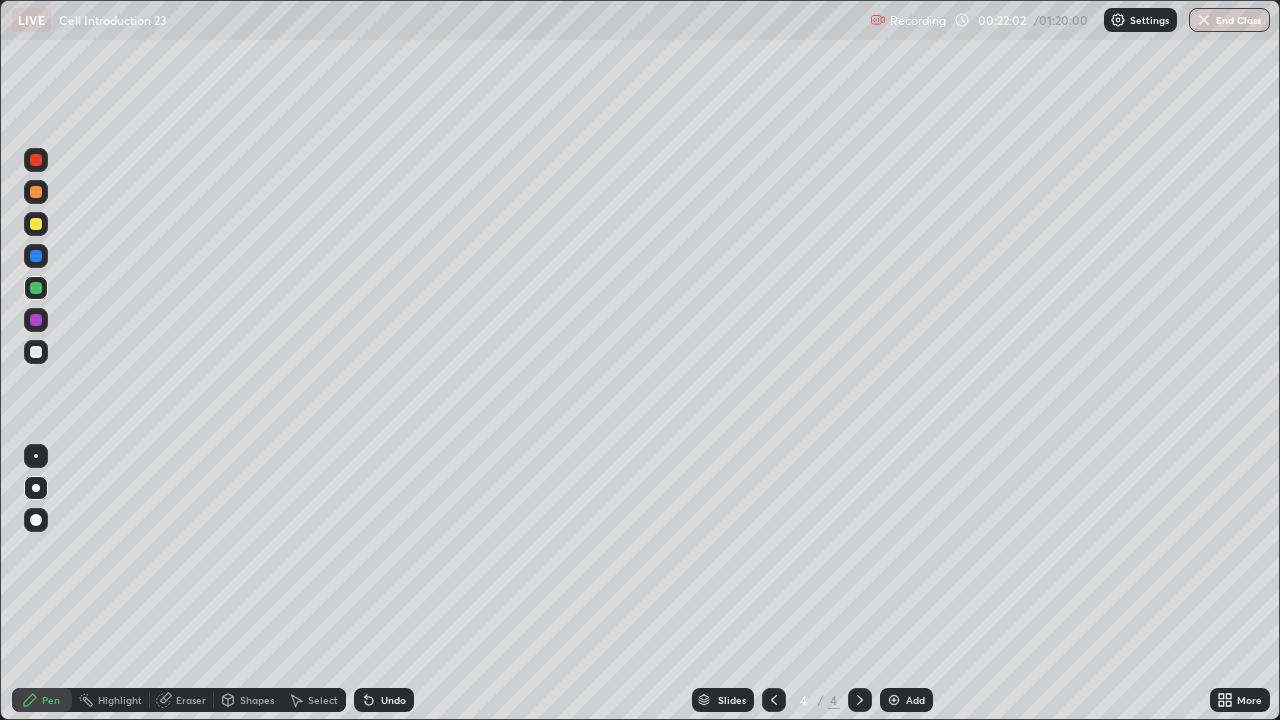 click on "Undo" at bounding box center [393, 700] 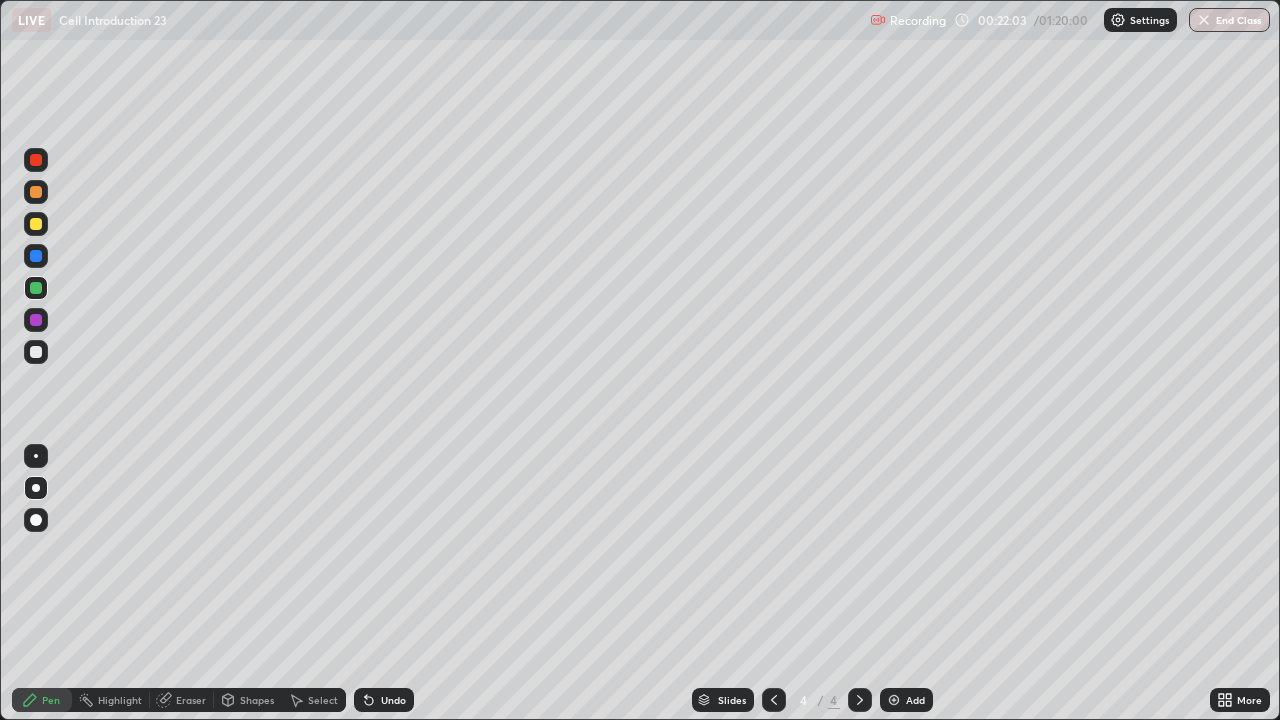 click 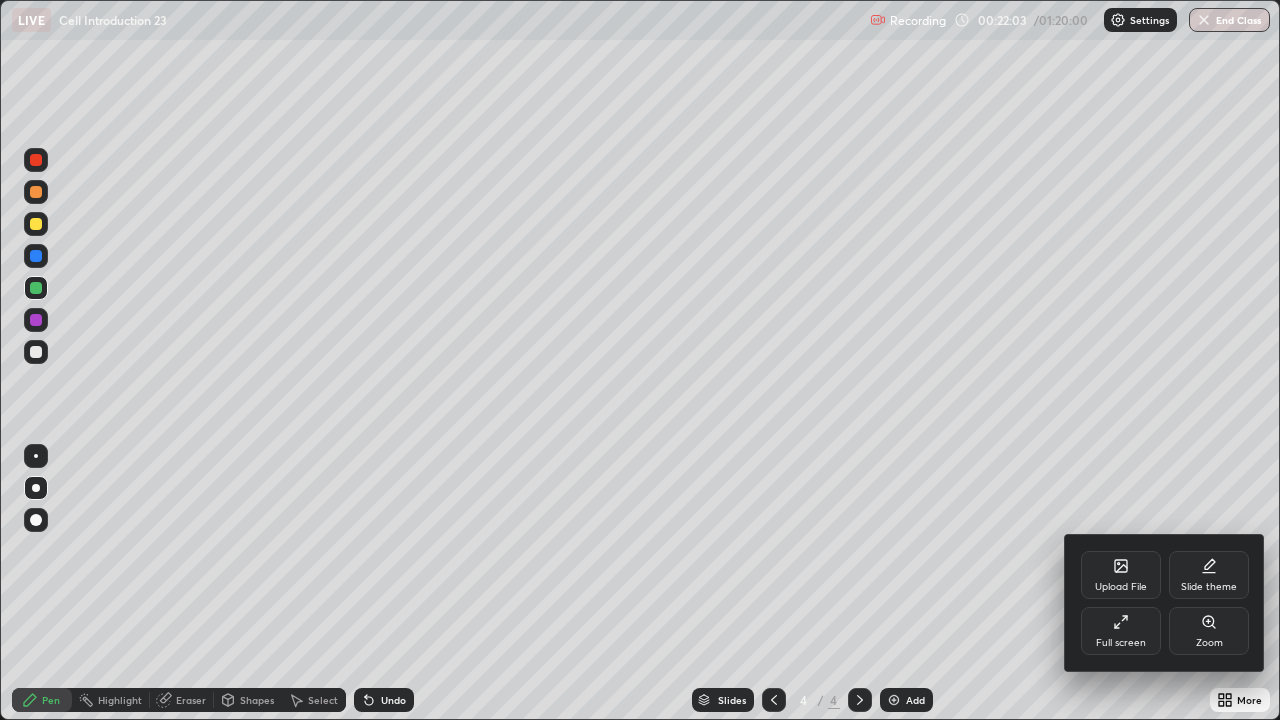 click on "Full screen" at bounding box center (1121, 631) 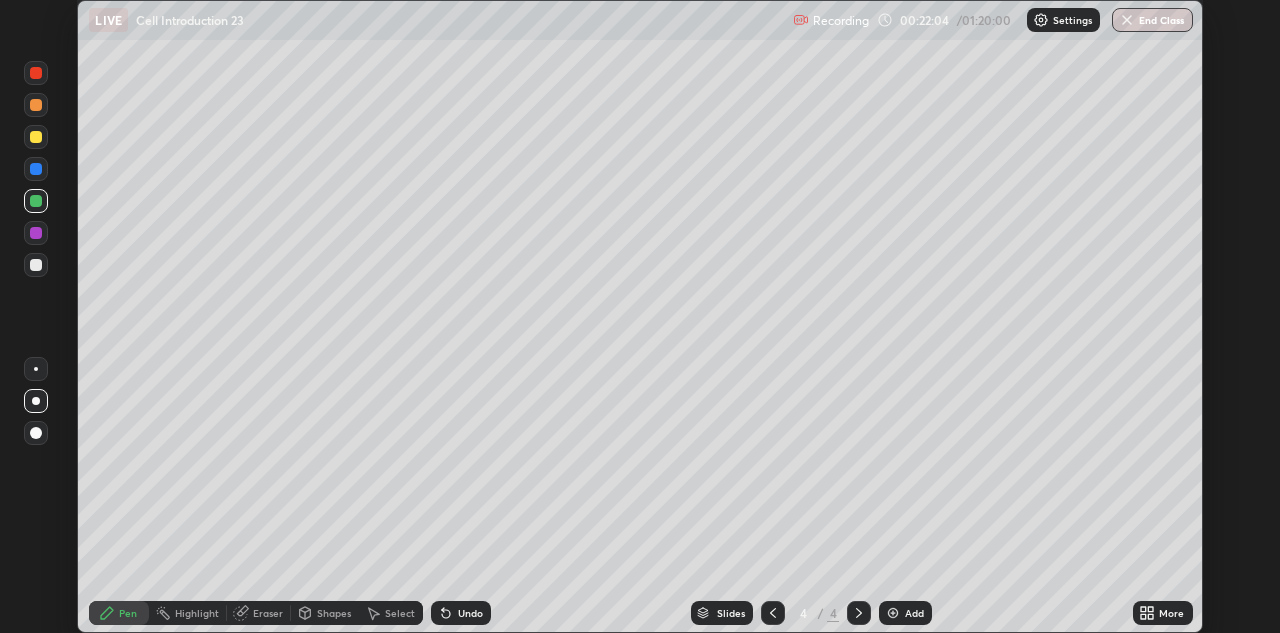 scroll, scrollTop: 633, scrollLeft: 1280, axis: both 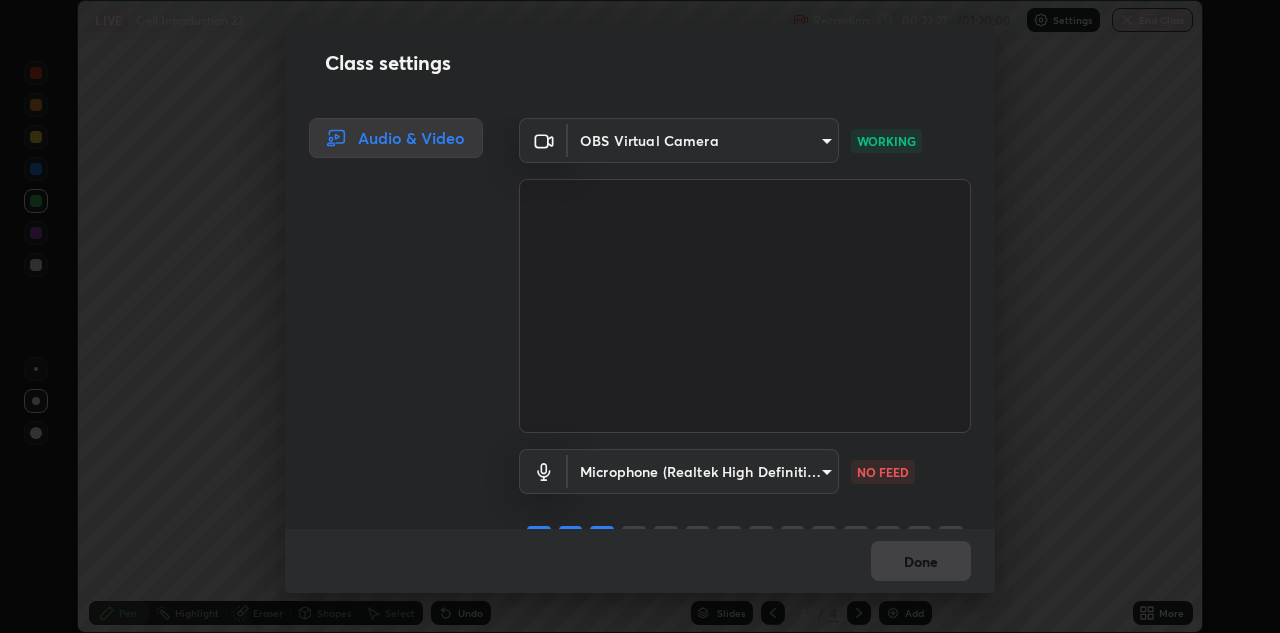 click on "Erase all LIVE Cell Introduction 23 Recording 00:22:27 /  01:20:00 Settings End Class Setting up your live class Cell Introduction 23 • L23 of Botany [FIRST] [LAST] Pen Highlight Eraser Shapes Select Undo Slides 4 / 4 Add More No doubts shared Encourage your learners to ask a doubt for better clarity Report an issue Reason for reporting Buffering Chat not working Audio - Video sync issue Educator video quality low ​ Attach an image Report Class settings Audio & Video OBS Virtual Camera c32f2d133d2fe4ebed6028c3ab396e6b2dbe6072f46fd66d39e62de35b14fd4d WORKING Microphone (Realtek High Definition Audio) f7644a9e9a5fb794185b80f98c37c5711002d7623b3167955ee522262654039b NO FEED Done" at bounding box center (640, 316) 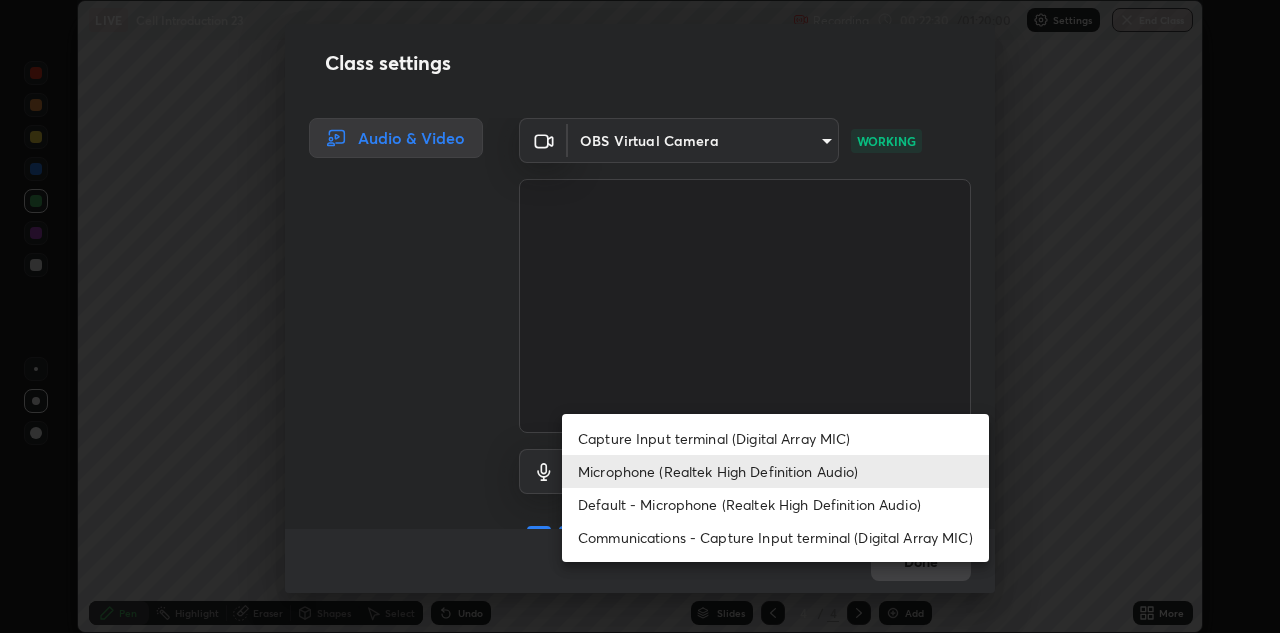 click on "Communications - Capture Input terminal (Digital Array MIC)" at bounding box center [775, 537] 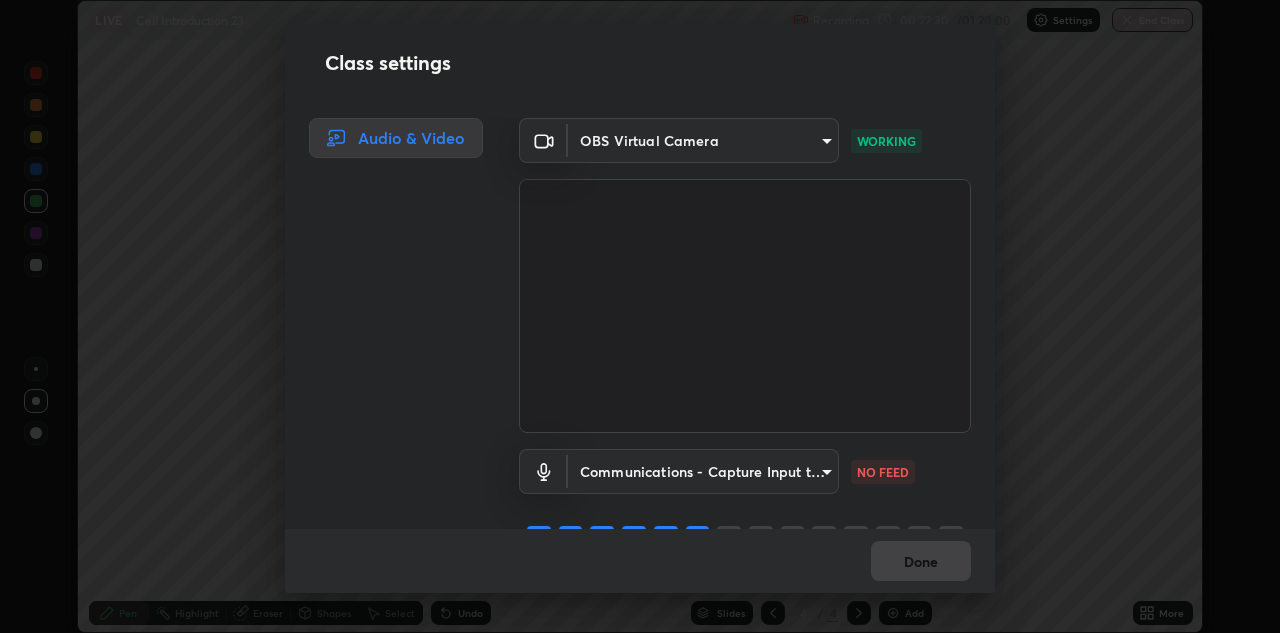 type on "communications" 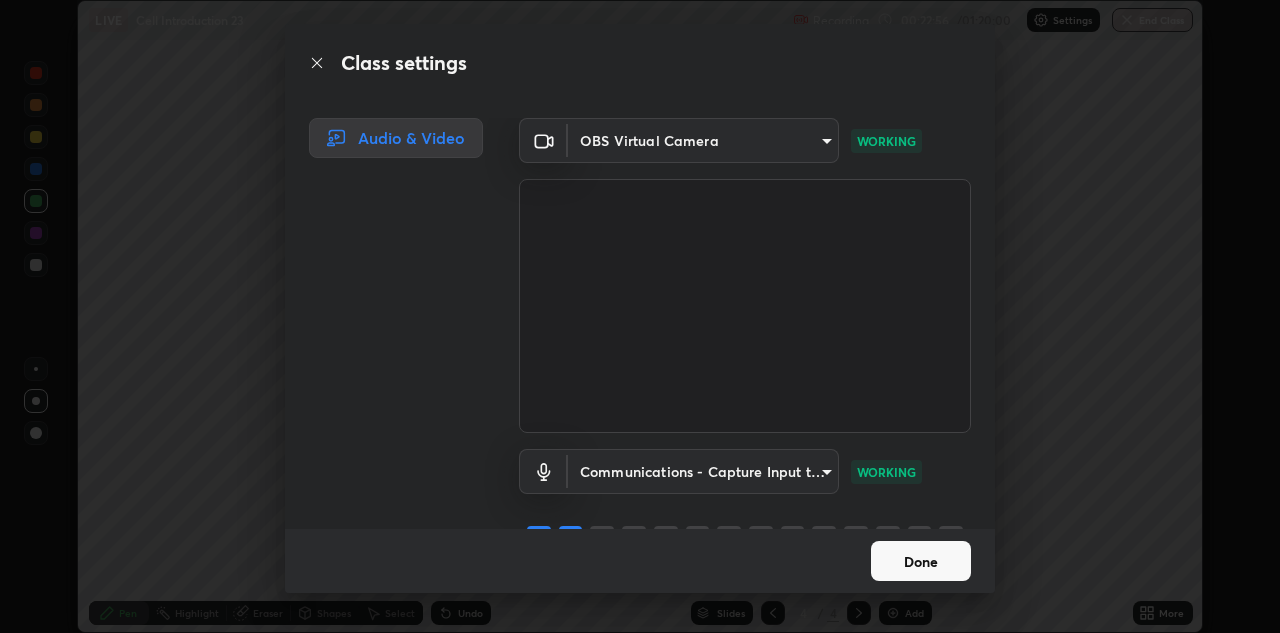 click on "Done" at bounding box center (921, 561) 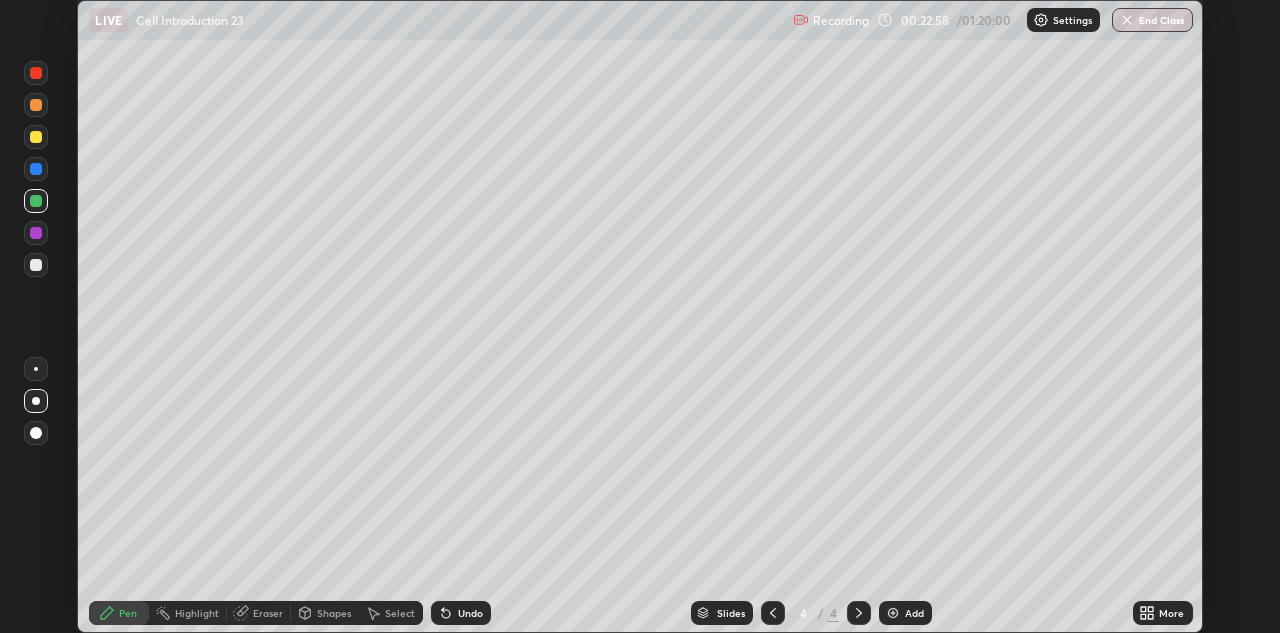 click 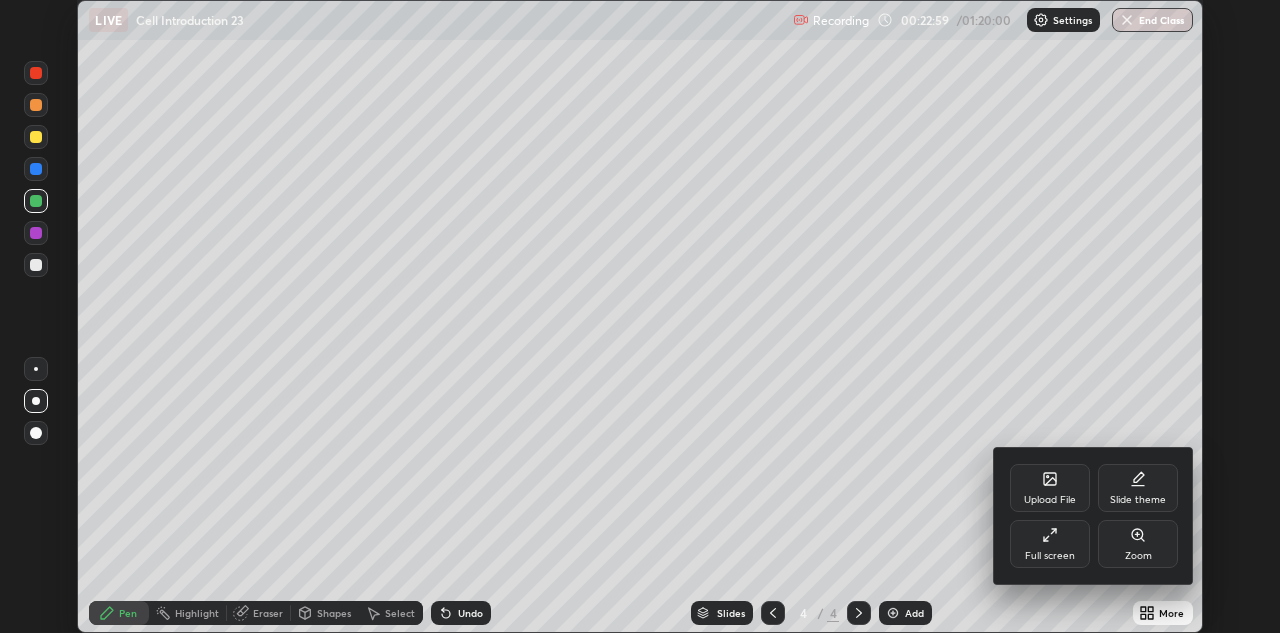 click on "Full screen" at bounding box center [1050, 556] 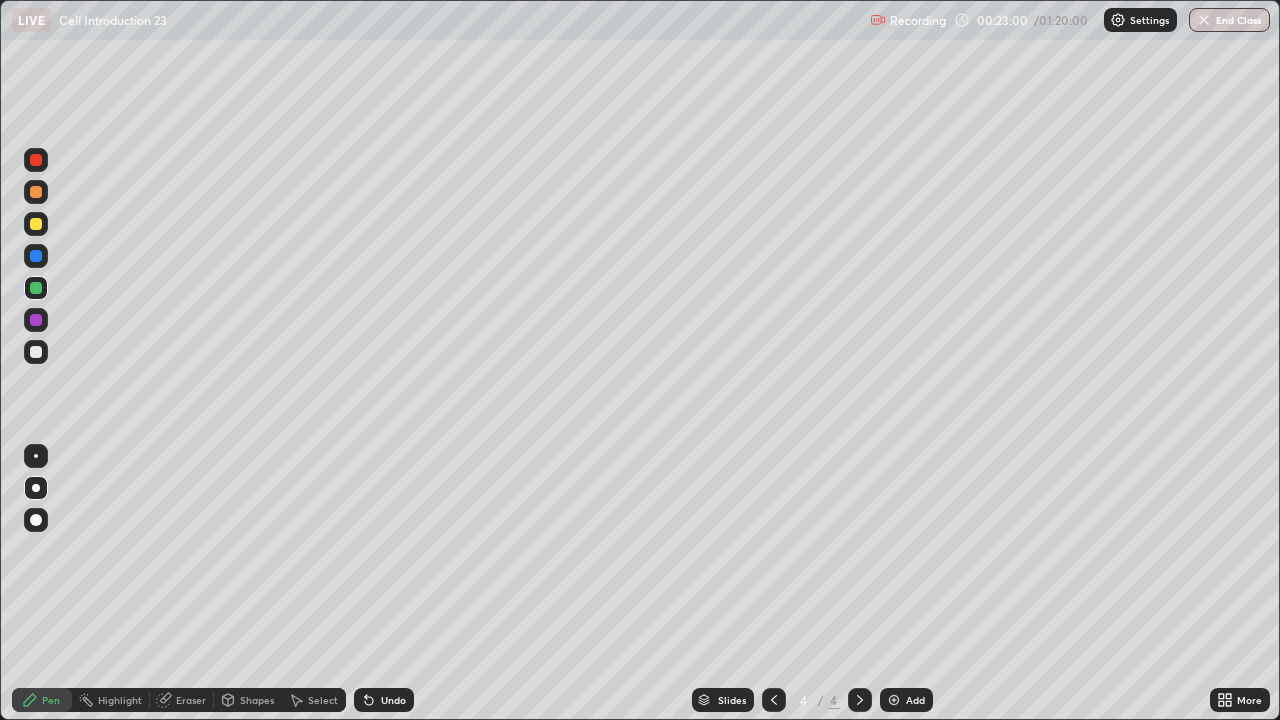 scroll, scrollTop: 99280, scrollLeft: 98720, axis: both 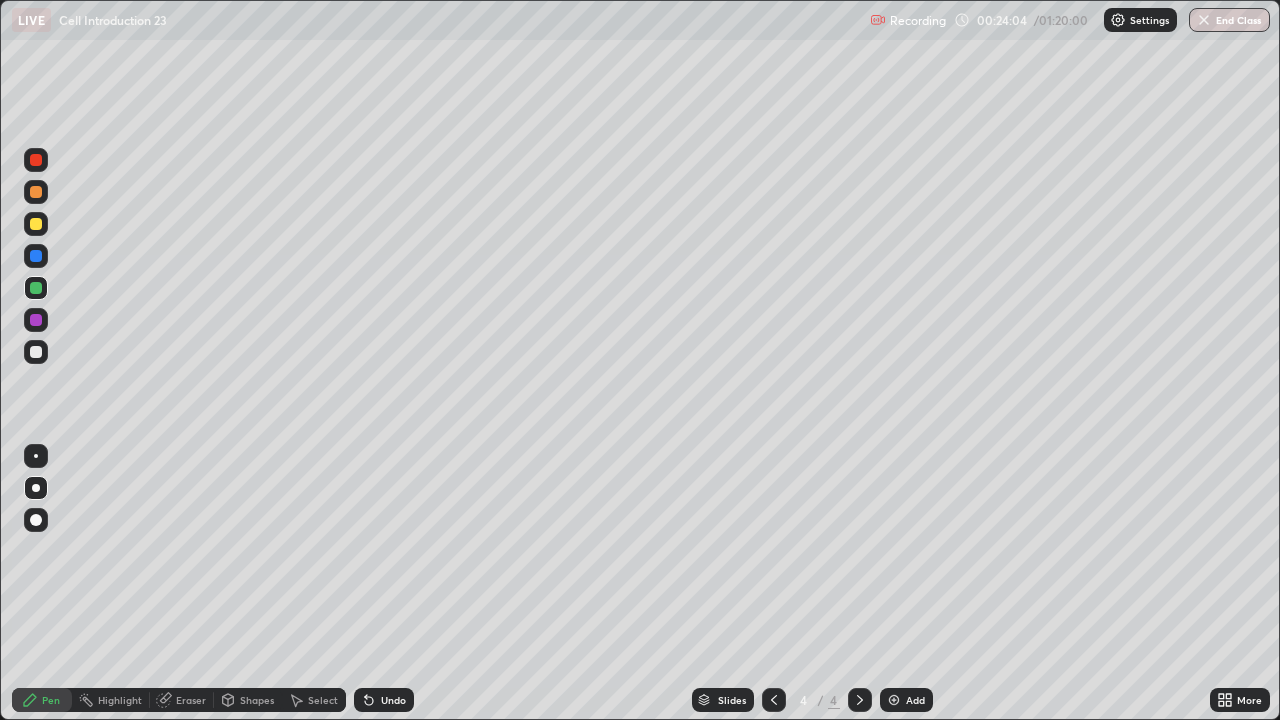click at bounding box center (36, 352) 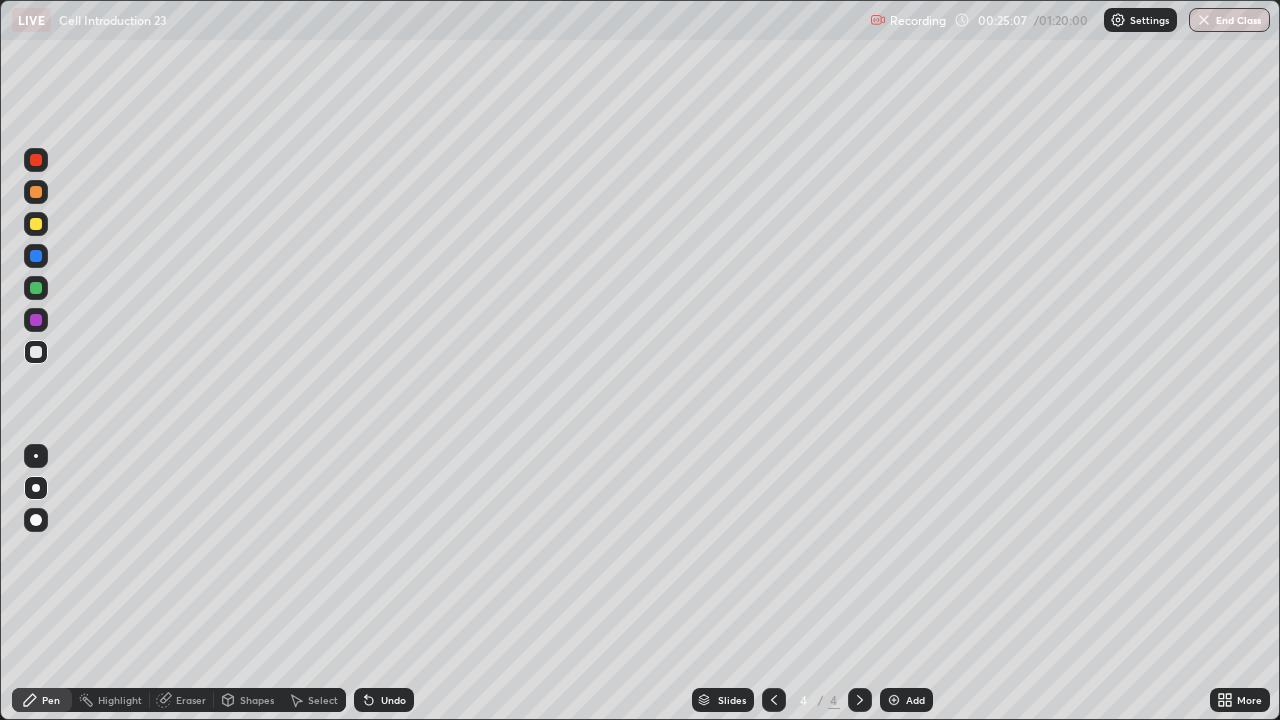 click at bounding box center [36, 256] 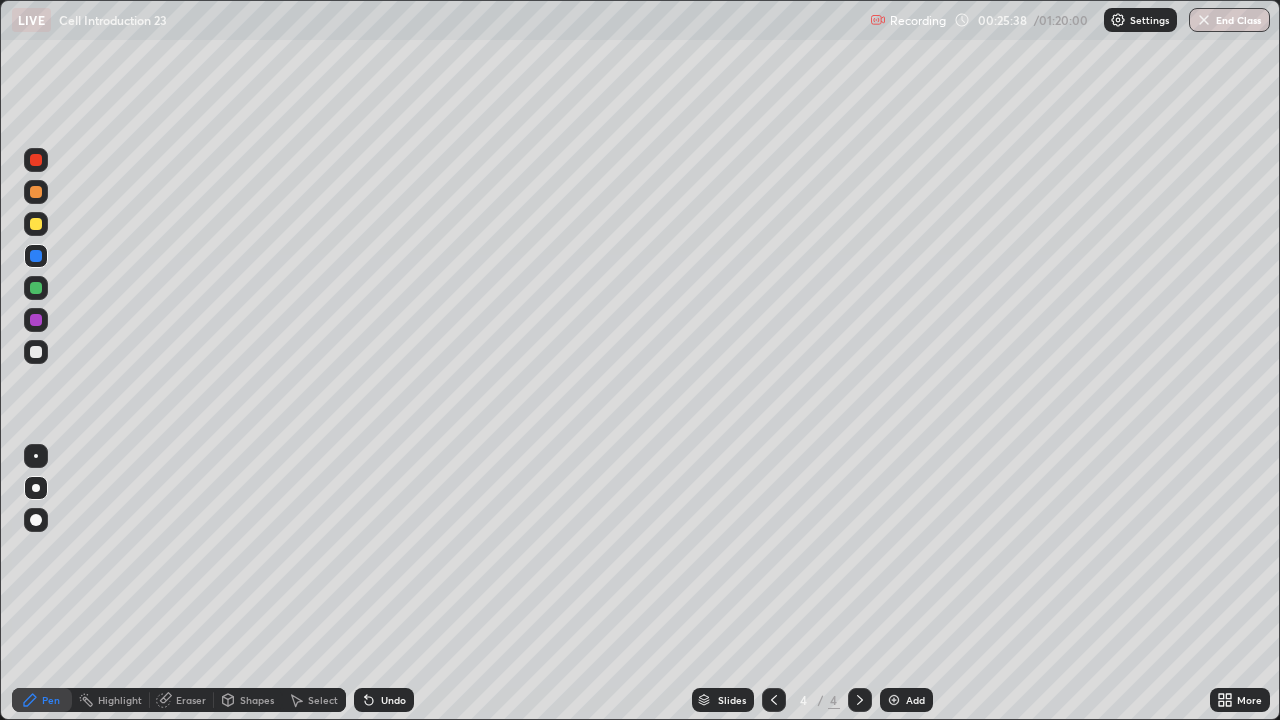 click at bounding box center (894, 700) 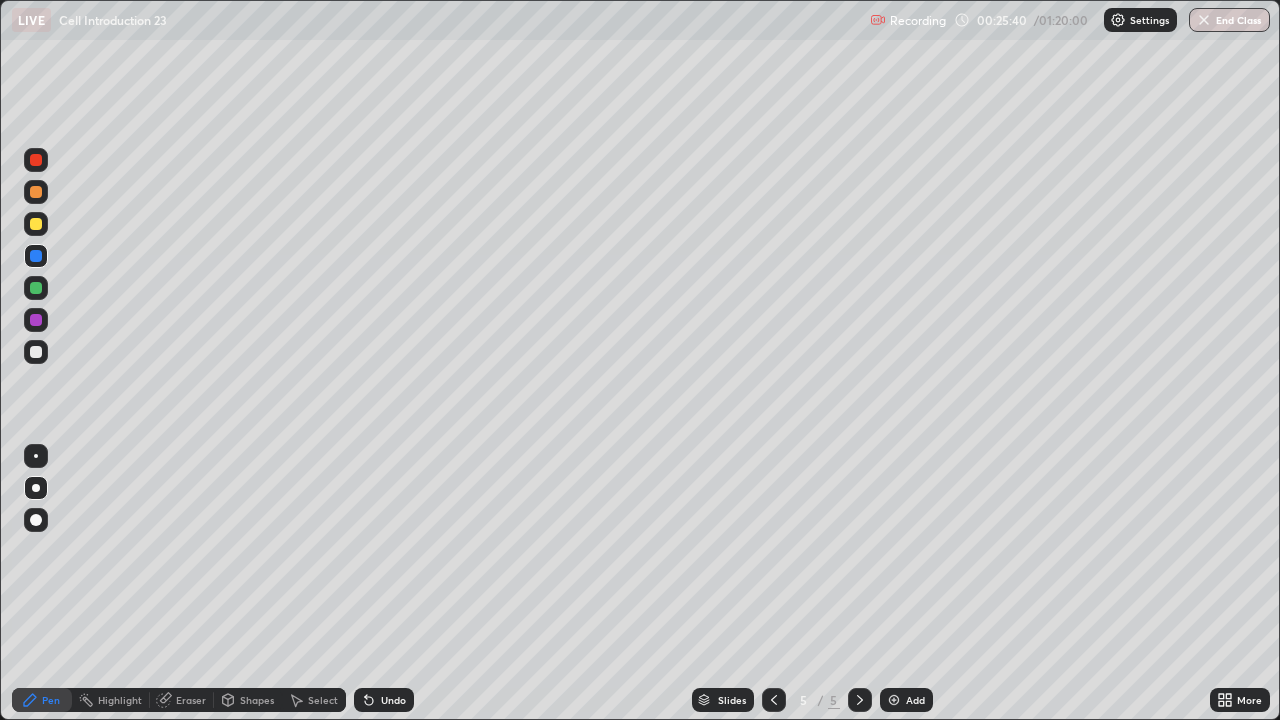 click at bounding box center (36, 352) 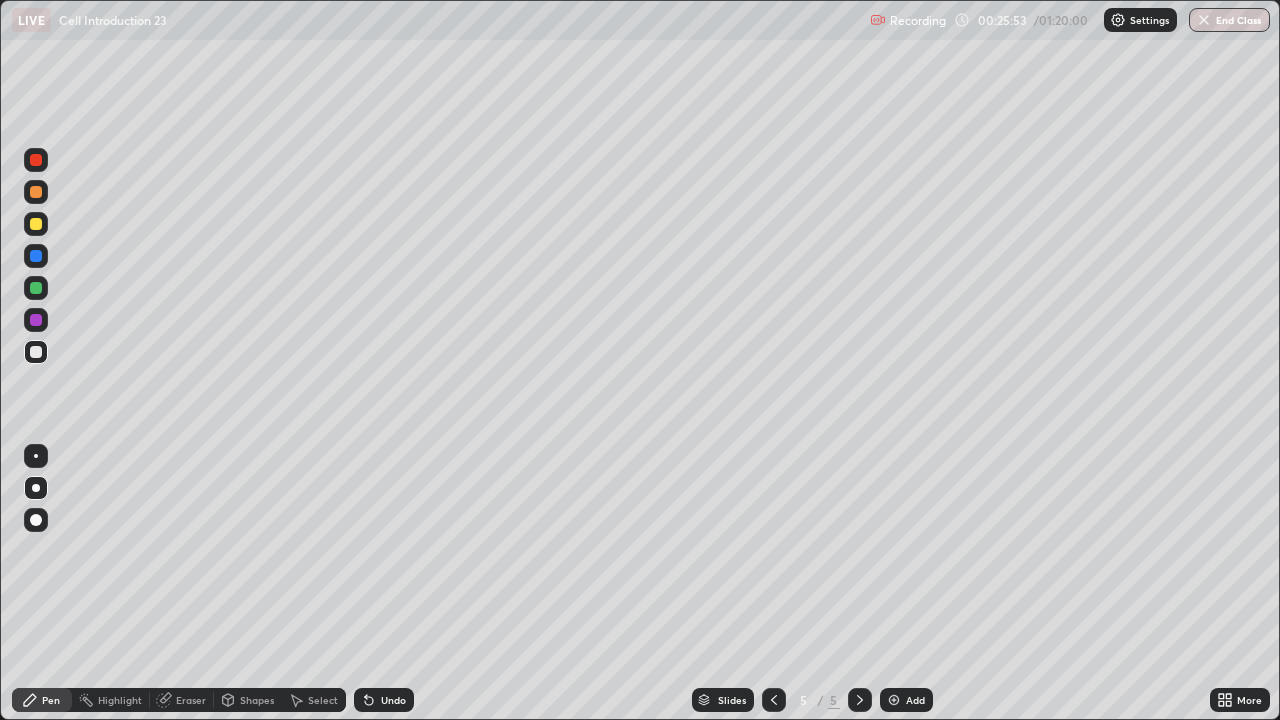 click at bounding box center (36, 192) 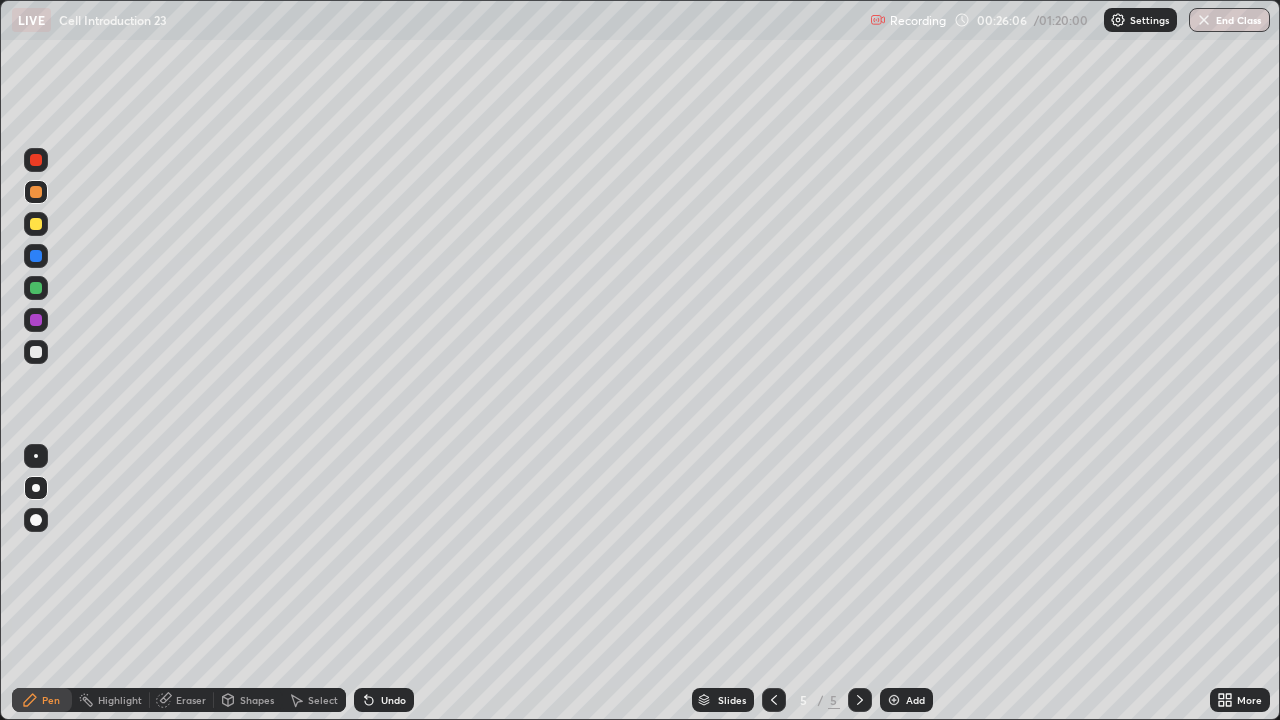 click on "Undo" at bounding box center [393, 700] 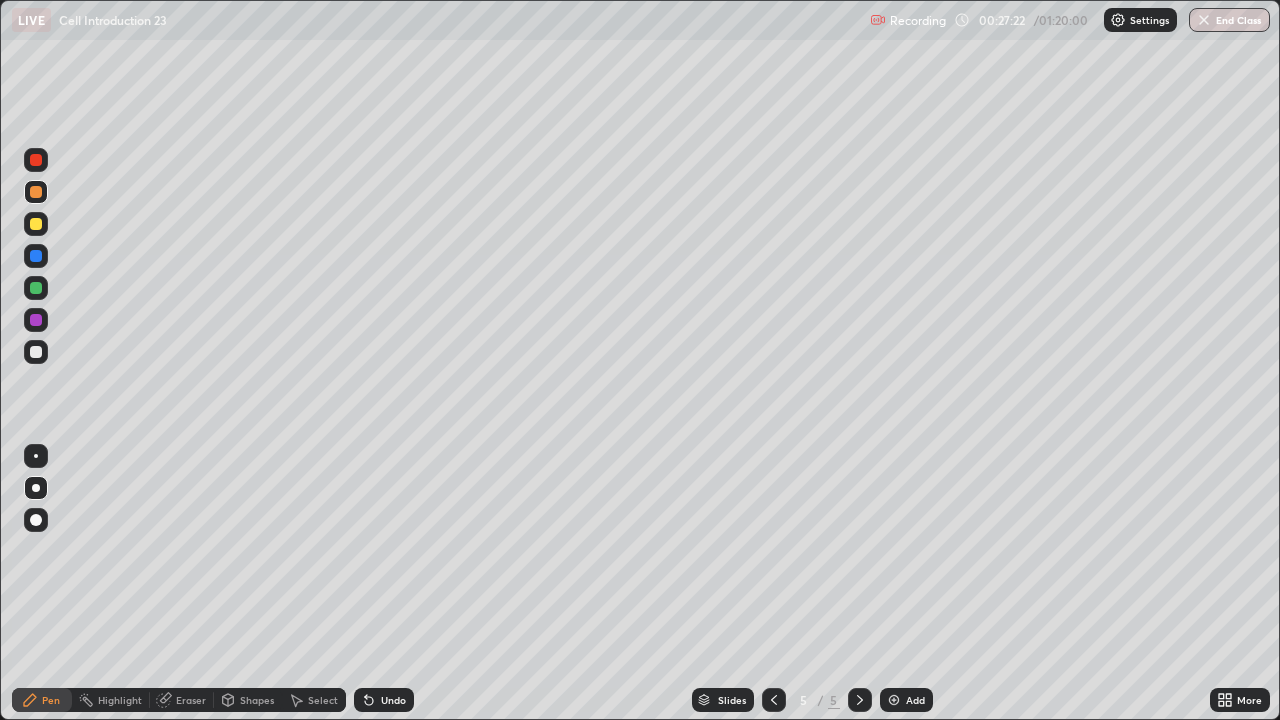 click 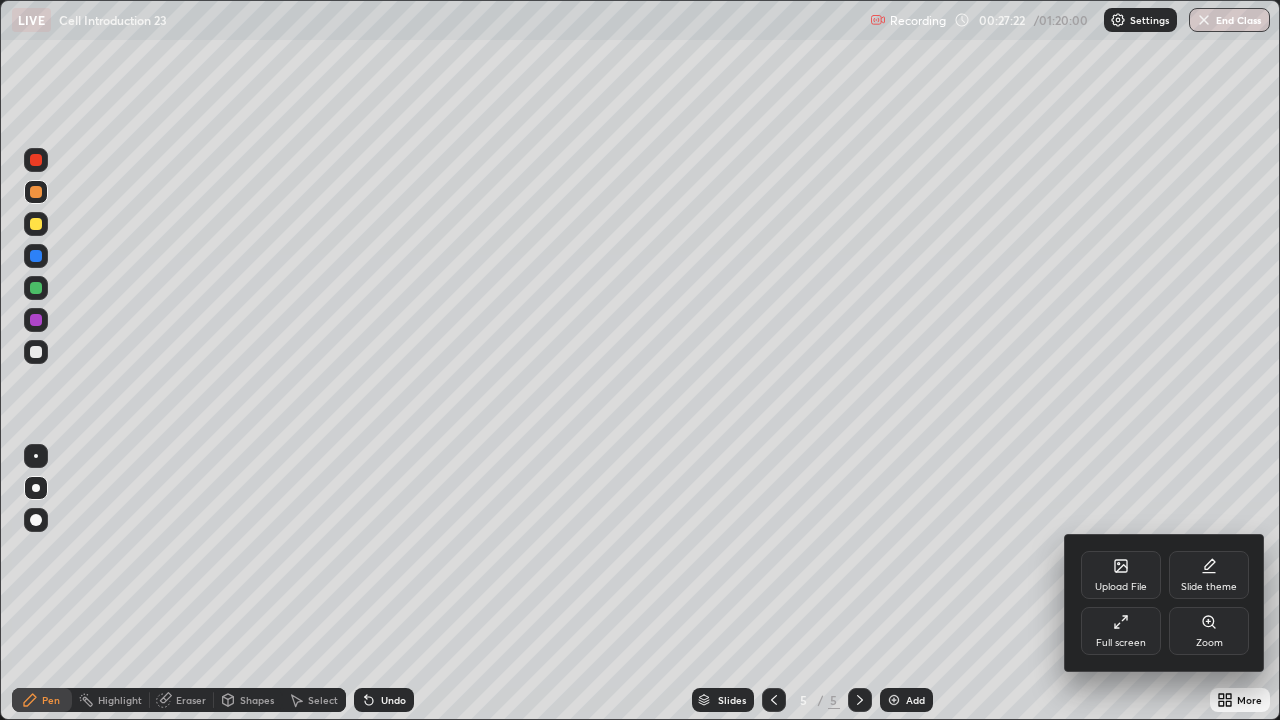 click on "Full screen" at bounding box center (1121, 643) 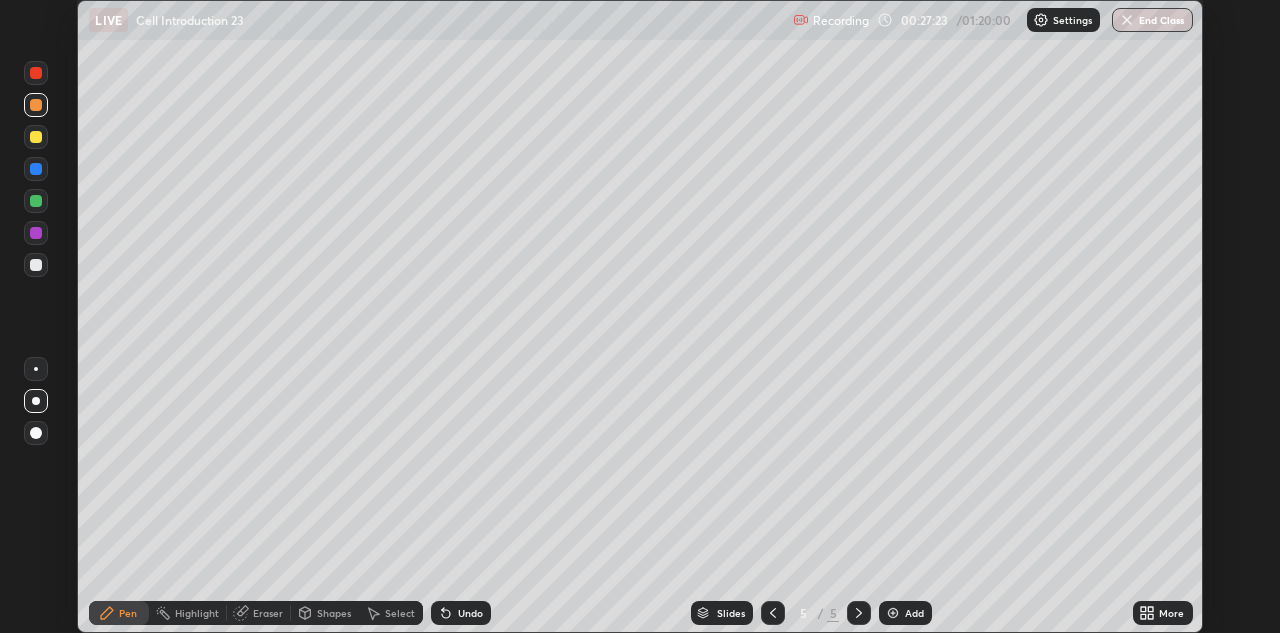 scroll, scrollTop: 633, scrollLeft: 1280, axis: both 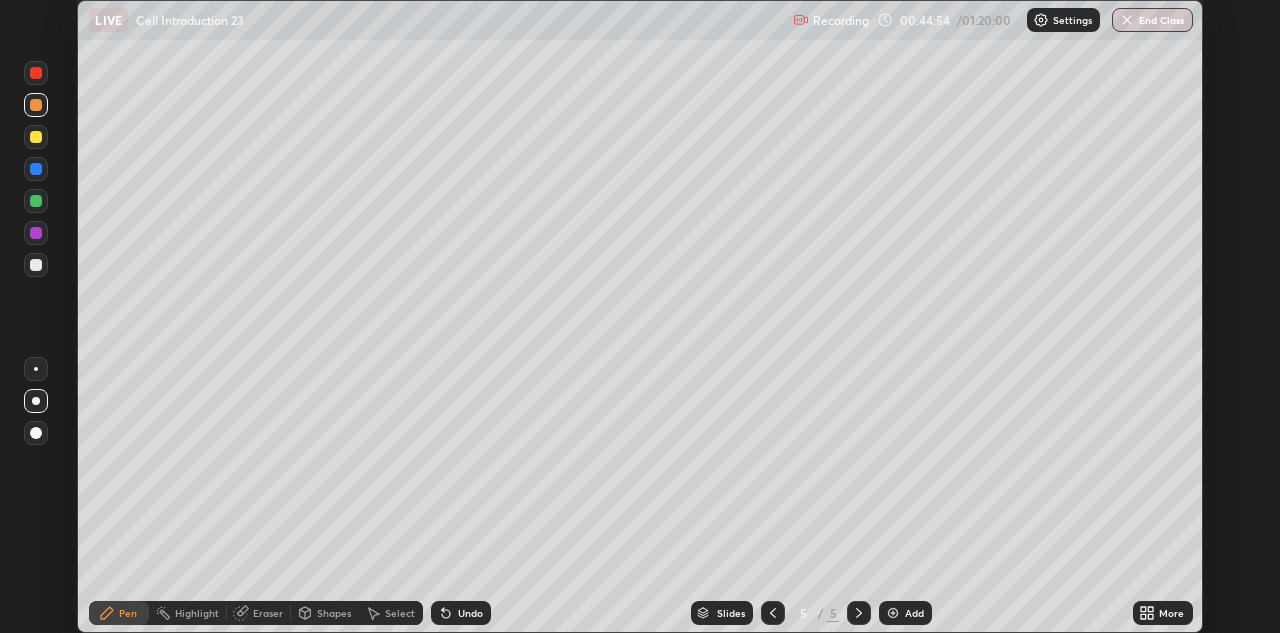 click 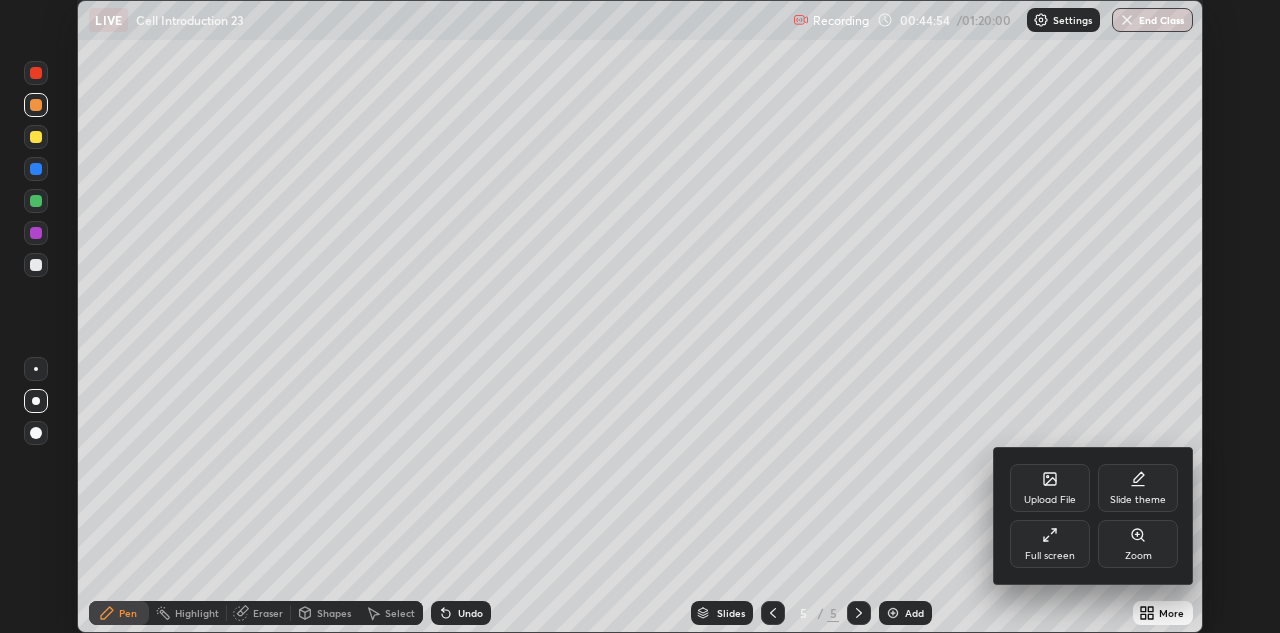 click on "Full screen" at bounding box center [1050, 556] 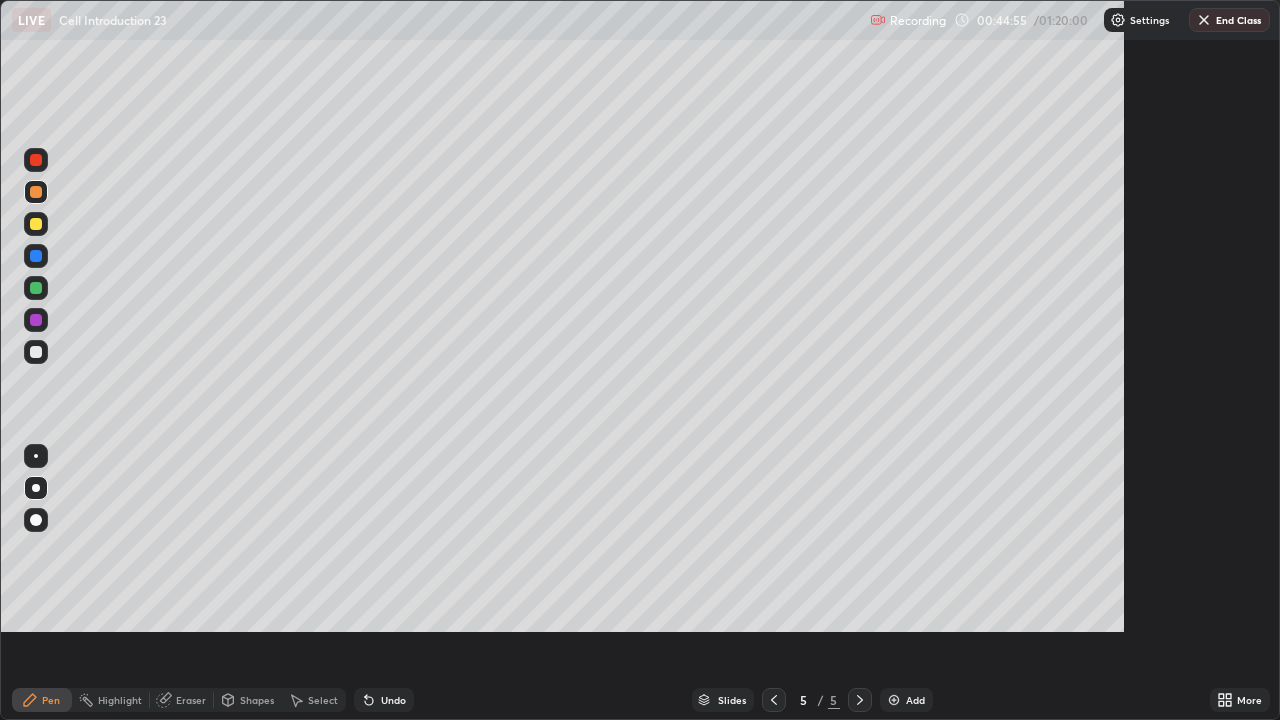 scroll, scrollTop: 99280, scrollLeft: 98720, axis: both 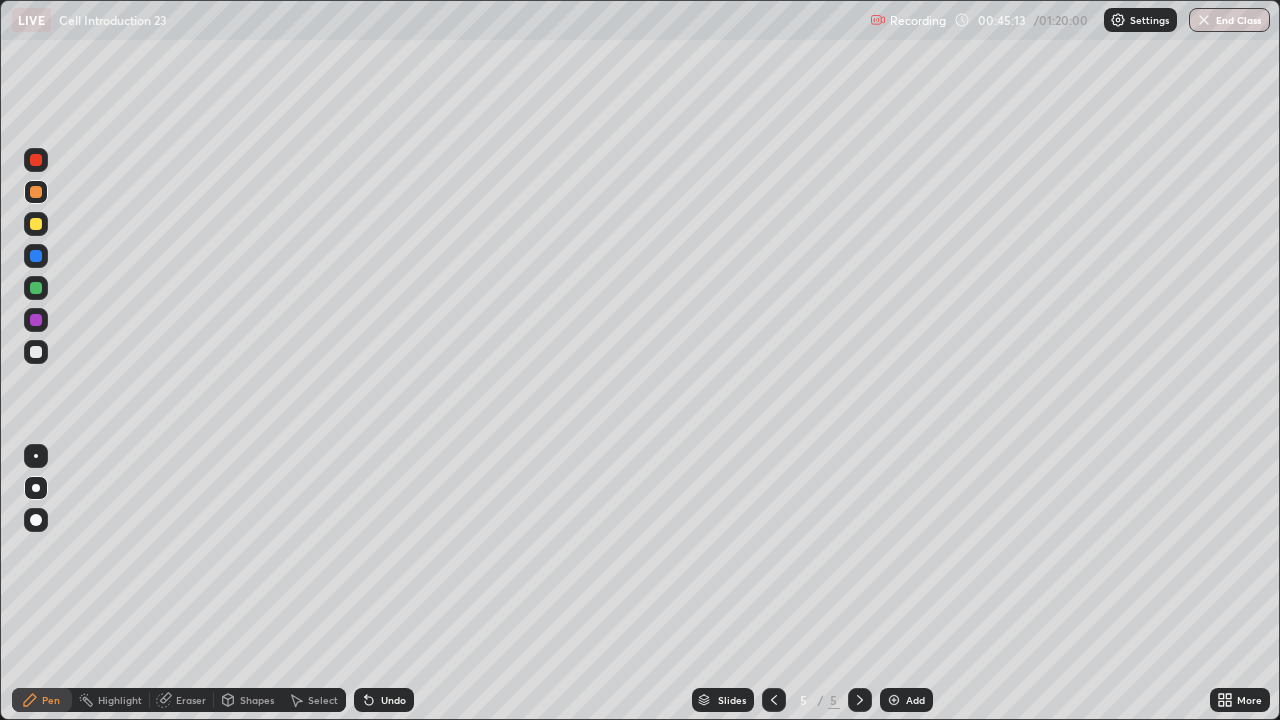 click at bounding box center (36, 352) 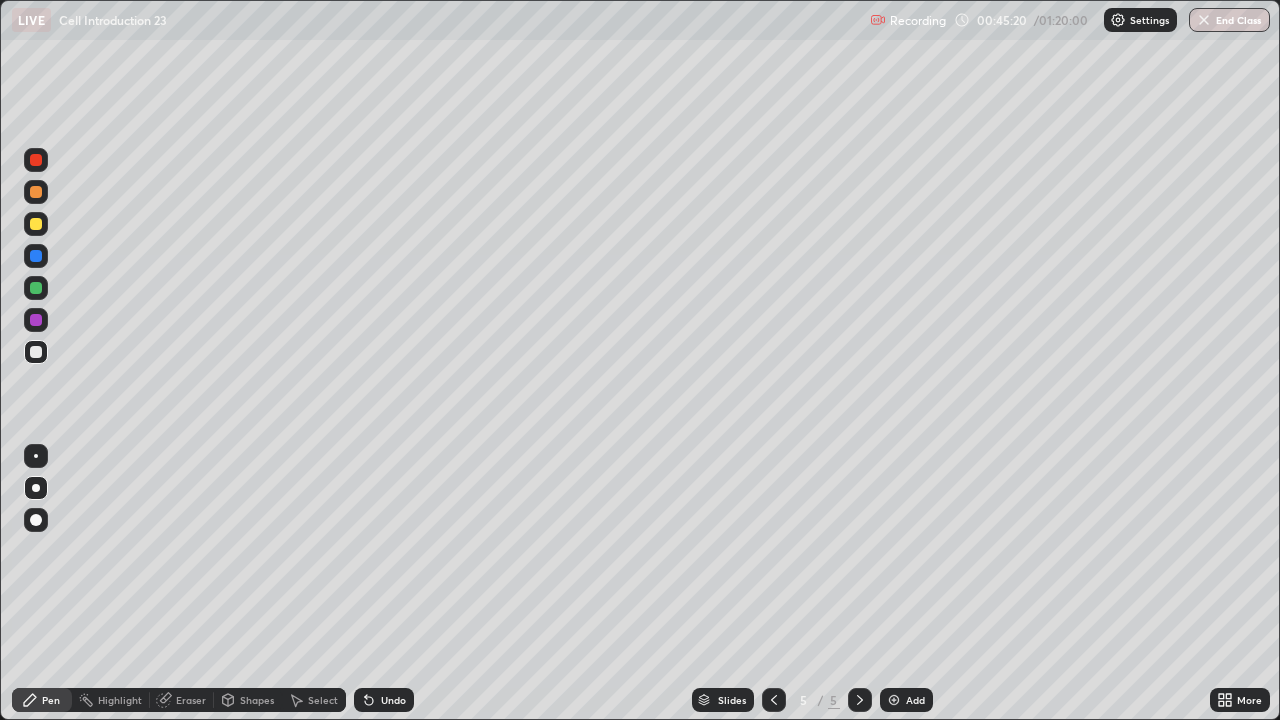 click on "Add" at bounding box center [915, 700] 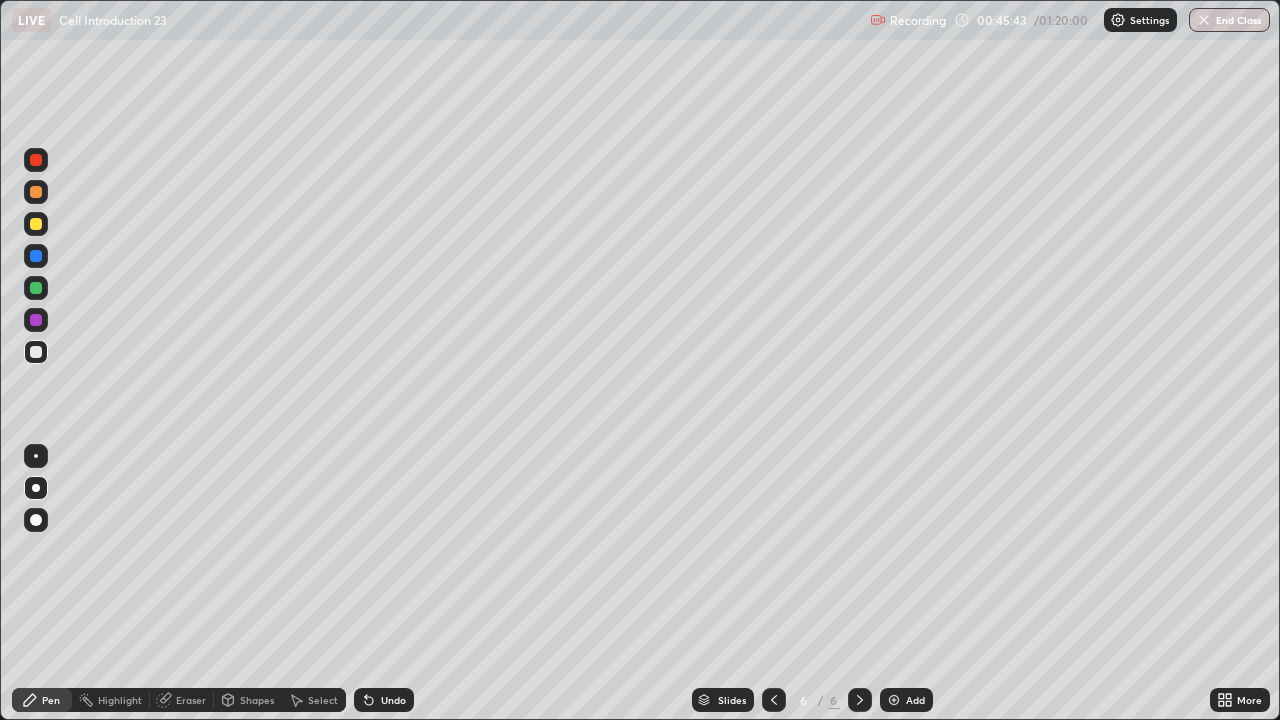 click on "Select" at bounding box center (323, 700) 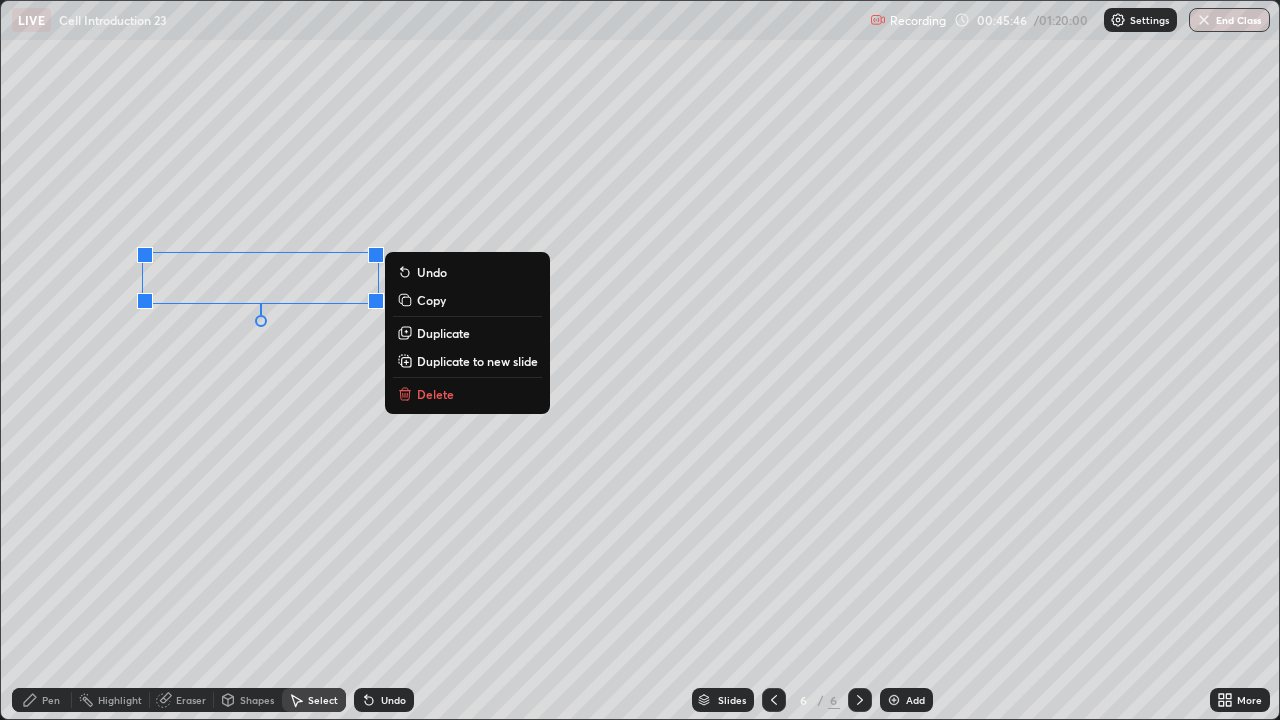 click on "0 ° Undo Copy Duplicate Duplicate to new slide Delete" at bounding box center [640, 360] 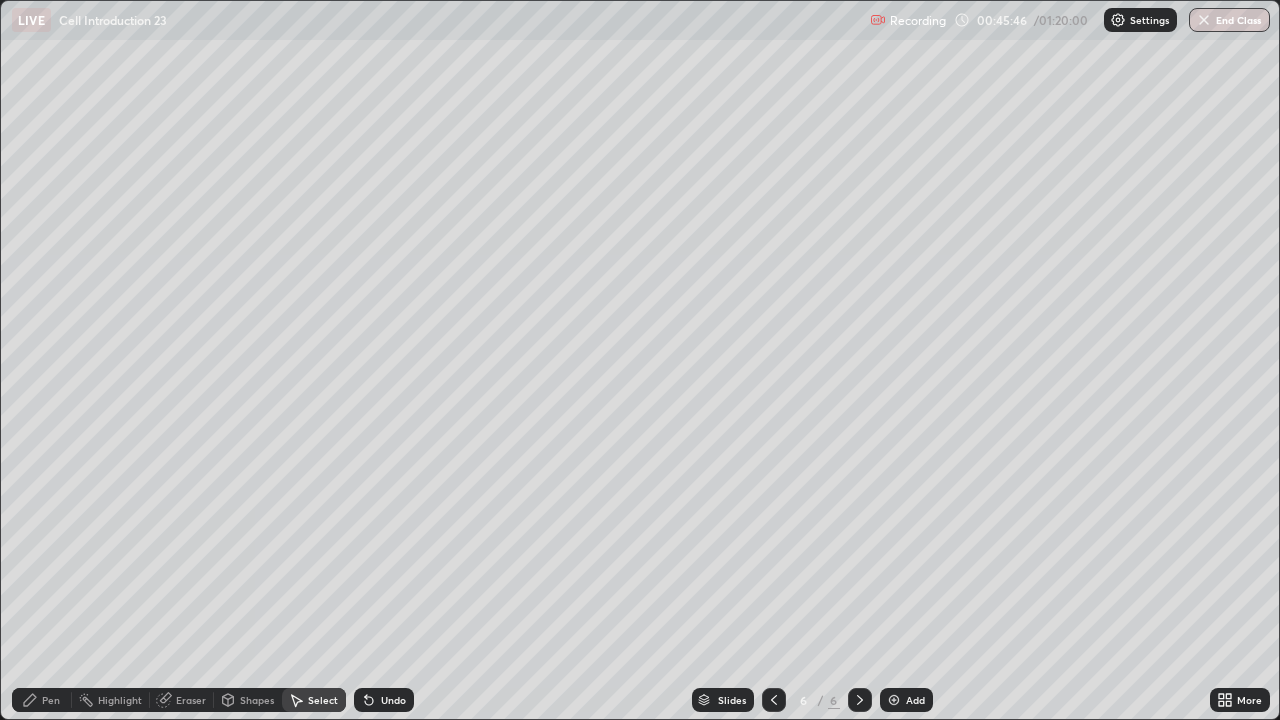 click 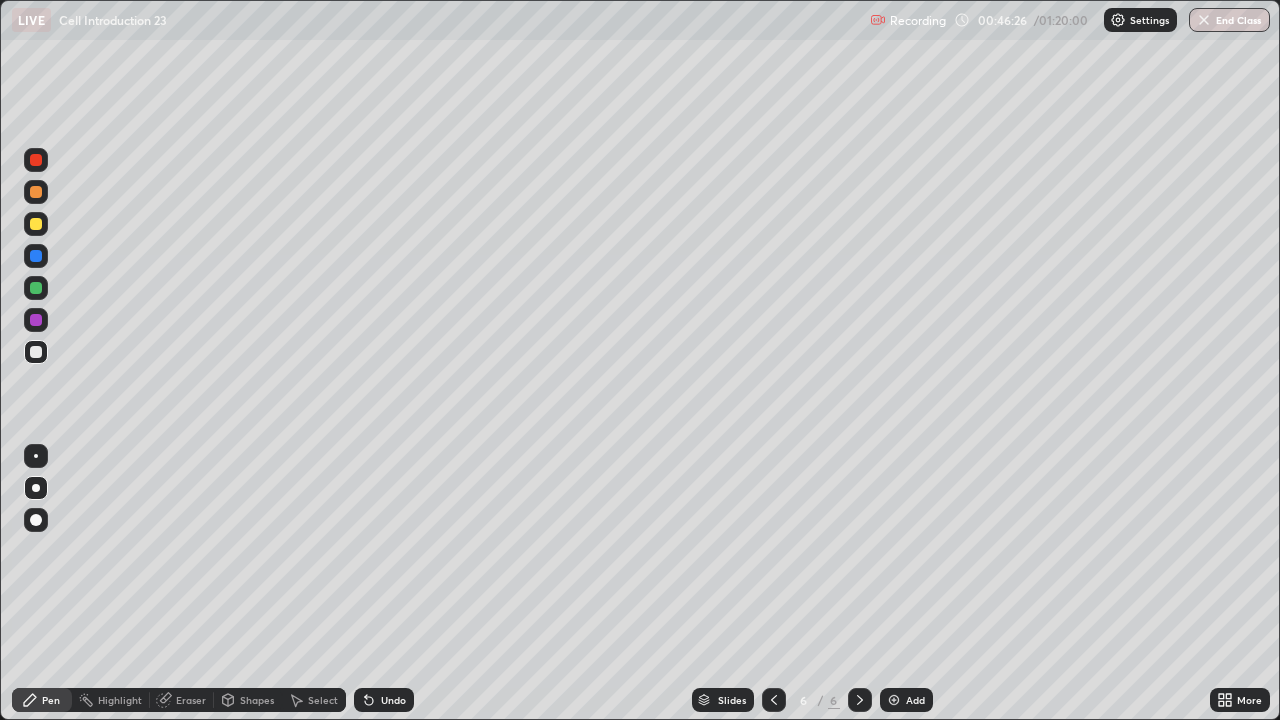 click 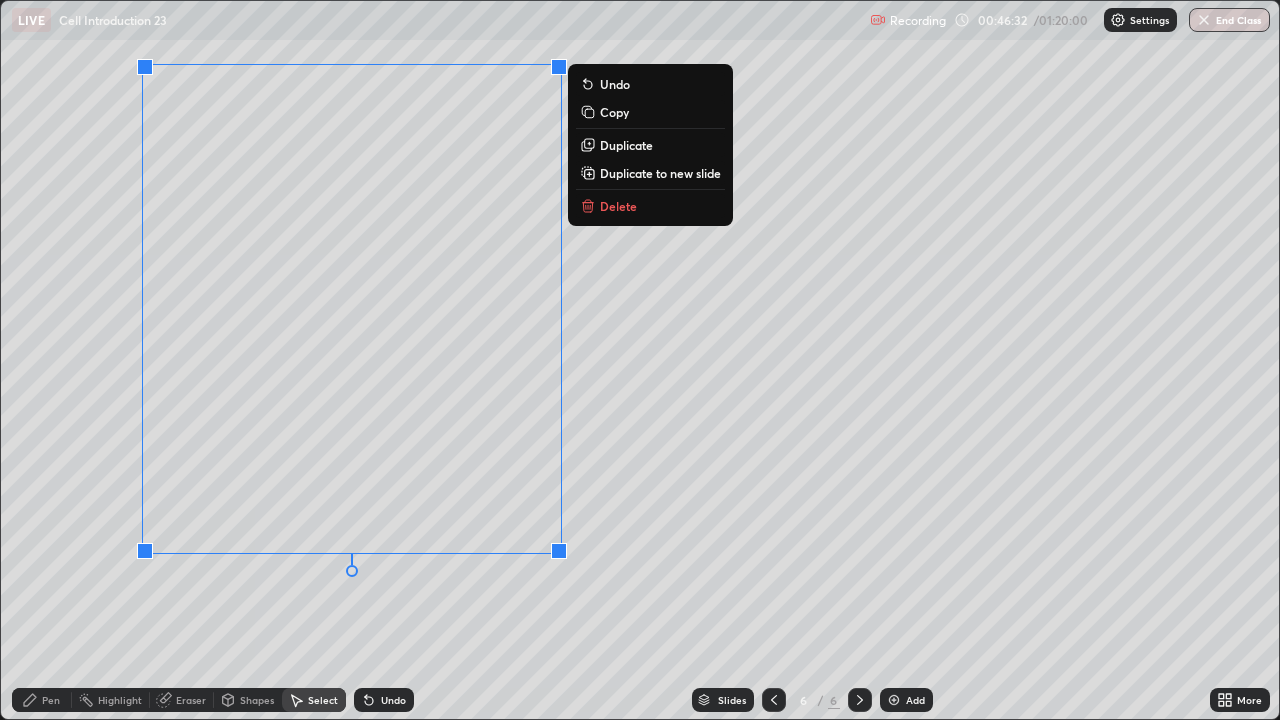 click on "Duplicate" at bounding box center (626, 145) 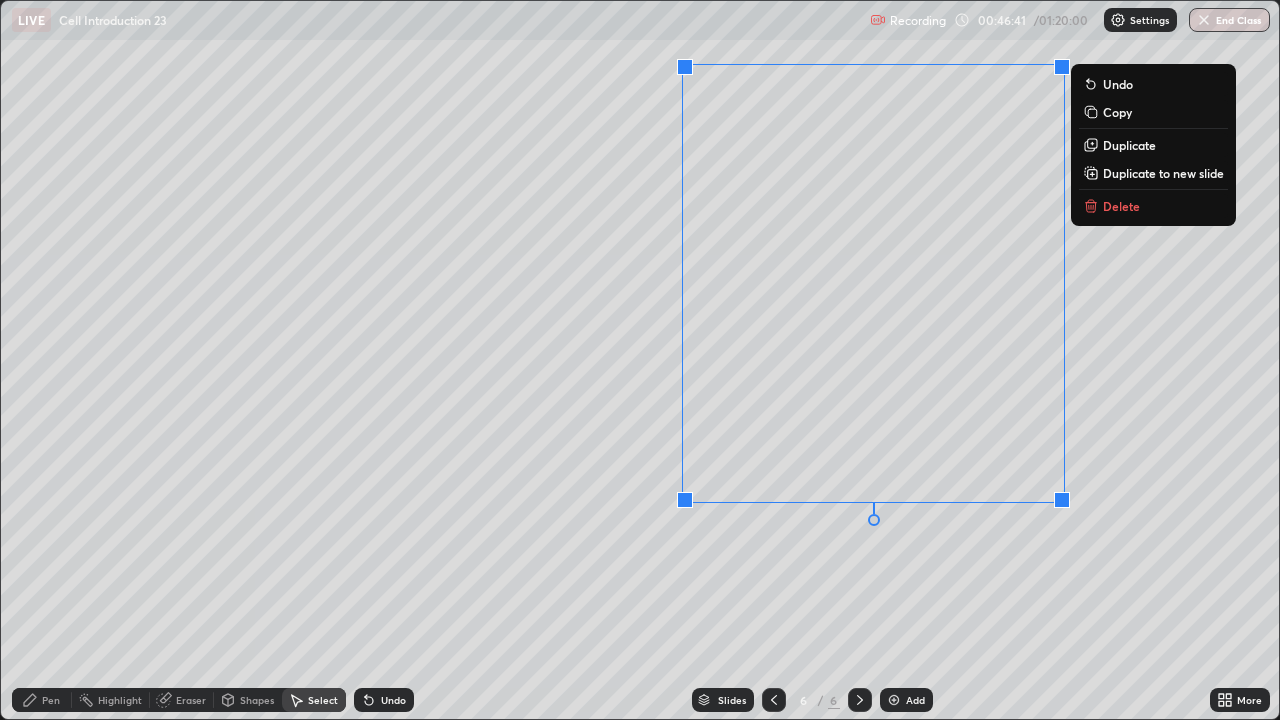 click on "0 ° Undo Copy Duplicate Duplicate to new slide Delete" at bounding box center [640, 360] 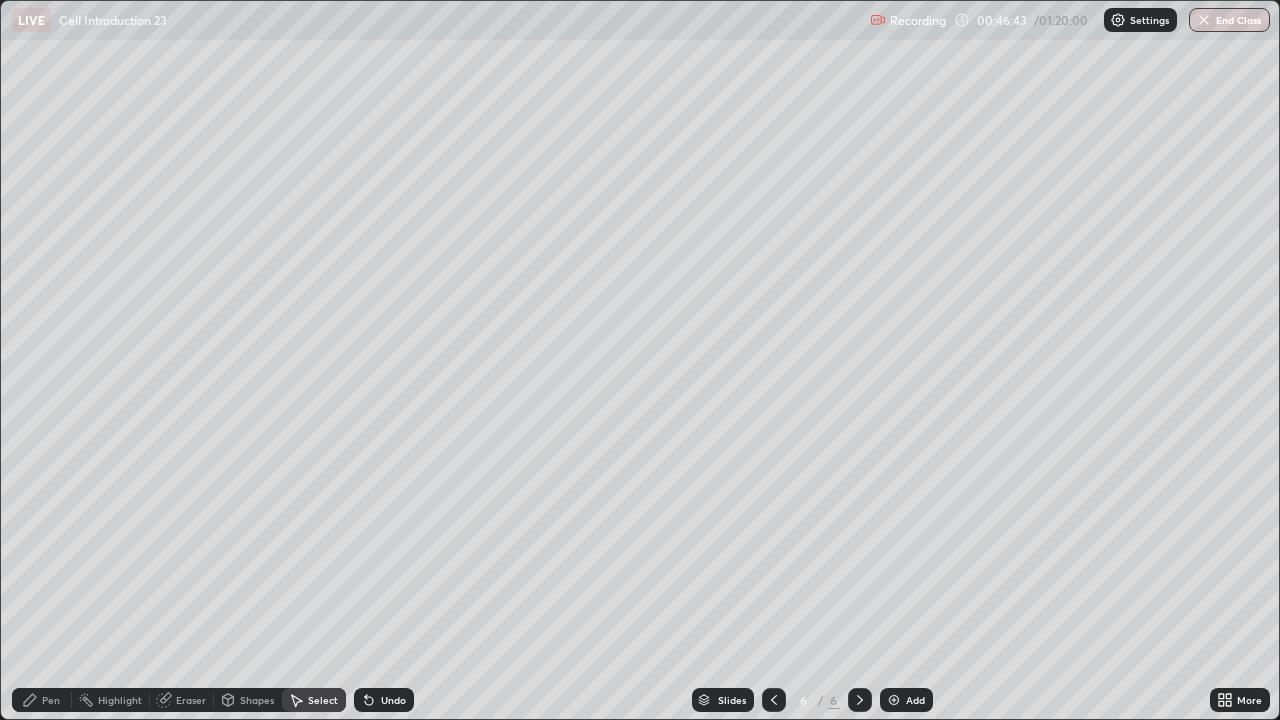 click on "Eraser" at bounding box center [191, 700] 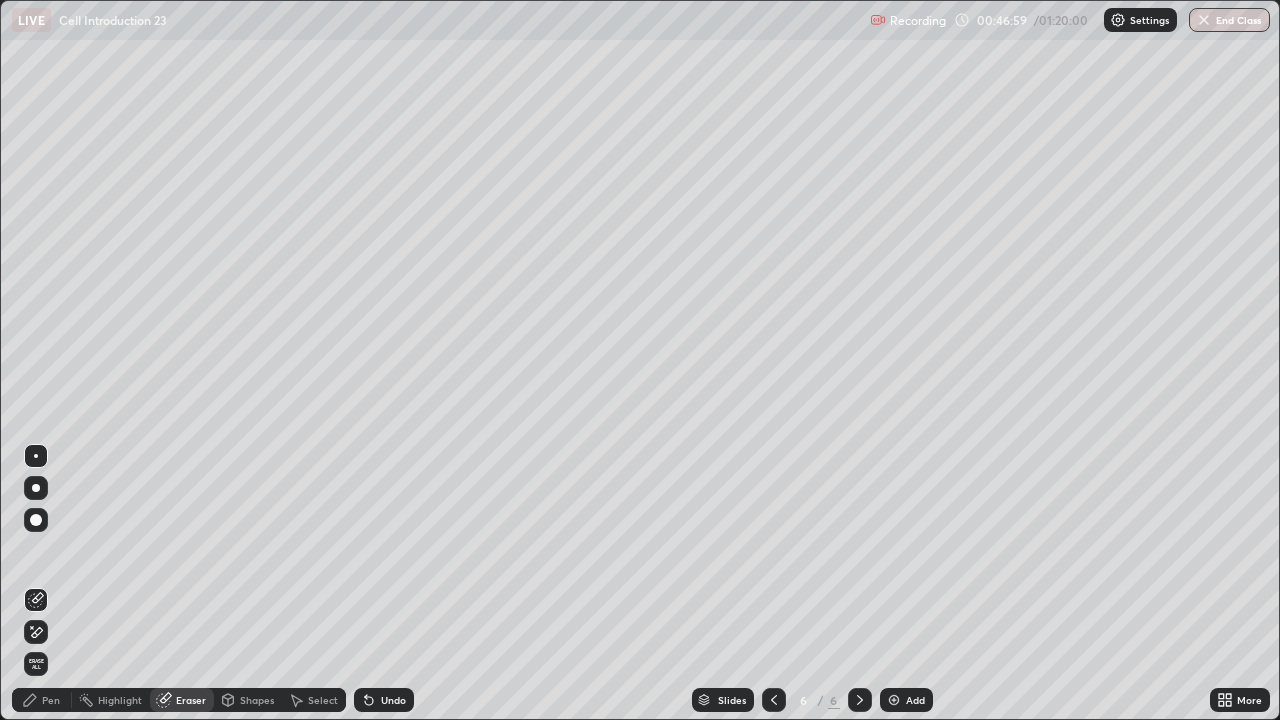 click on "Select" at bounding box center (314, 700) 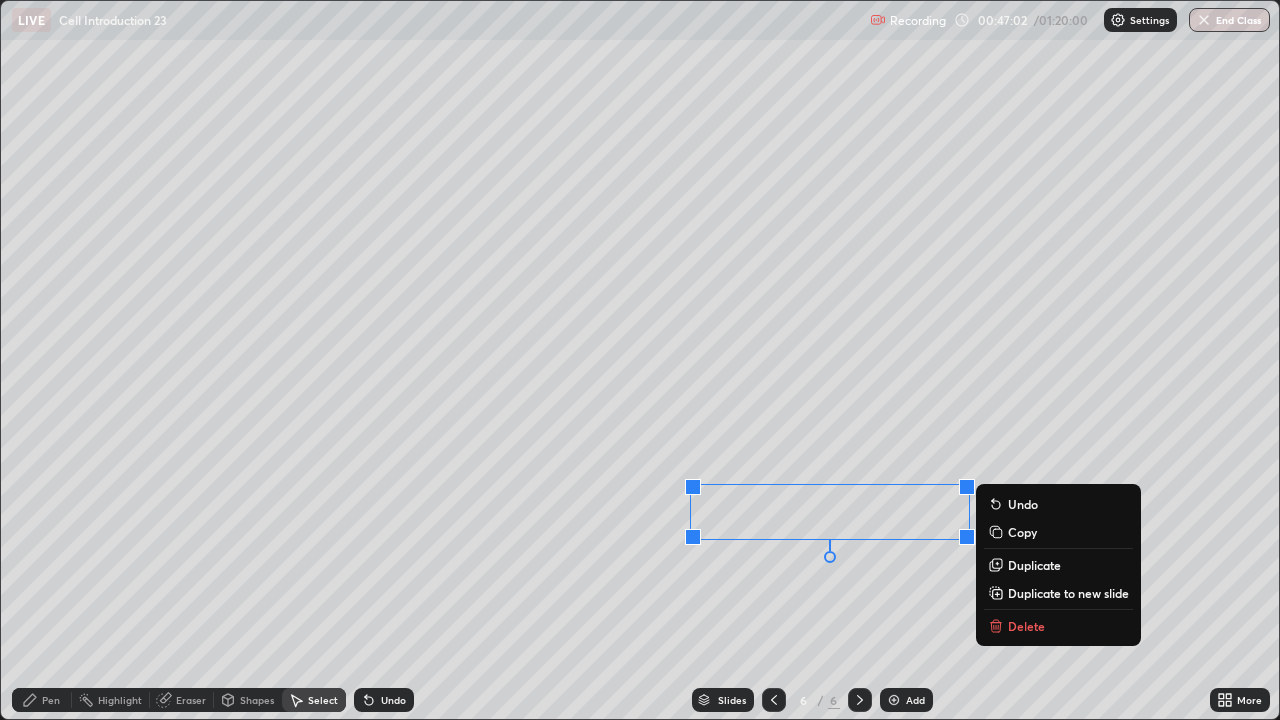 click on "0 ° Undo Copy Duplicate Duplicate to new slide Delete" at bounding box center [640, 360] 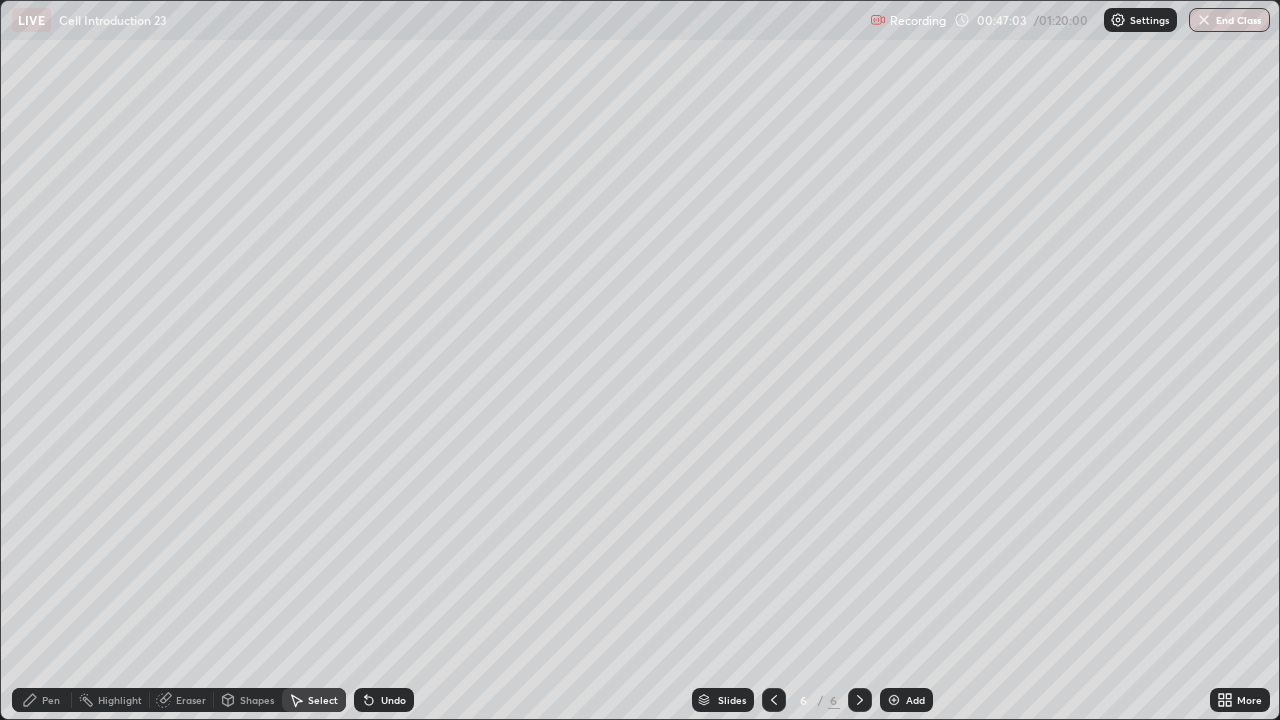 click on "Pen" at bounding box center [51, 700] 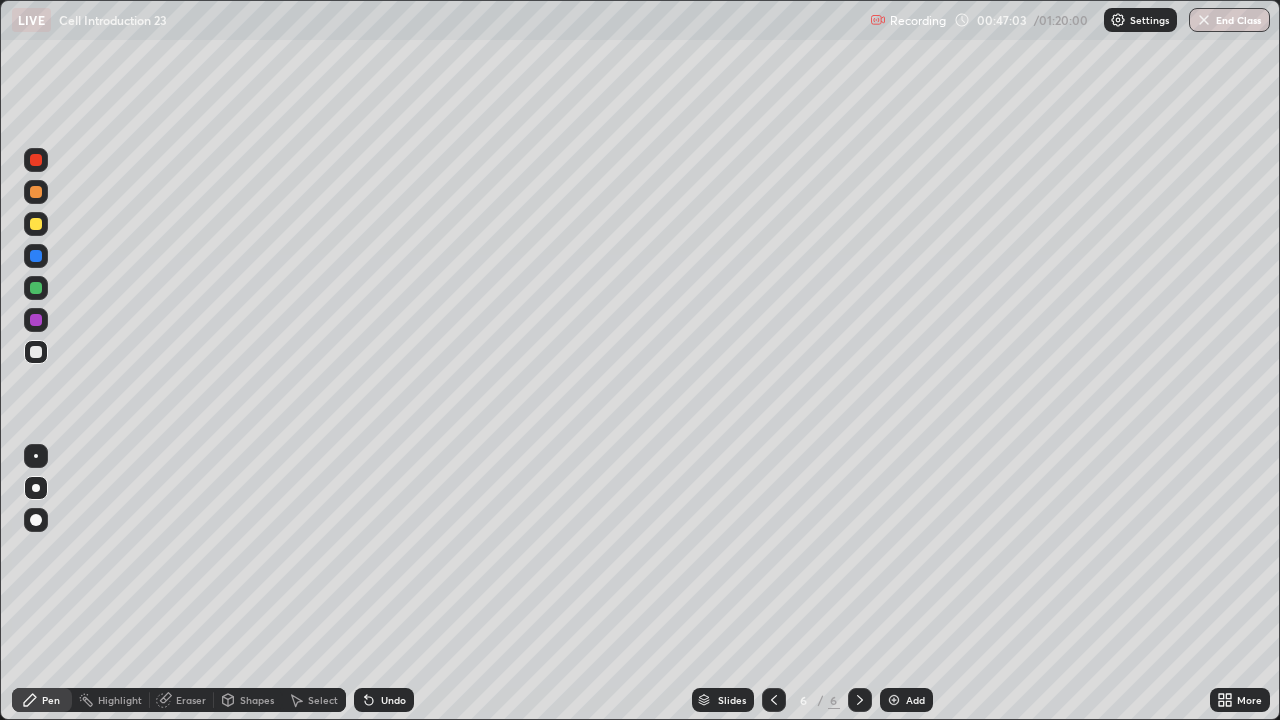 click at bounding box center (36, 352) 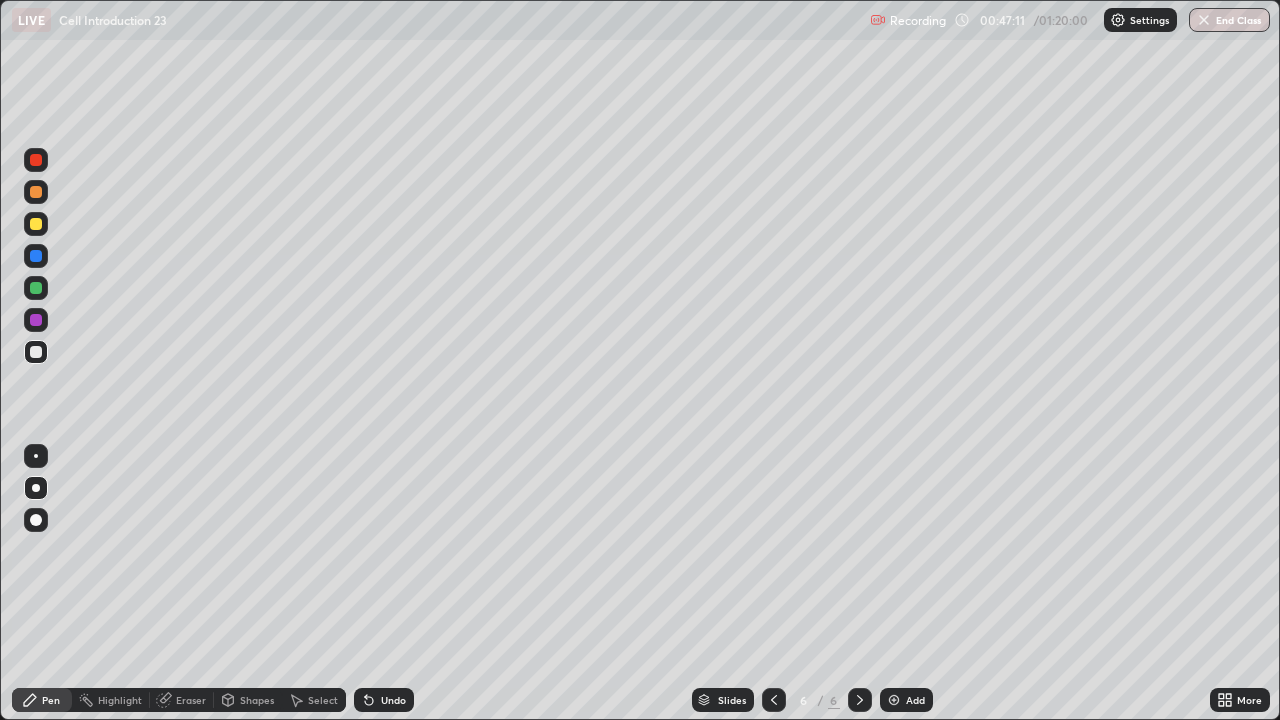 click on "Undo" at bounding box center [384, 700] 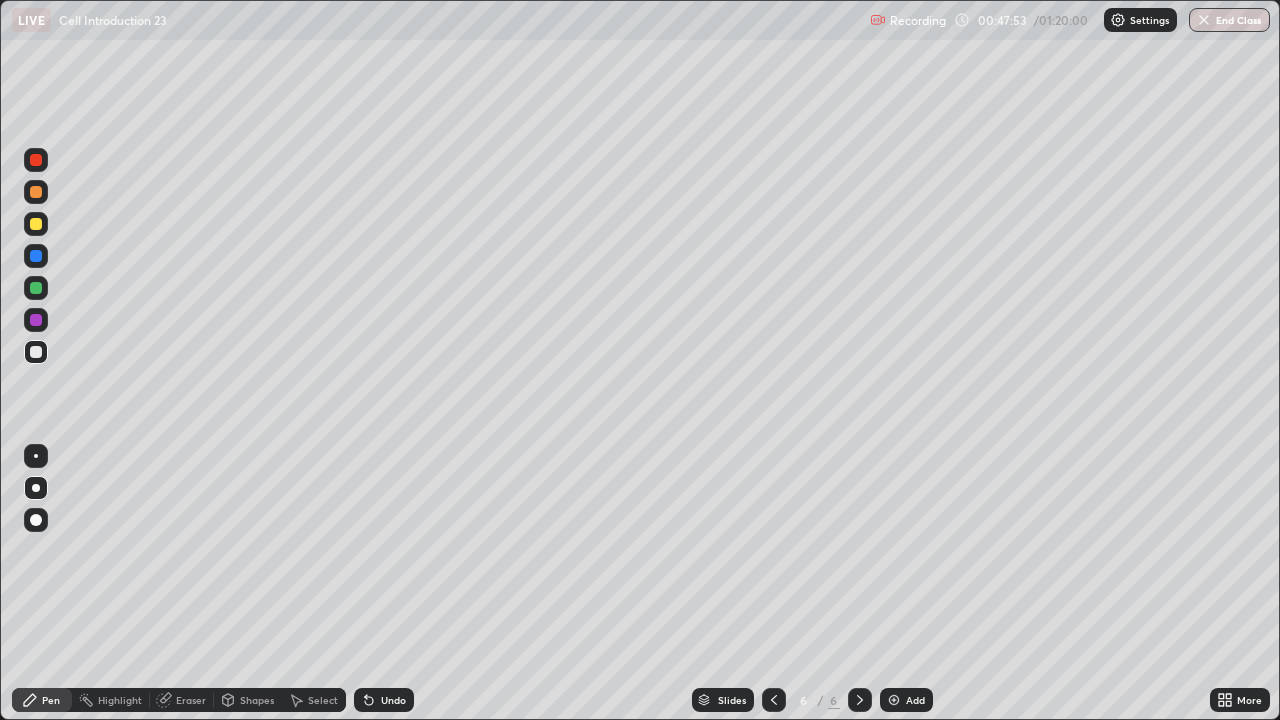 click on "Shapes" at bounding box center (248, 700) 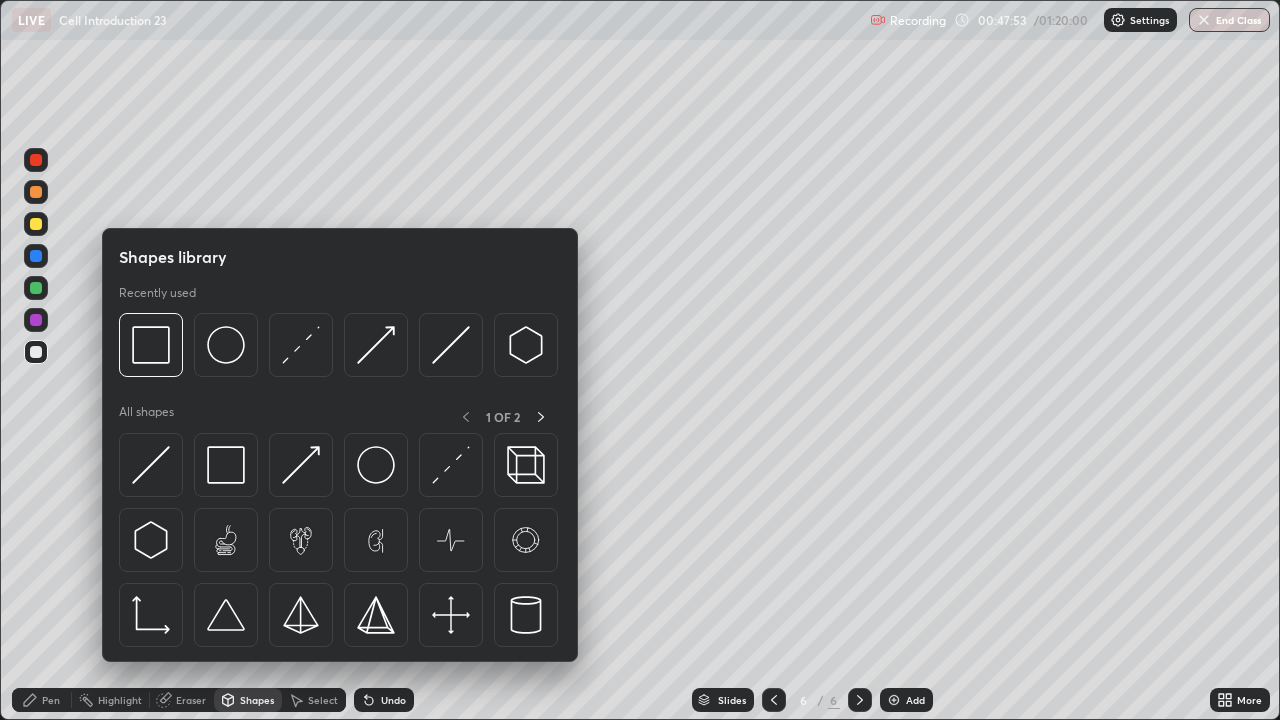 click on "Eraser" at bounding box center [191, 700] 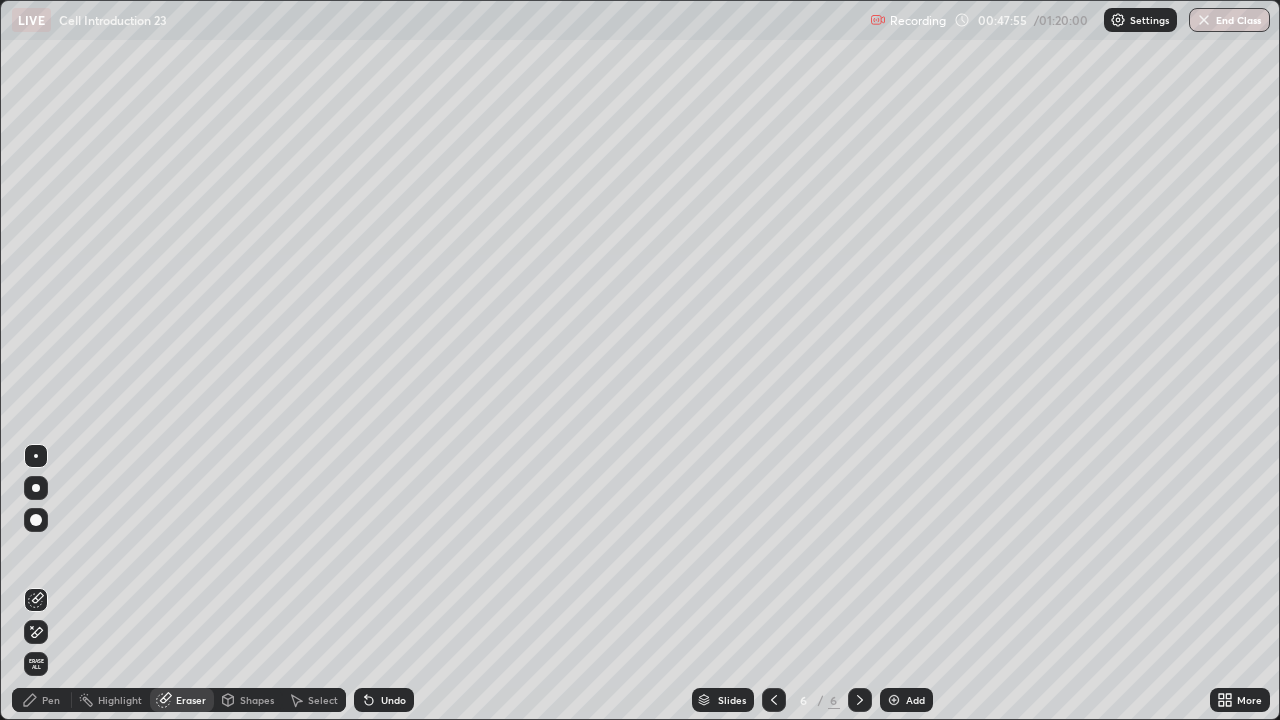 click on "Pen" at bounding box center [51, 700] 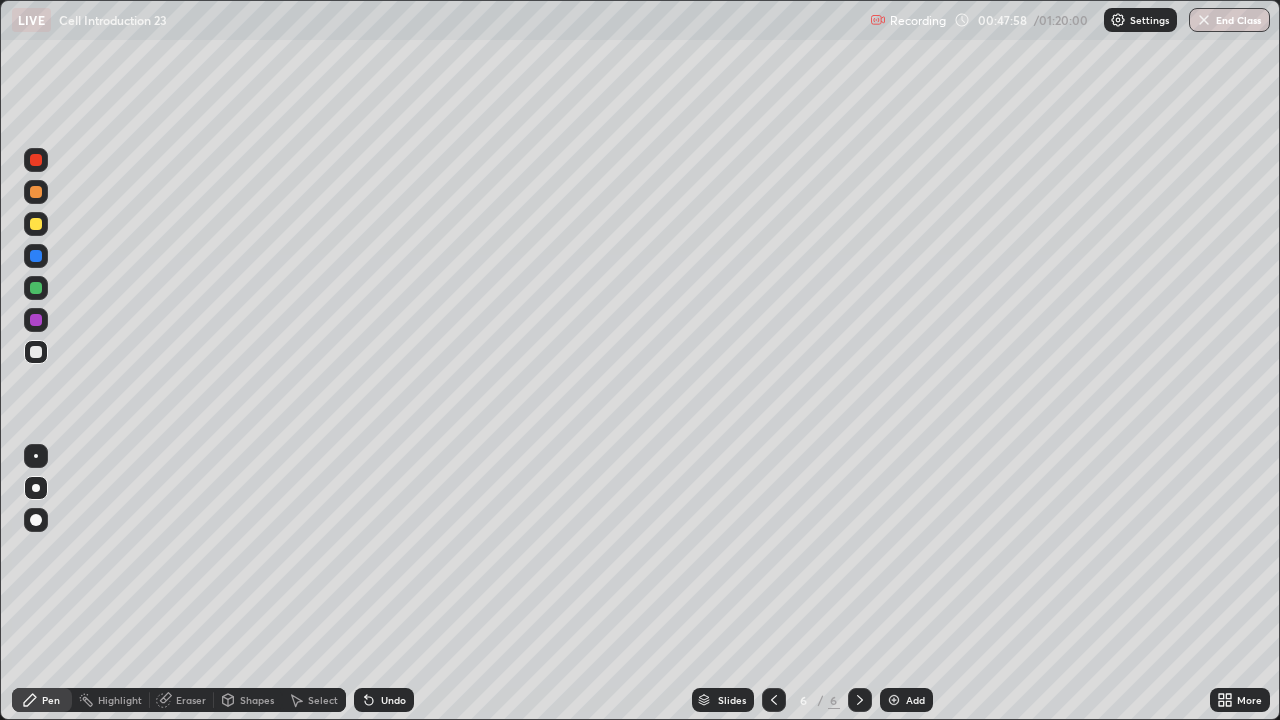 click on "Pen" at bounding box center (51, 700) 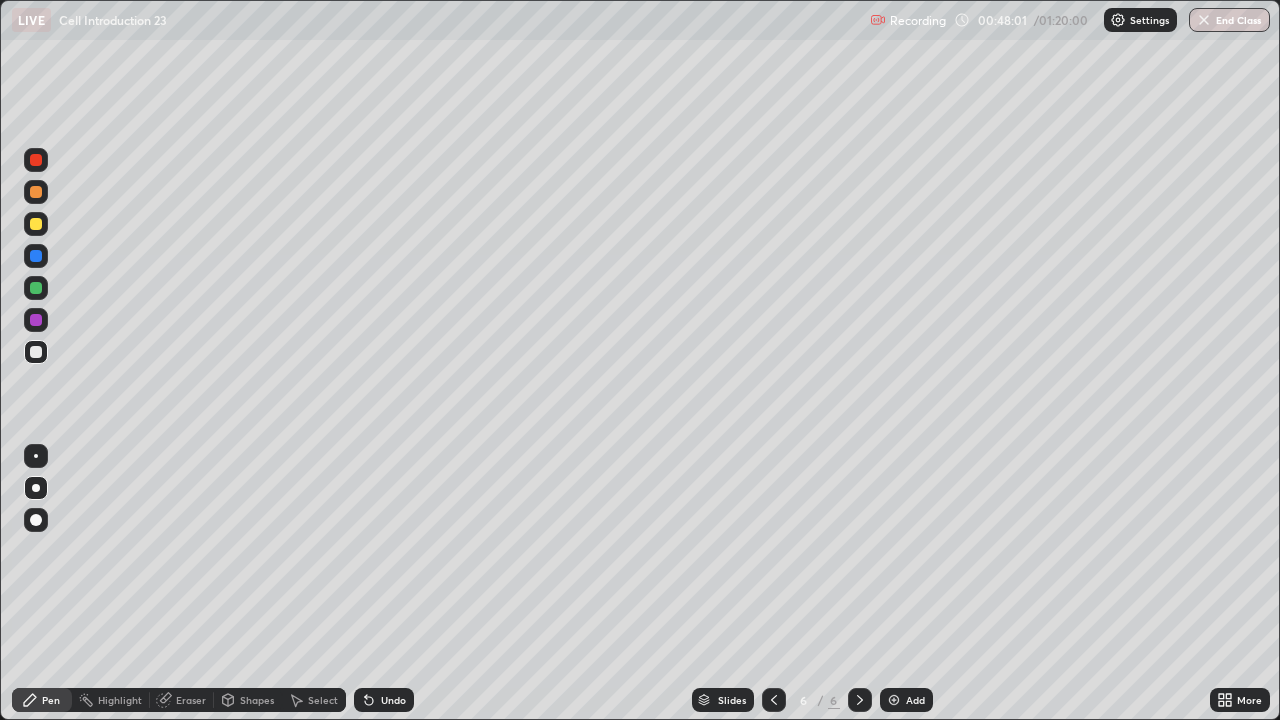 click at bounding box center (36, 192) 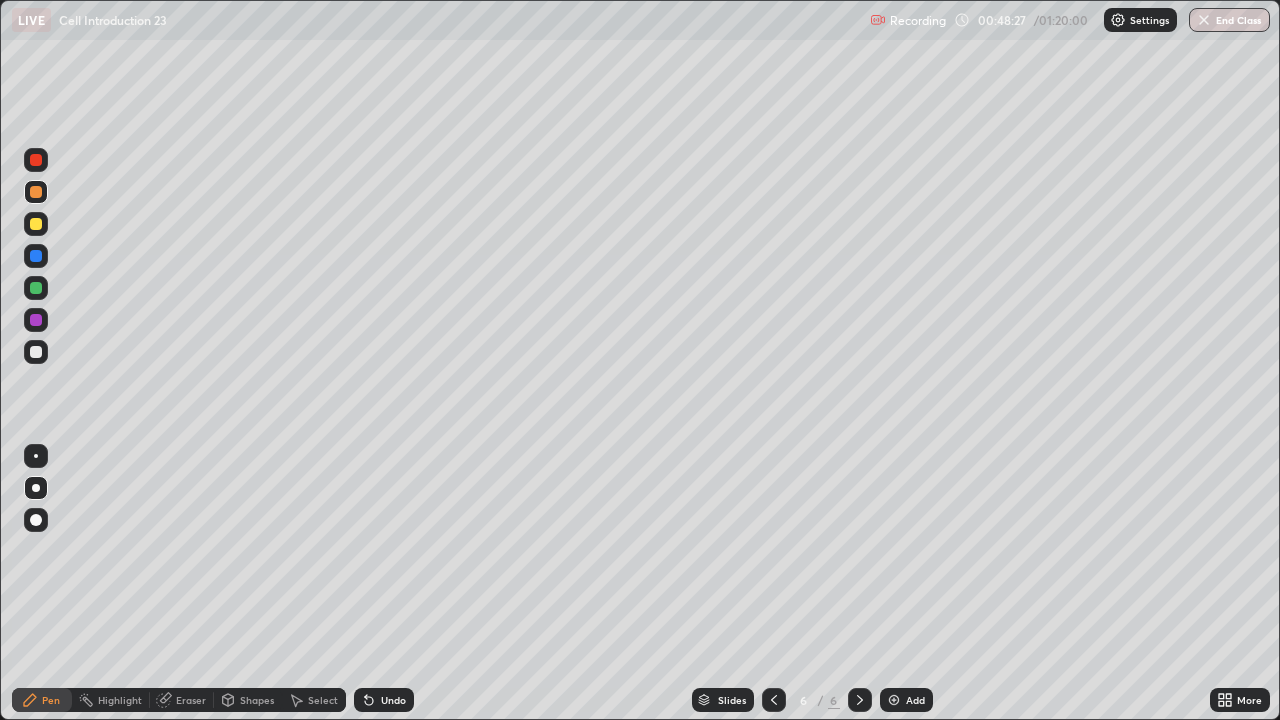click at bounding box center [36, 320] 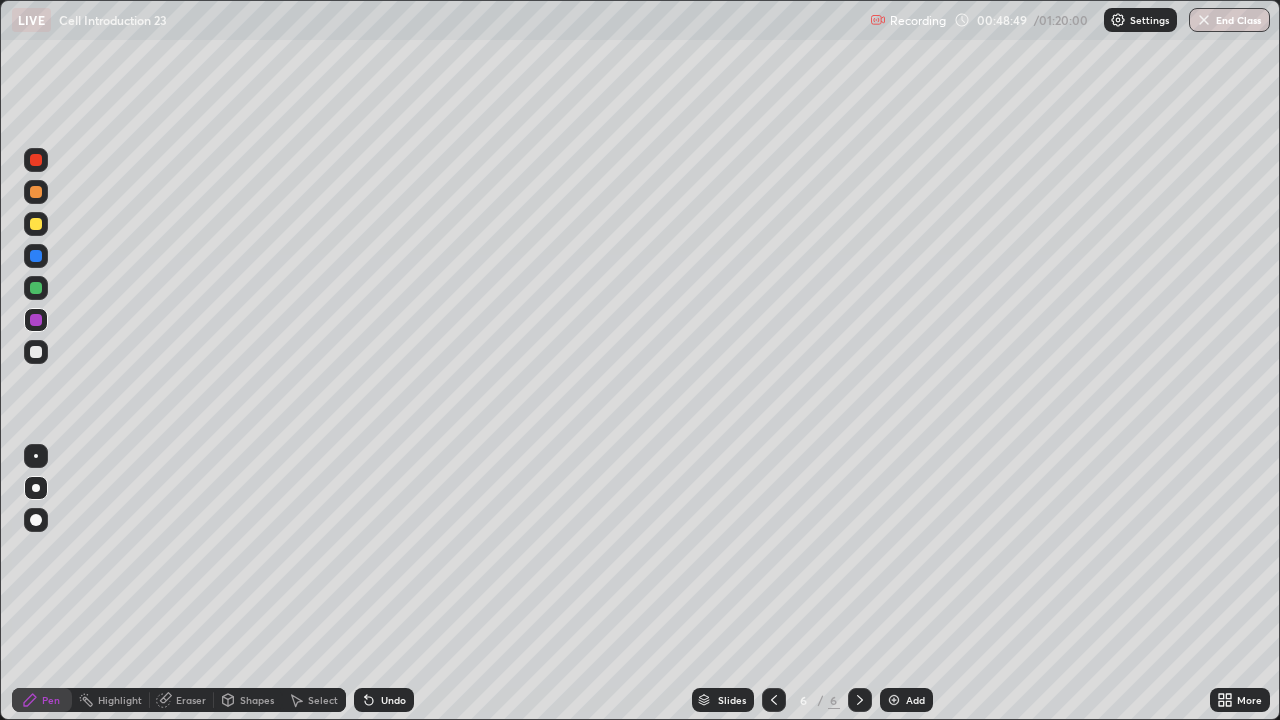 click 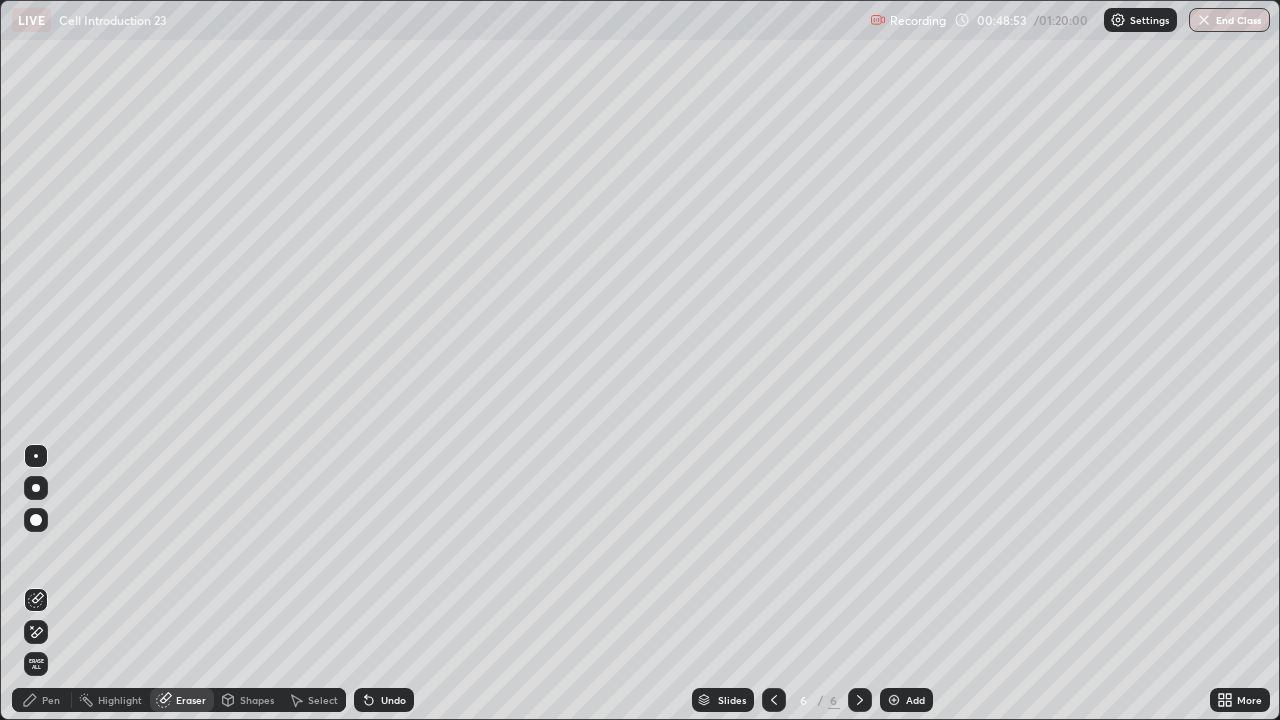 click on "Pen" at bounding box center [42, 700] 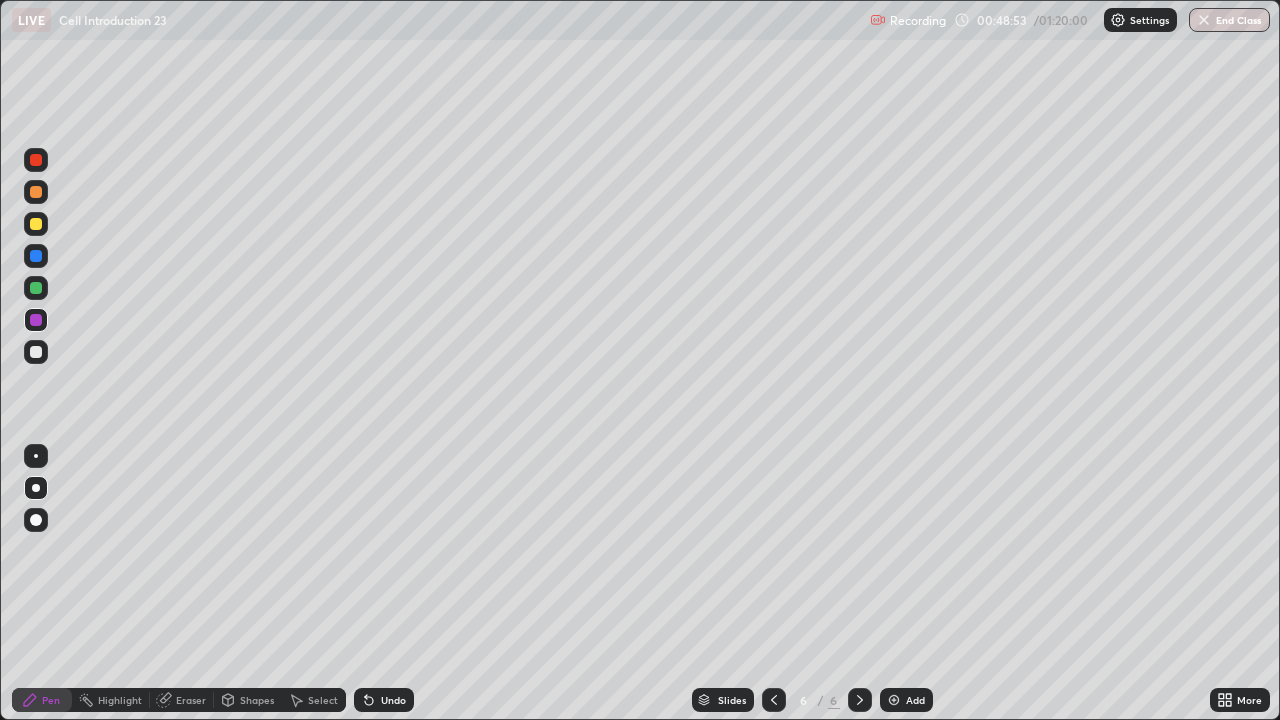 click at bounding box center [36, 352] 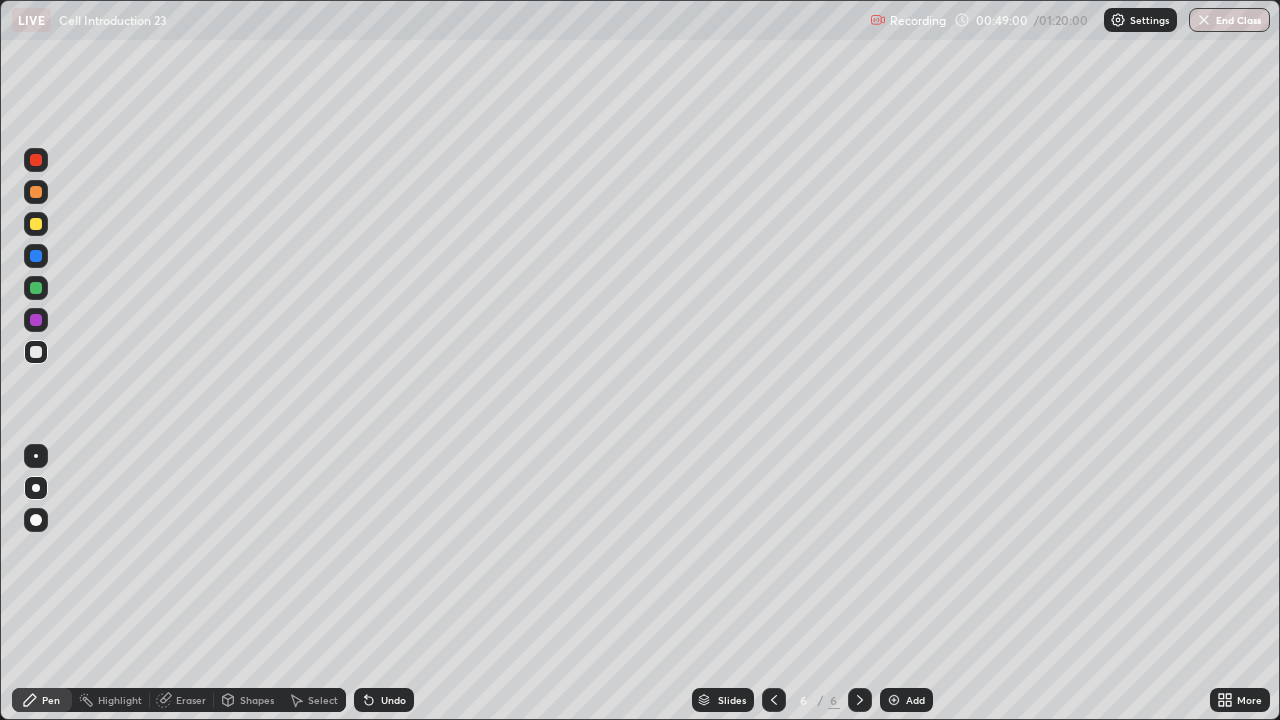 click on "Select" at bounding box center [314, 700] 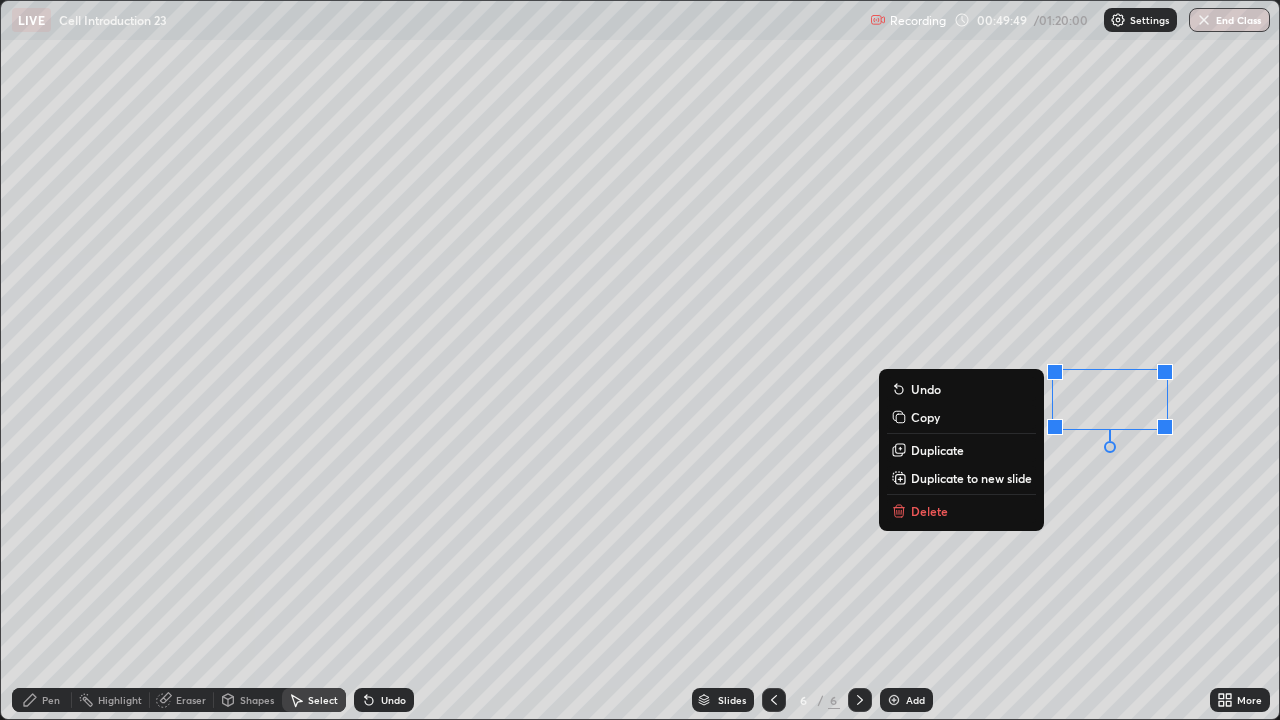 click on "Delete" at bounding box center (961, 511) 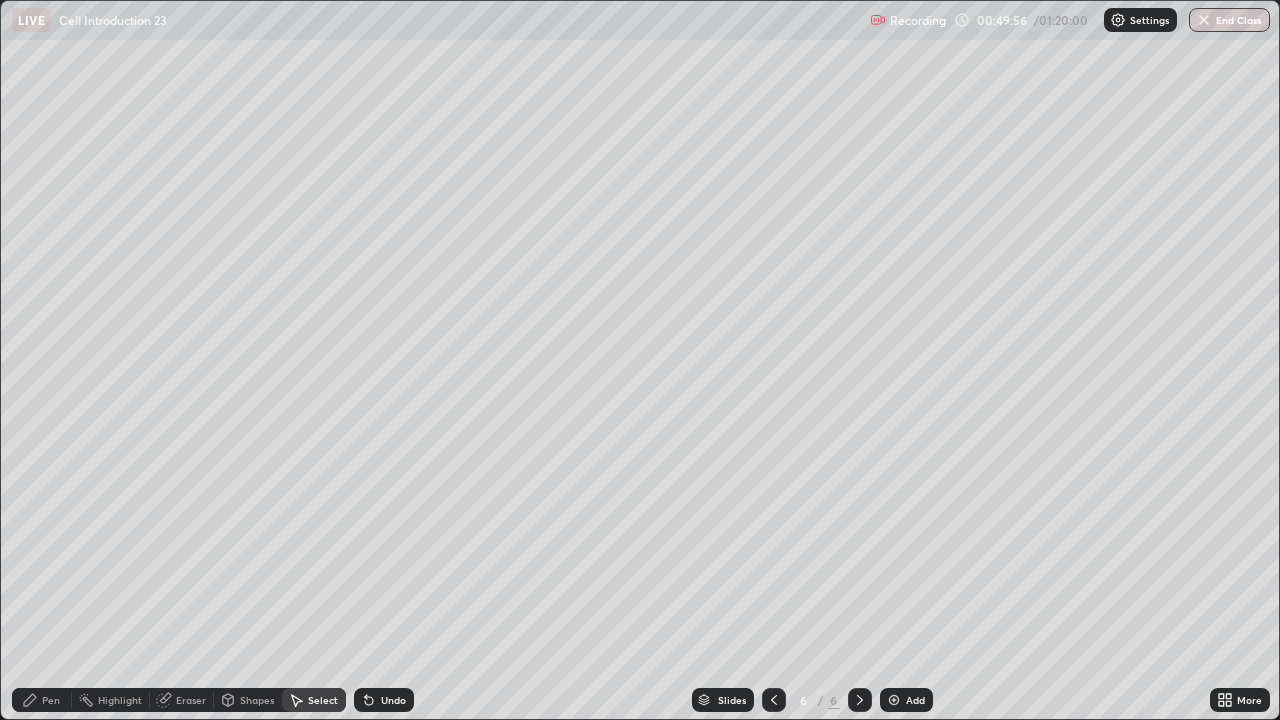 click on "Eraser" at bounding box center (191, 700) 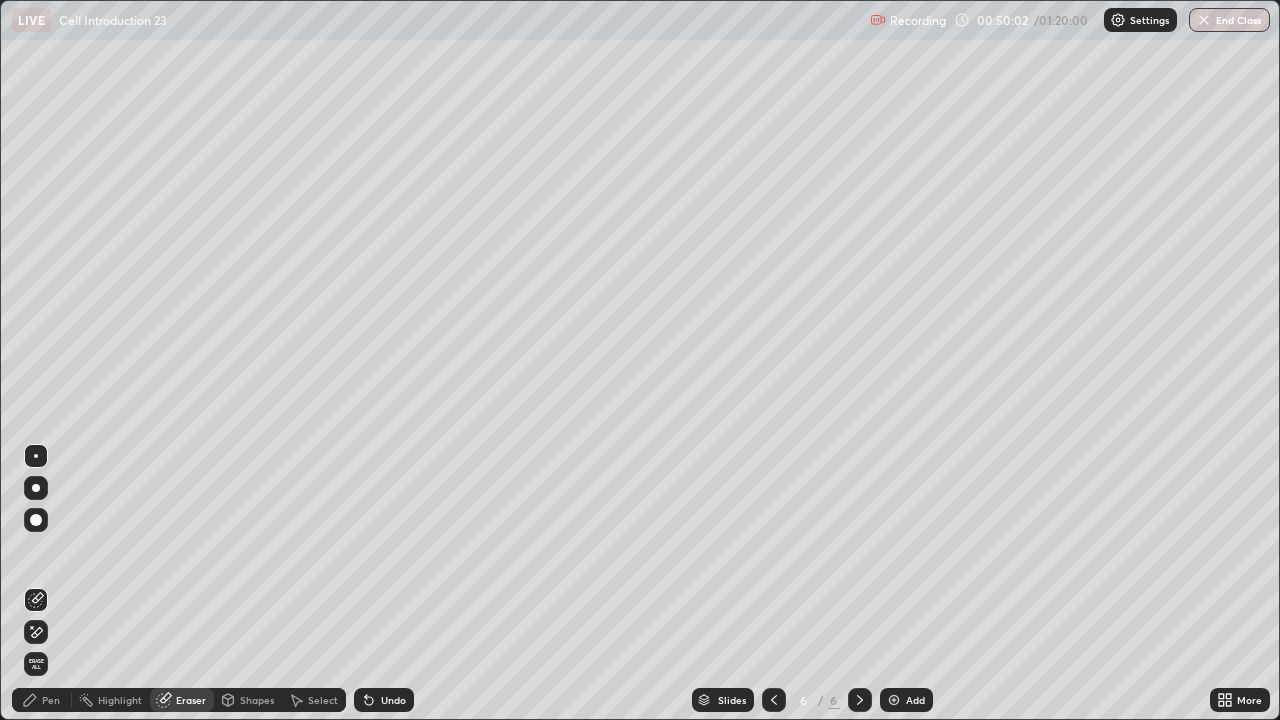 click on "Pen" at bounding box center [42, 700] 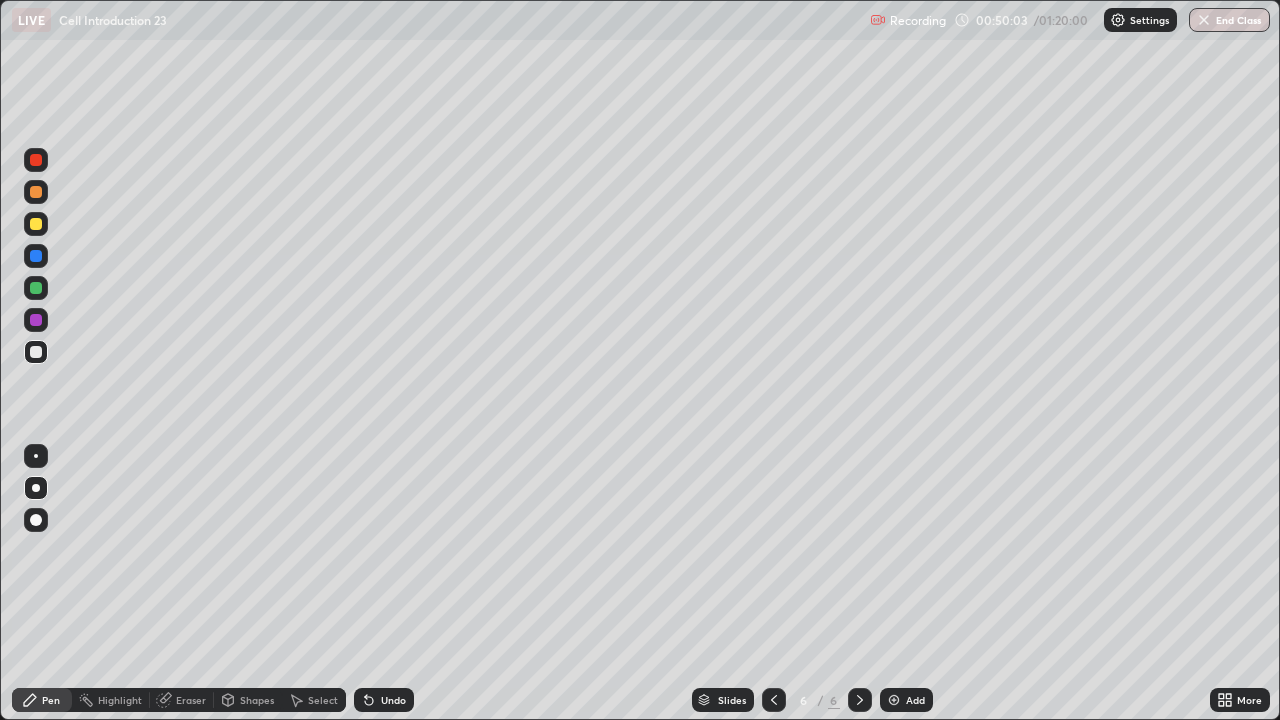 click at bounding box center (36, 352) 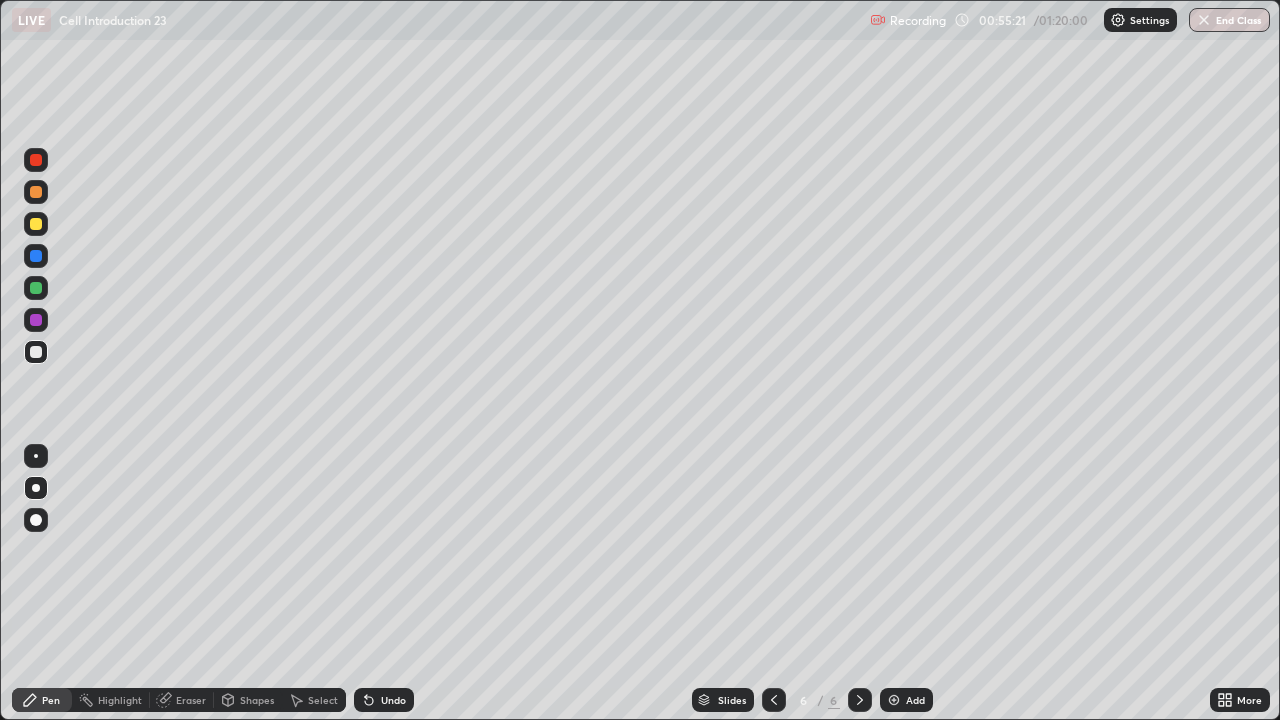 click on "Add" at bounding box center (915, 700) 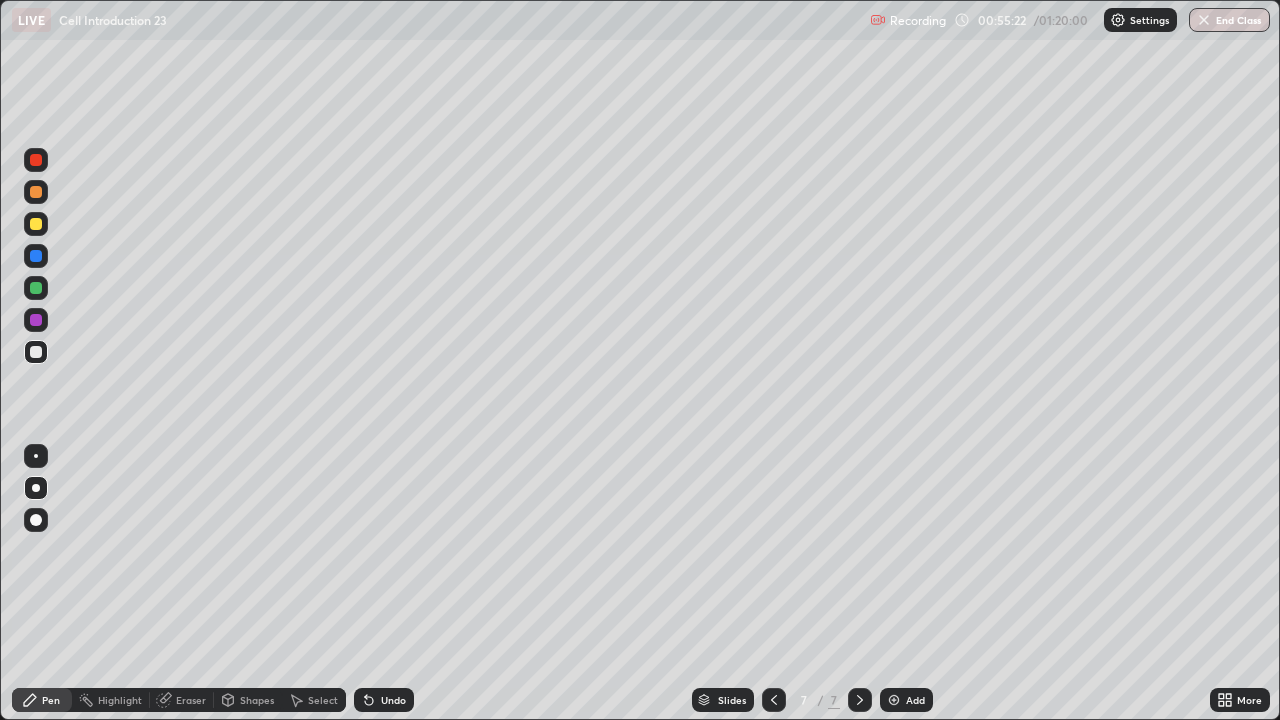click at bounding box center (36, 320) 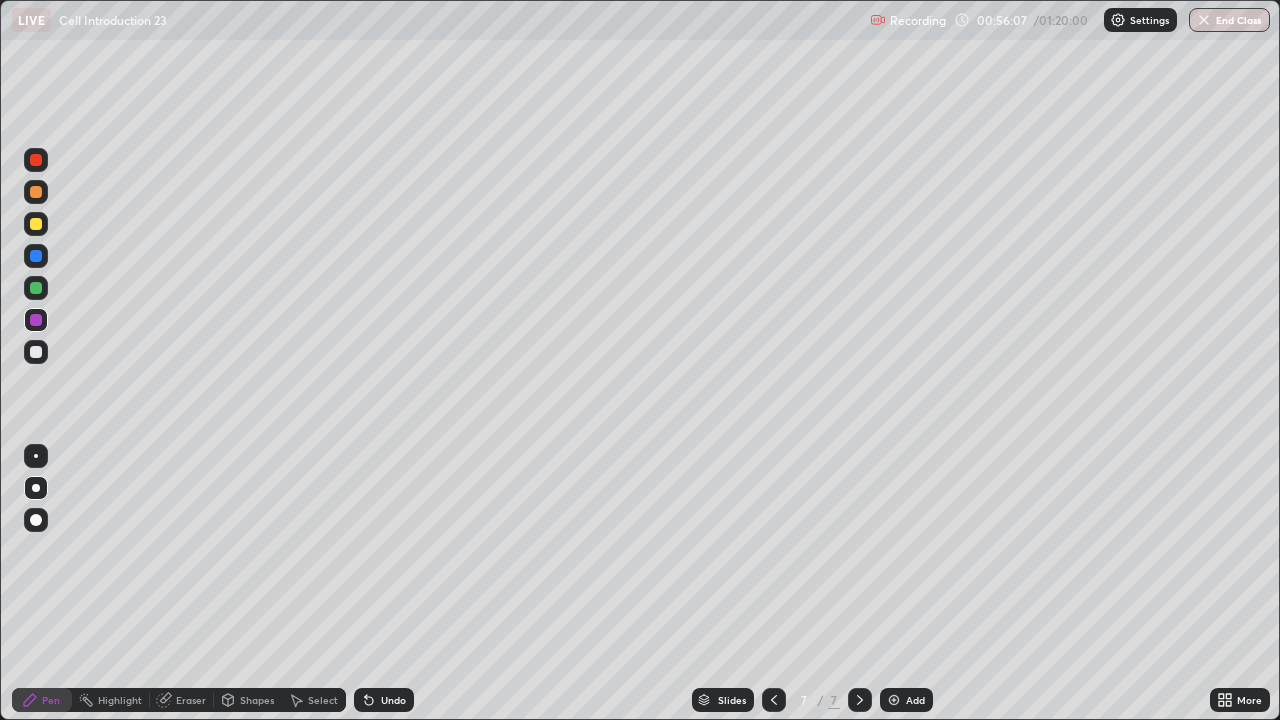 click at bounding box center [774, 700] 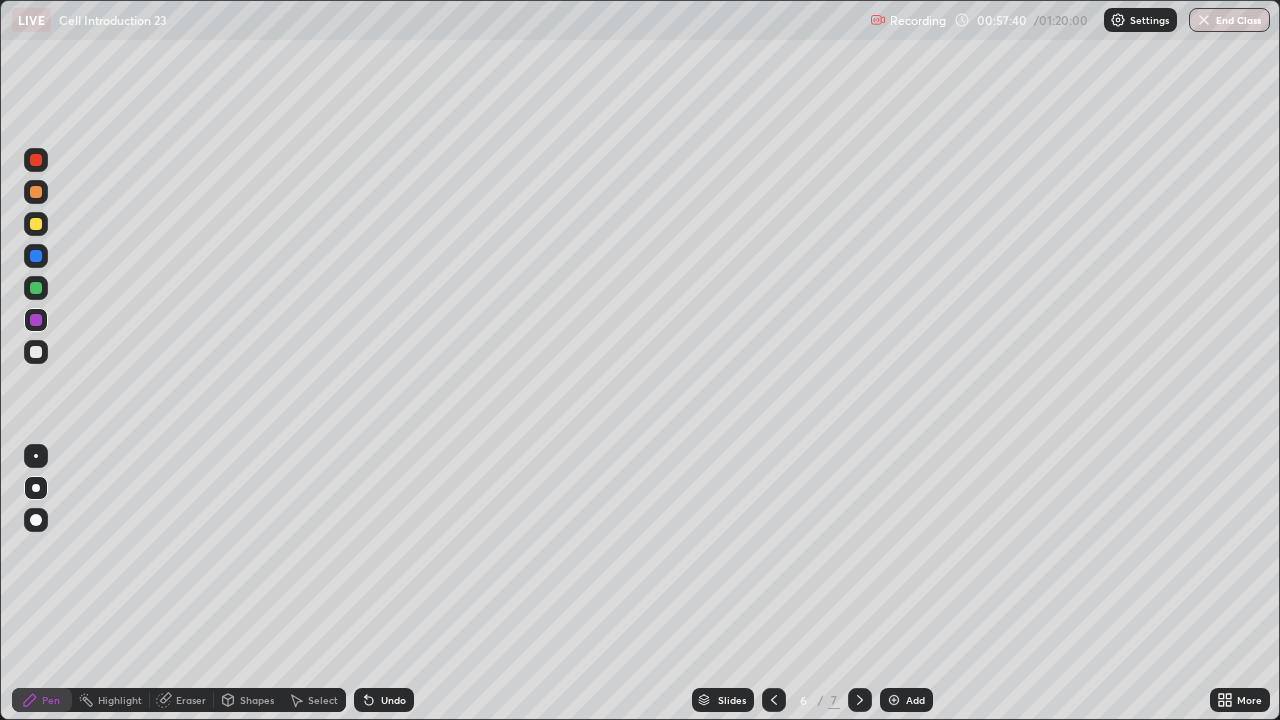 click at bounding box center (36, 320) 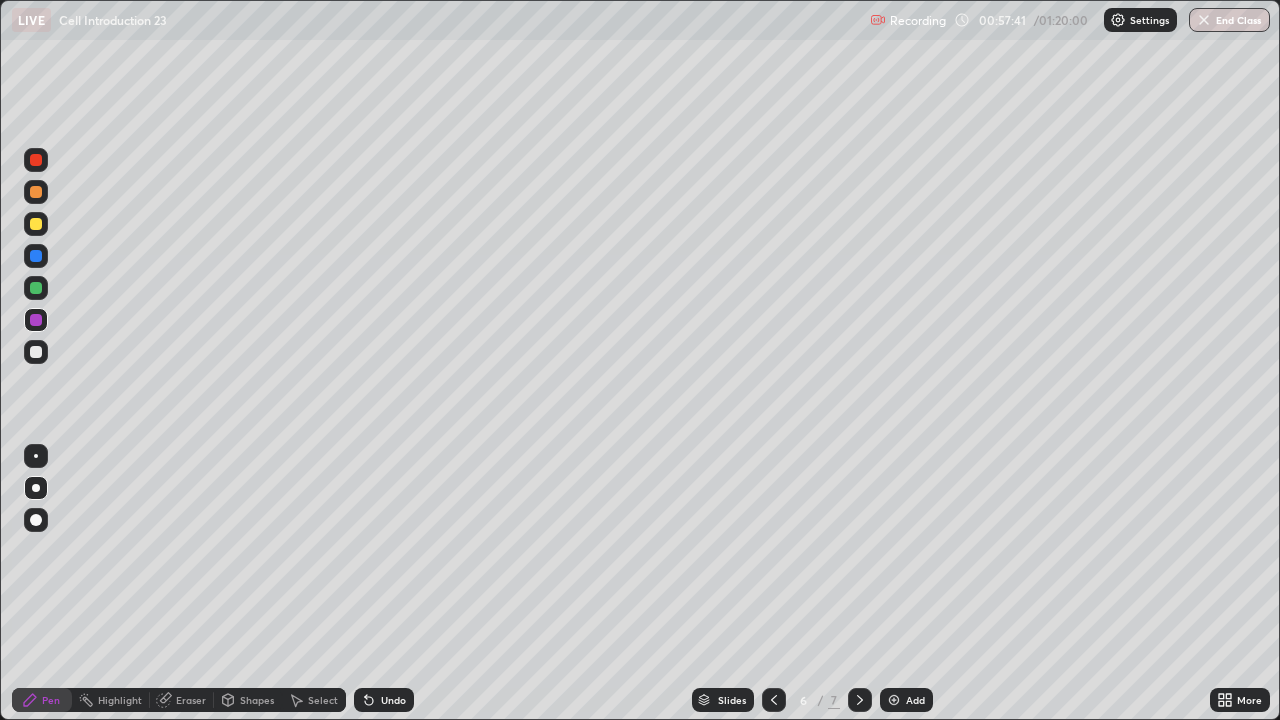 click at bounding box center [36, 288] 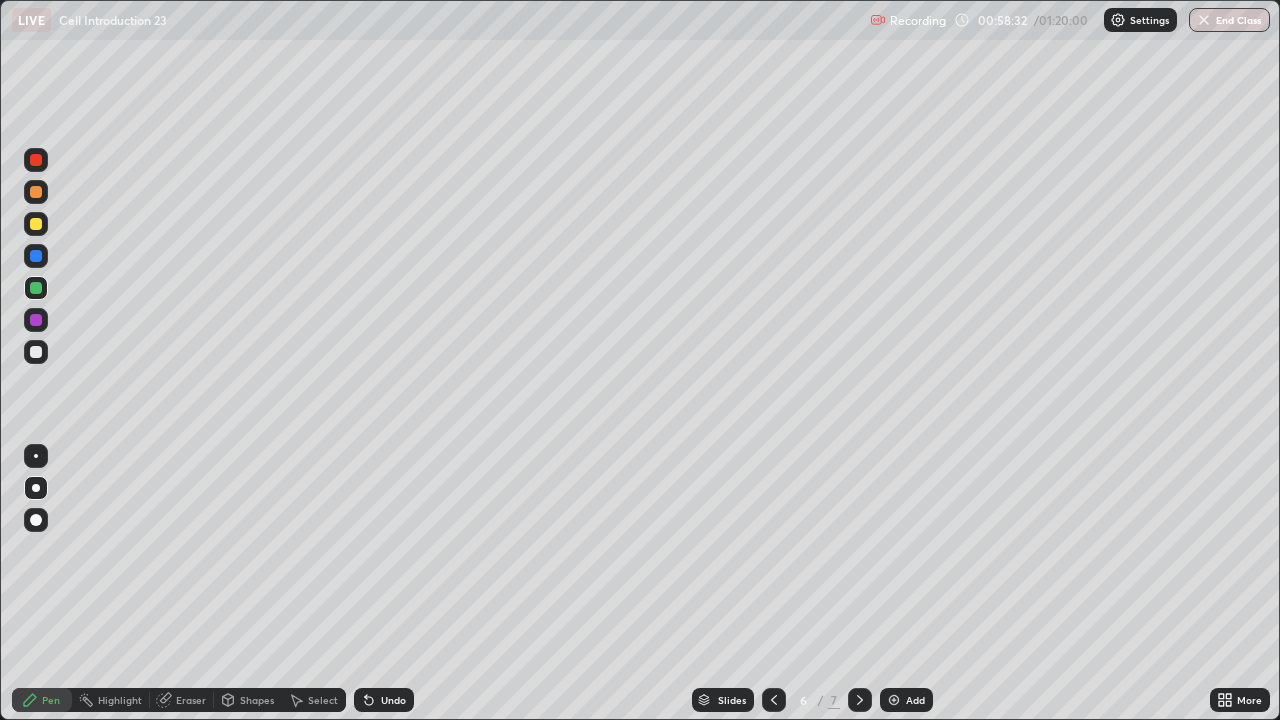 click on "Eraser" at bounding box center (191, 700) 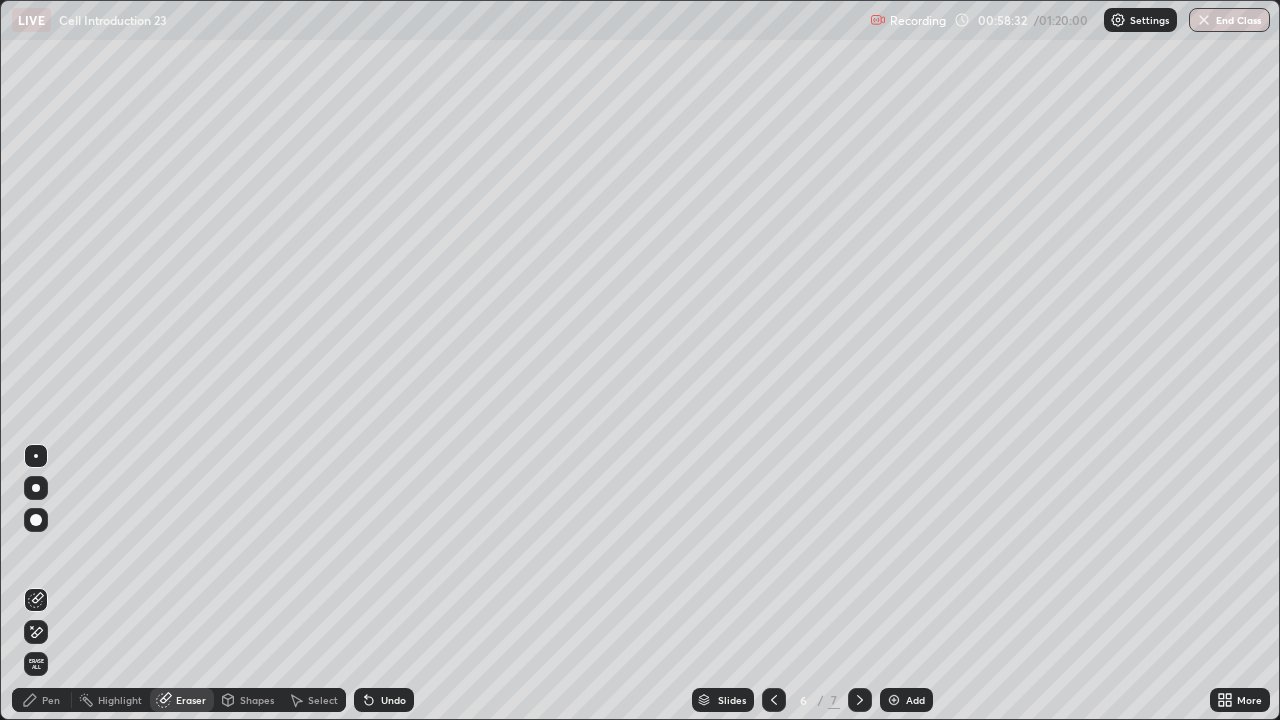 click on "Select" at bounding box center [314, 700] 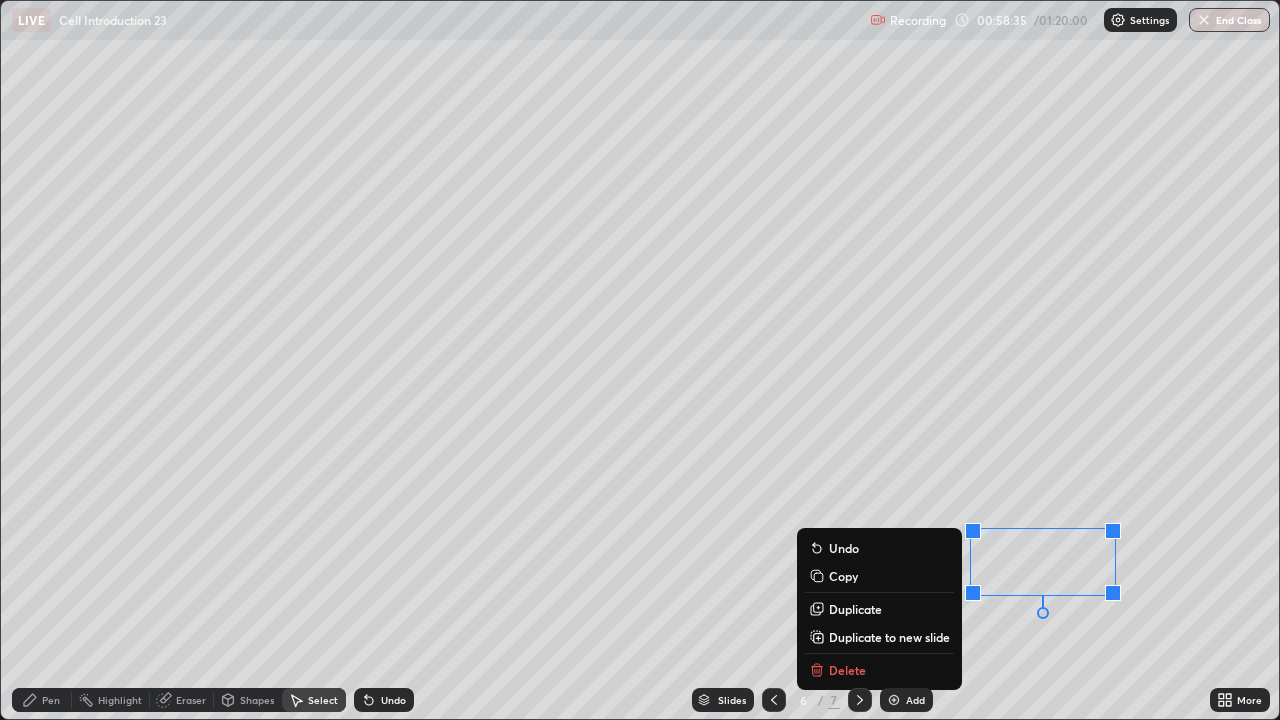 click on "Delete" at bounding box center [847, 670] 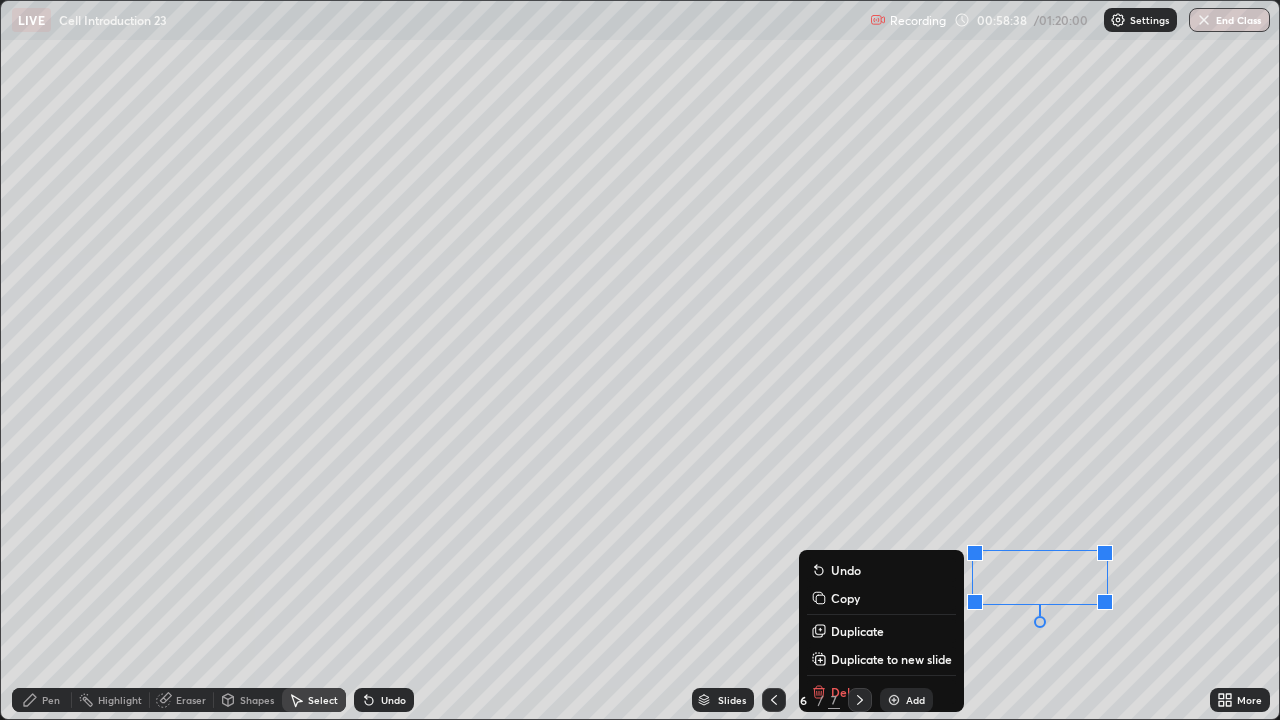 click on "0 ° Undo Copy Duplicate Duplicate to new slide Delete" at bounding box center [640, 360] 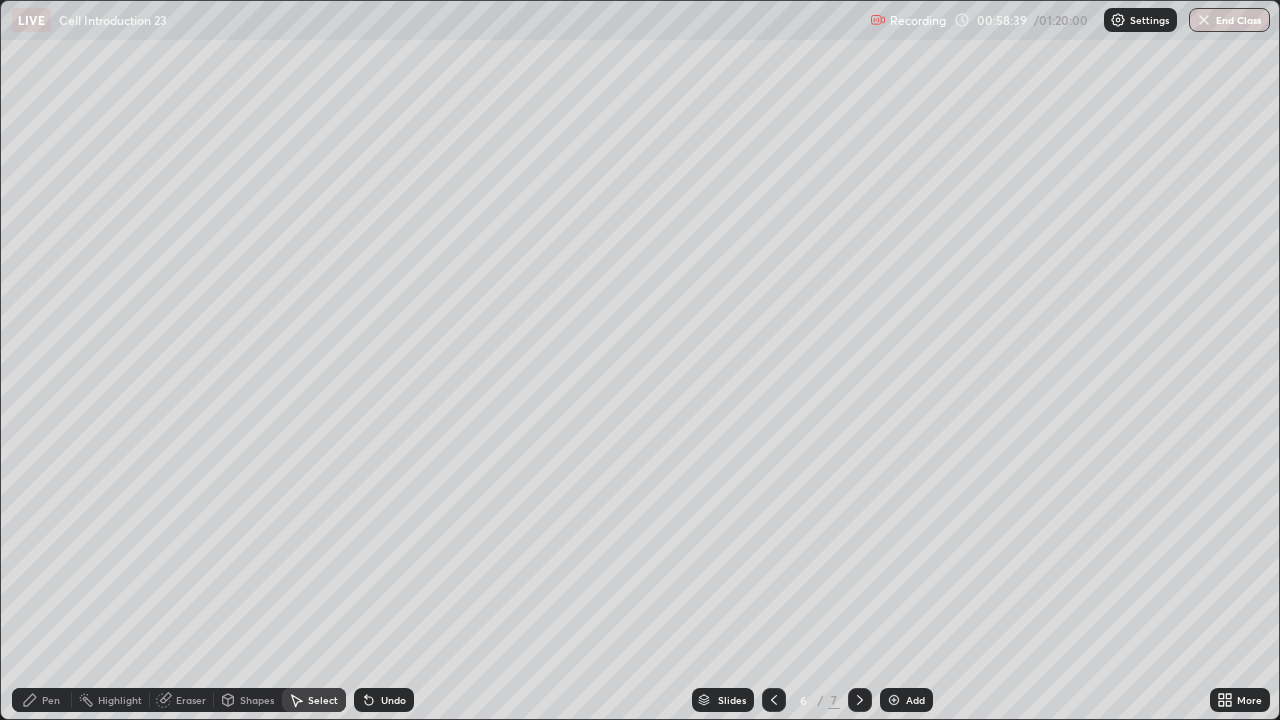 click on "Pen" at bounding box center (51, 700) 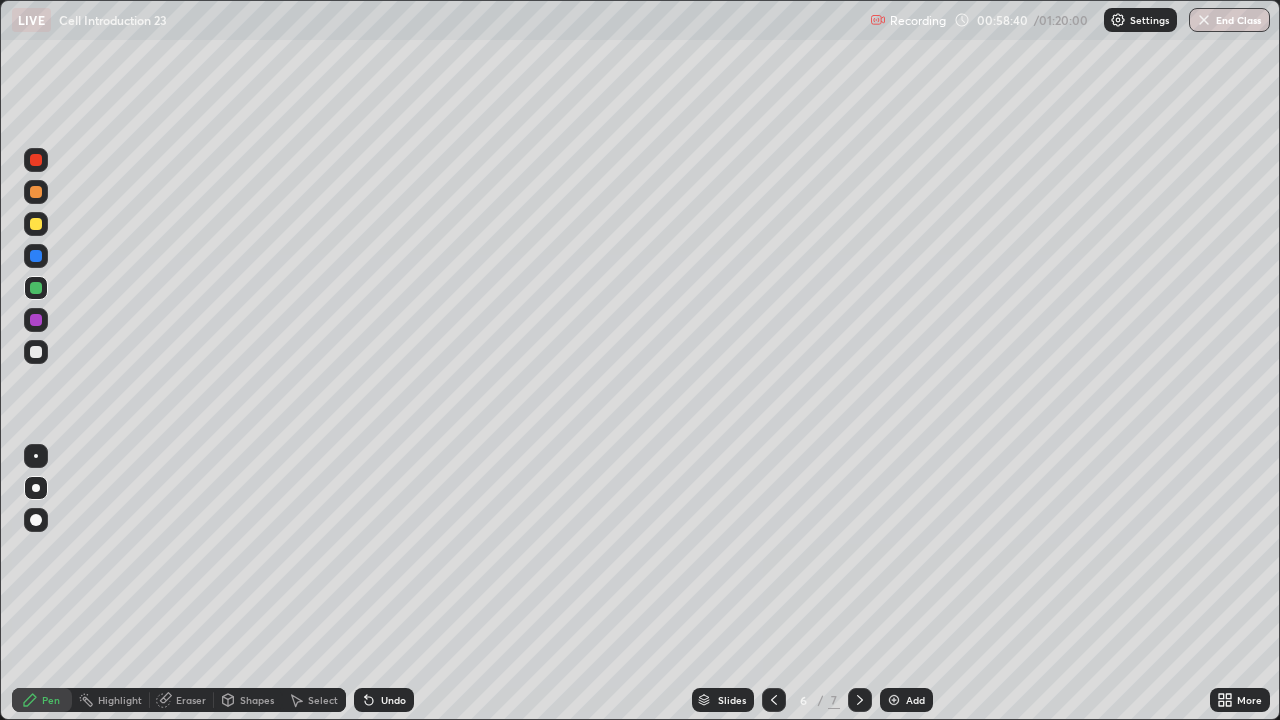 click at bounding box center (36, 320) 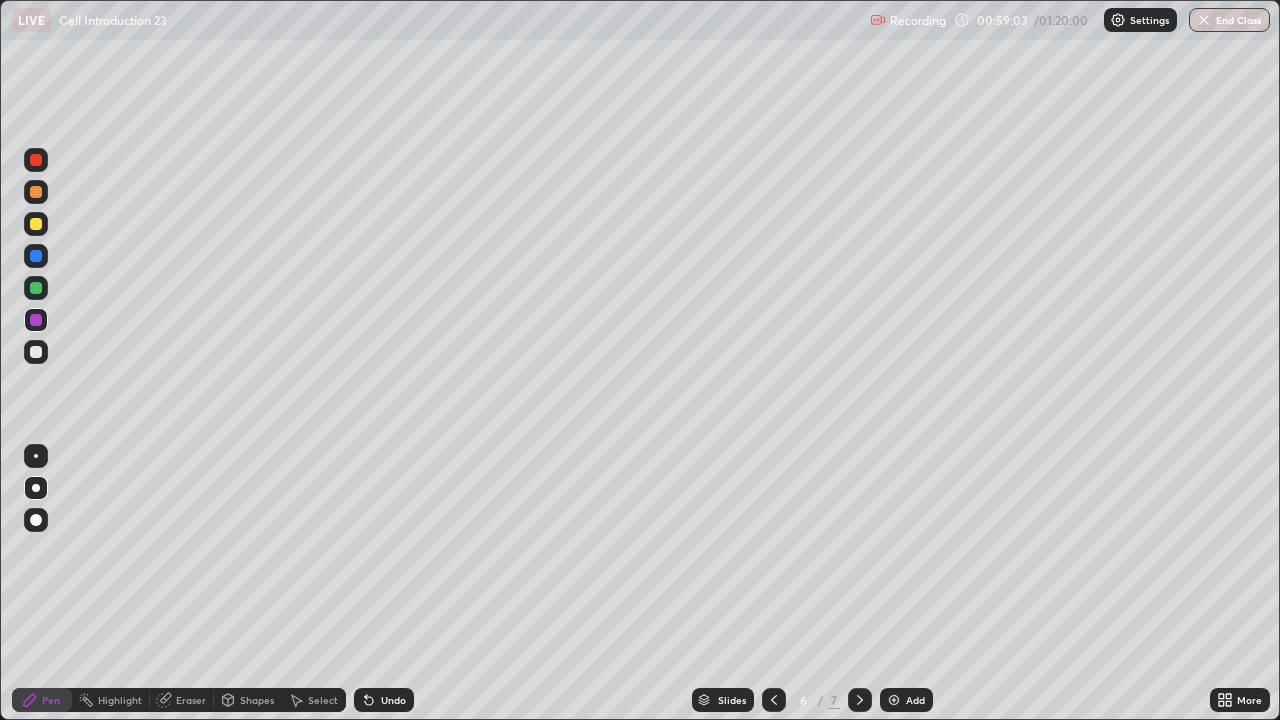 click 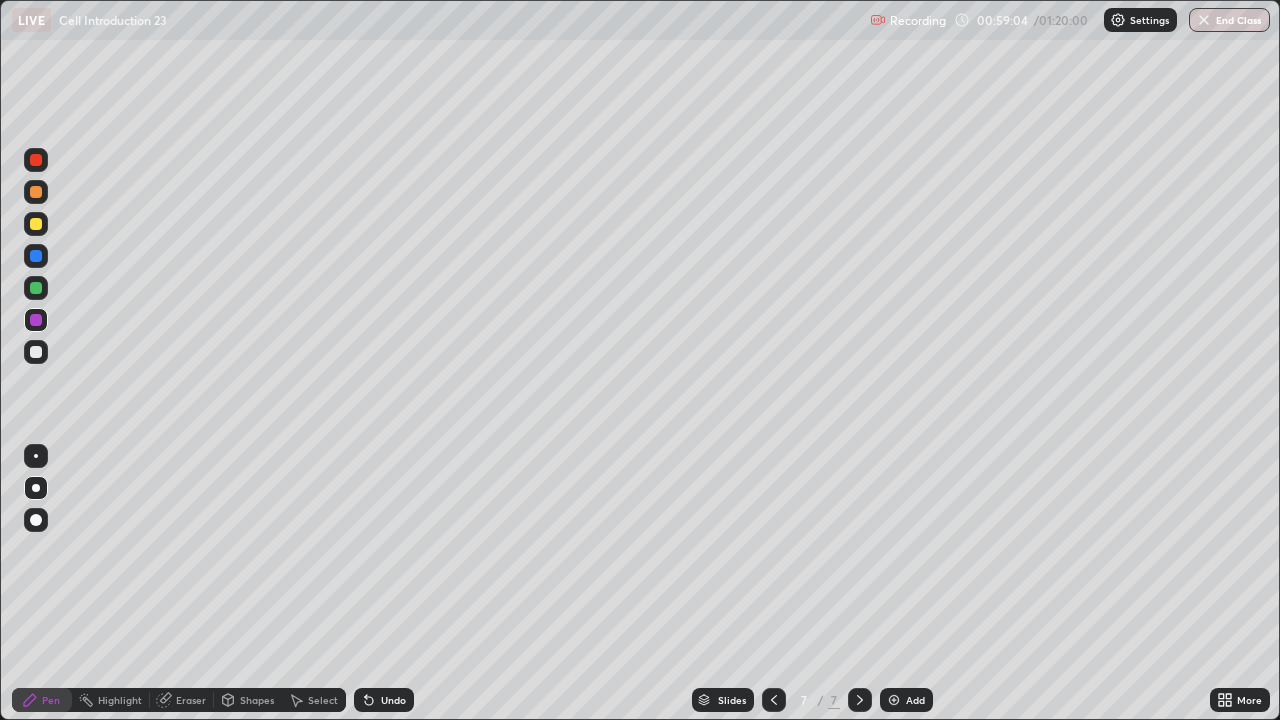 click on "Select" at bounding box center [314, 700] 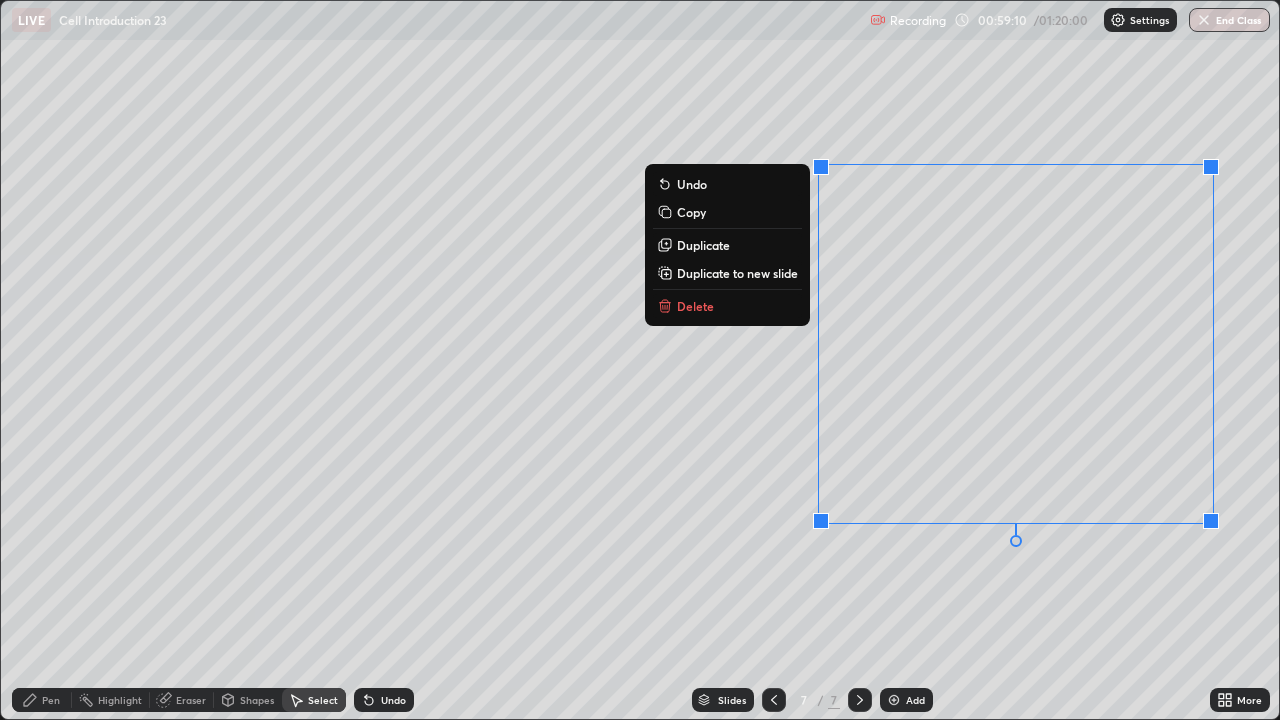 click on "0 ° Undo Copy Duplicate Duplicate to new slide Delete" at bounding box center (640, 360) 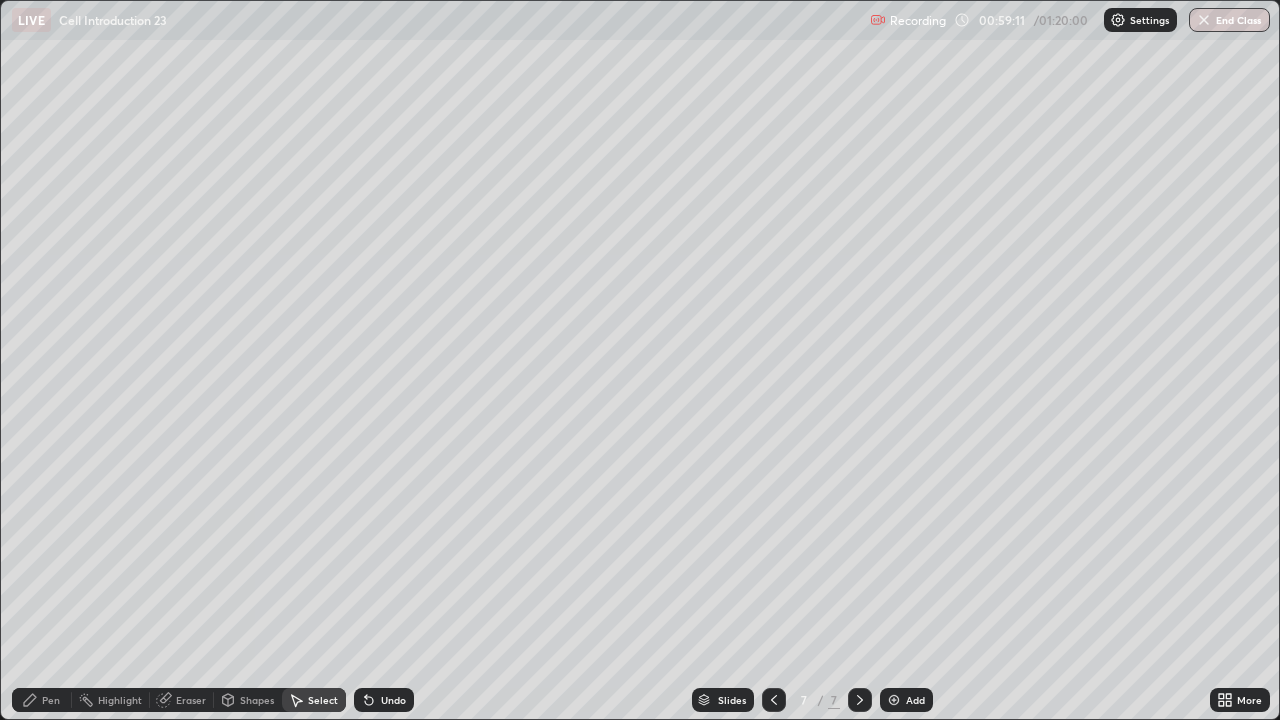 click on "Pen" at bounding box center [51, 700] 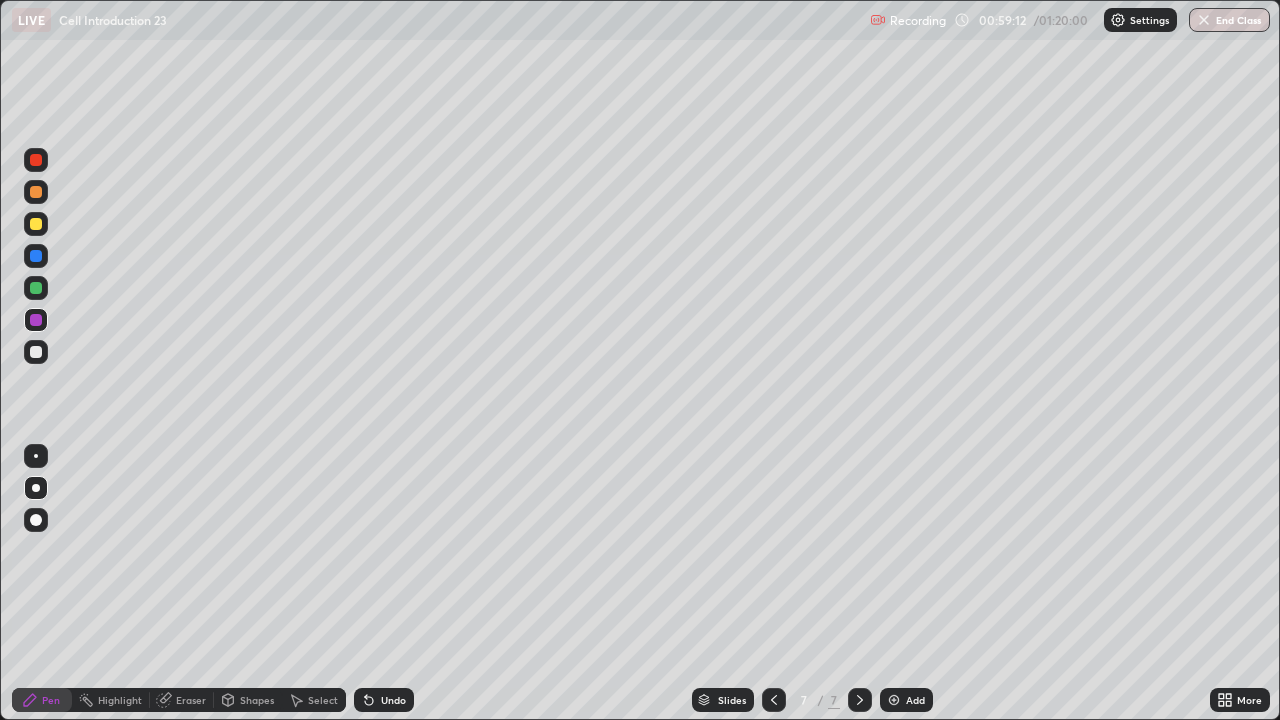 click at bounding box center [36, 320] 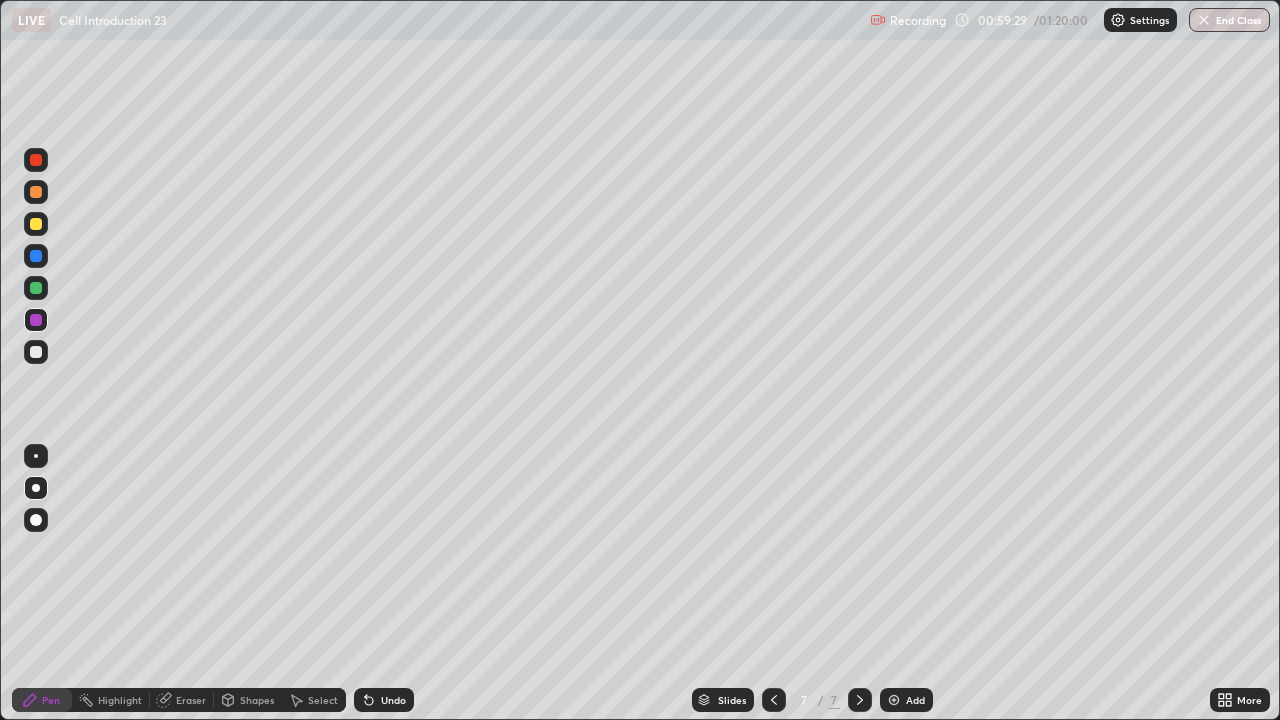 click 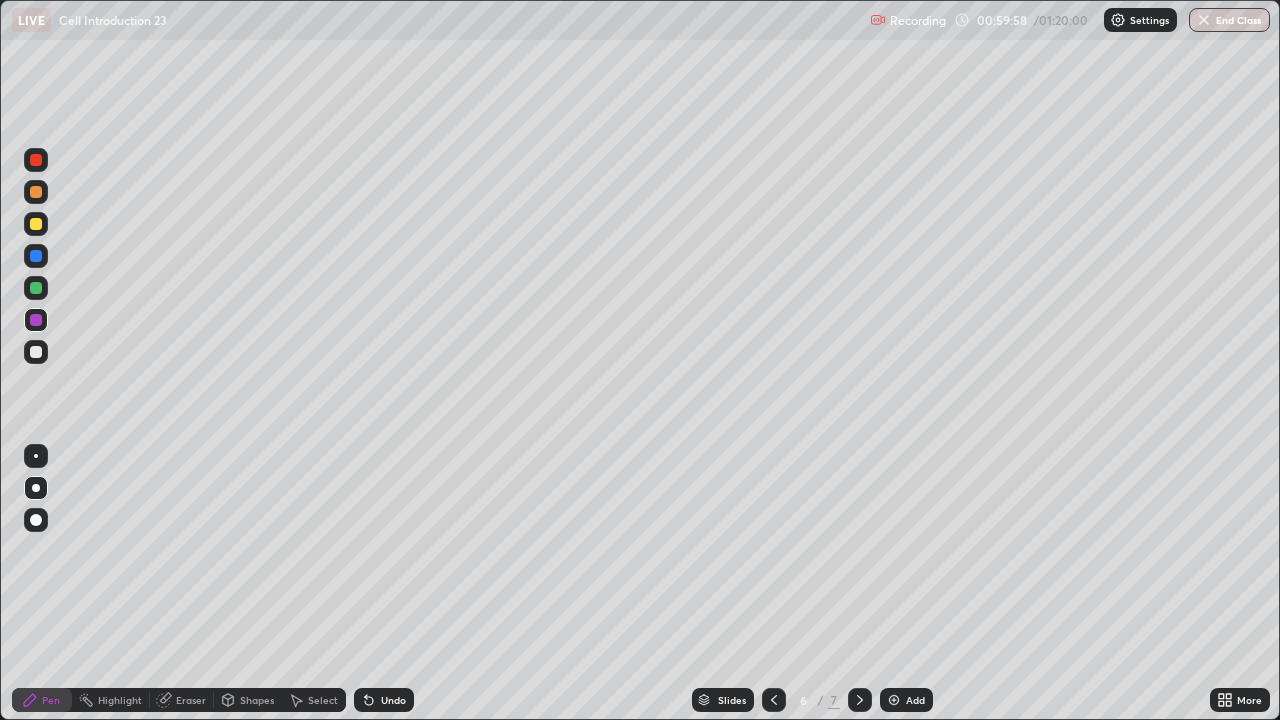 click 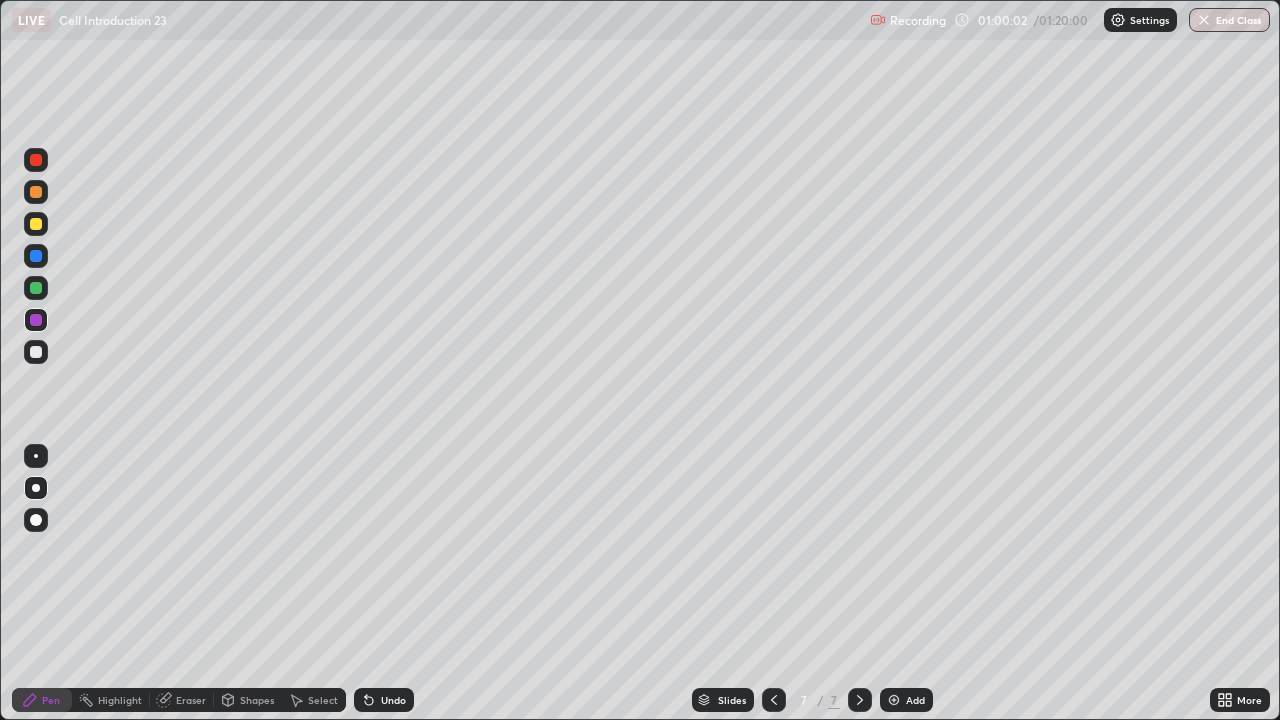 click at bounding box center [36, 288] 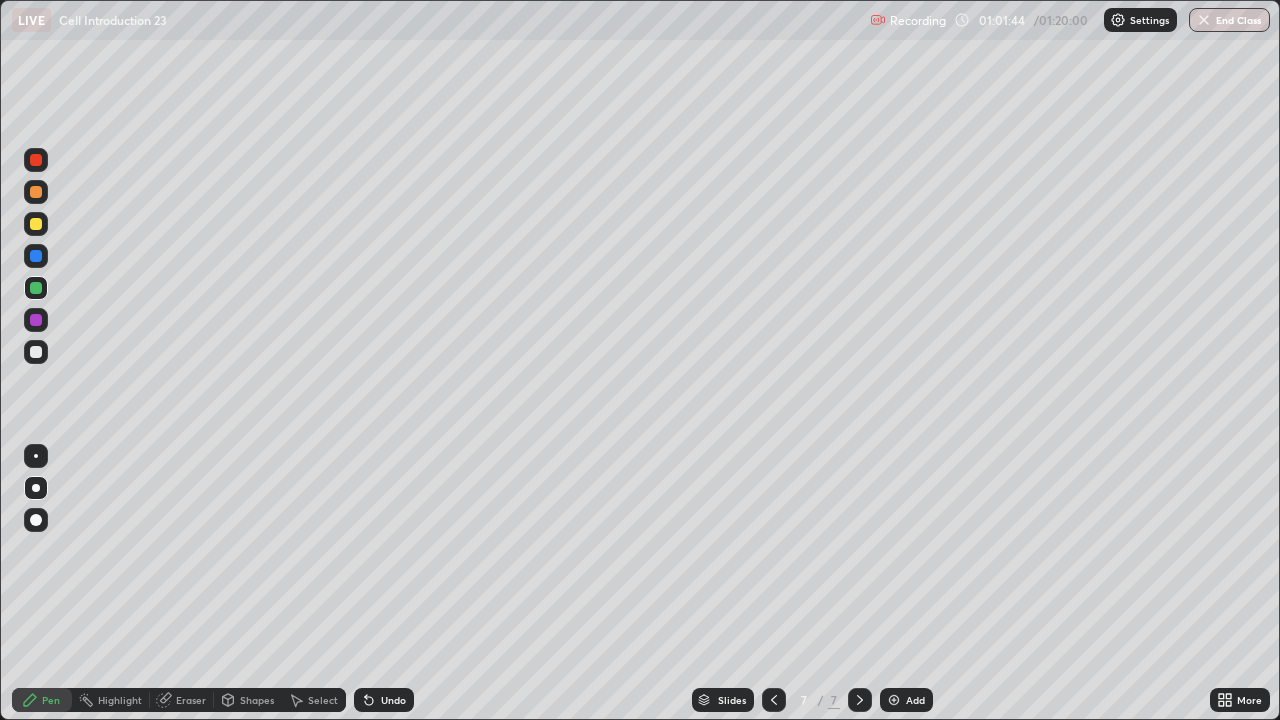 click 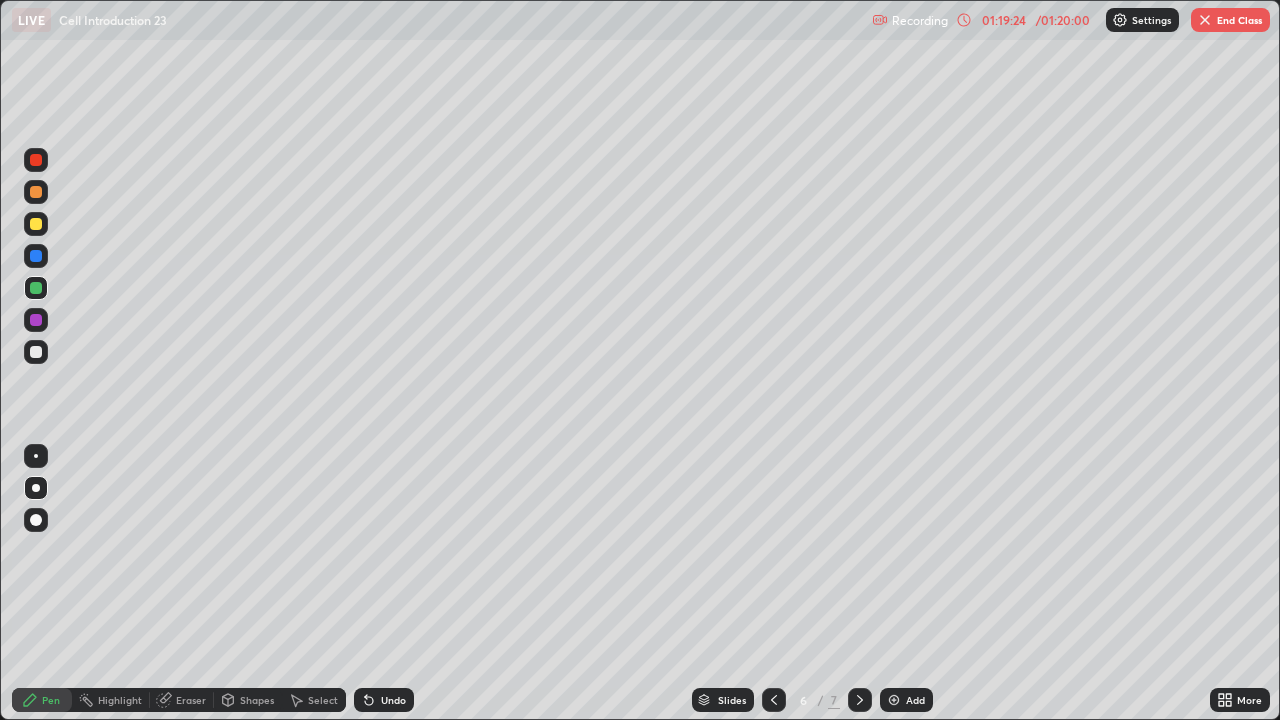 click on "End Class" at bounding box center [1230, 20] 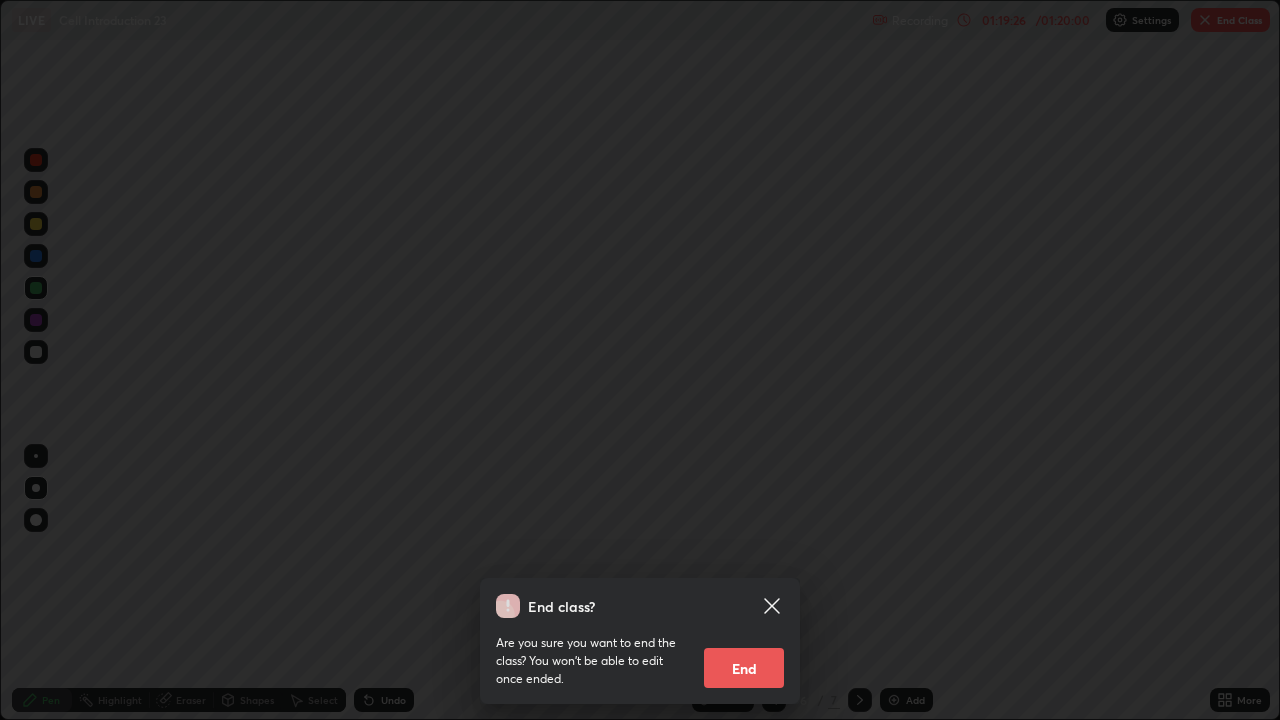 click on "End" at bounding box center [744, 668] 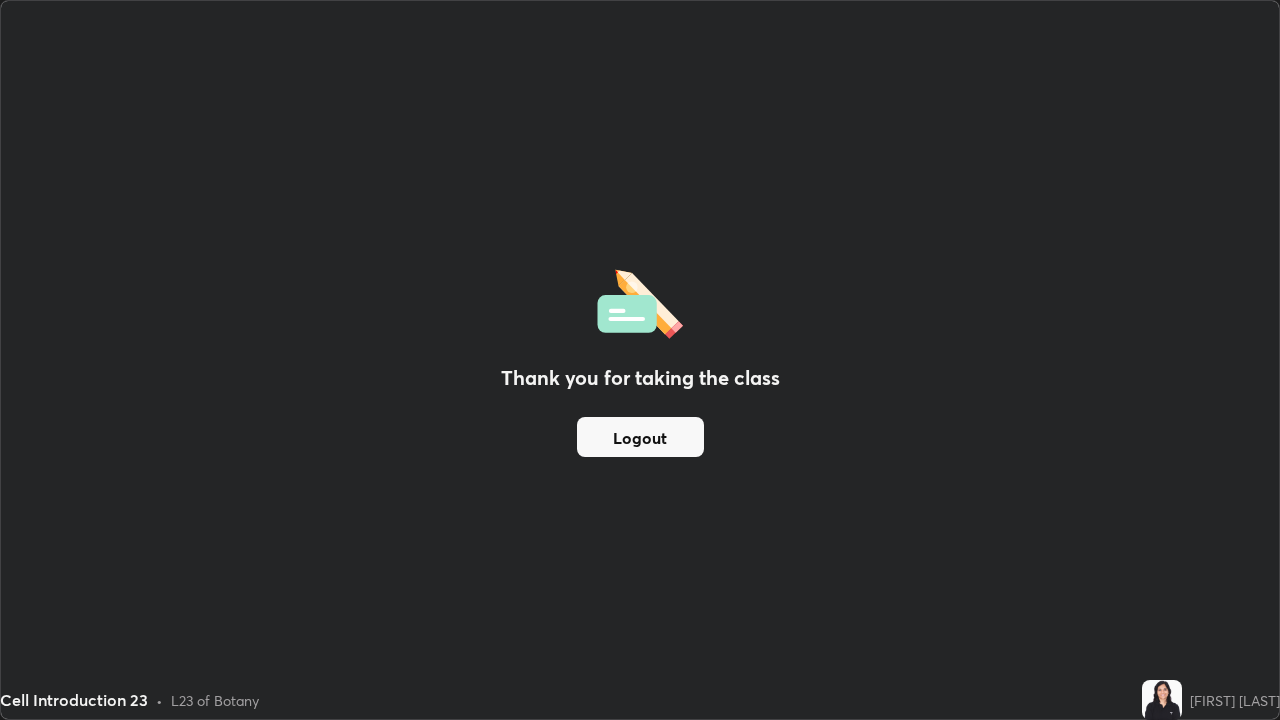 click on "Logout" at bounding box center (640, 437) 